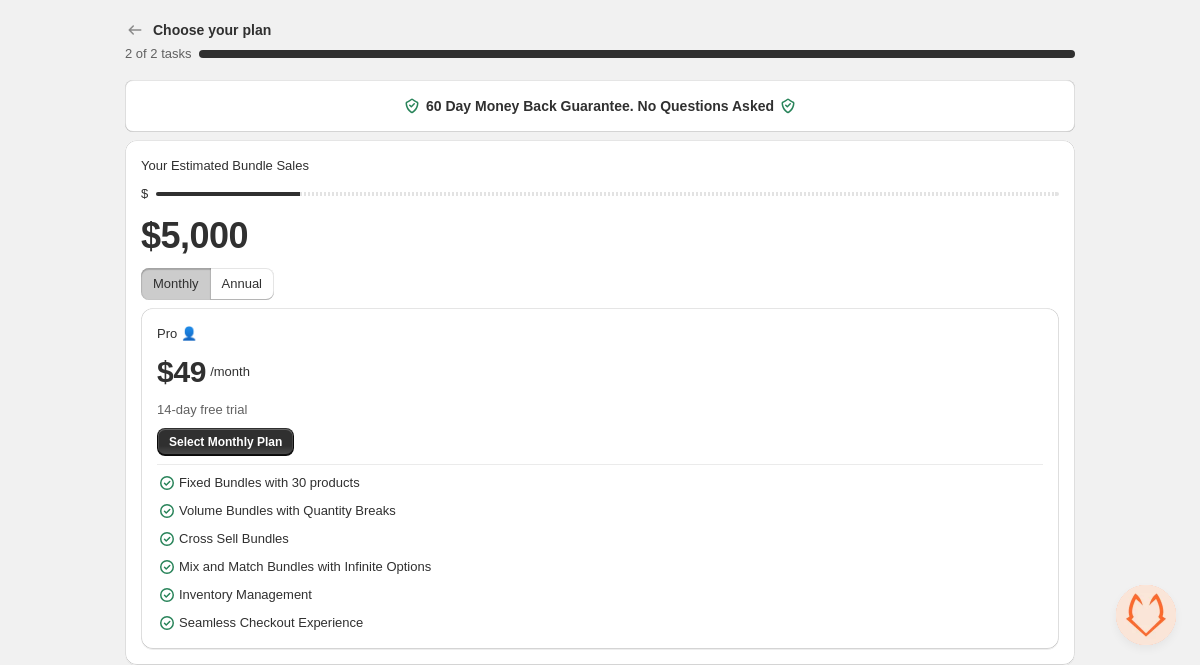 scroll, scrollTop: 8, scrollLeft: 0, axis: vertical 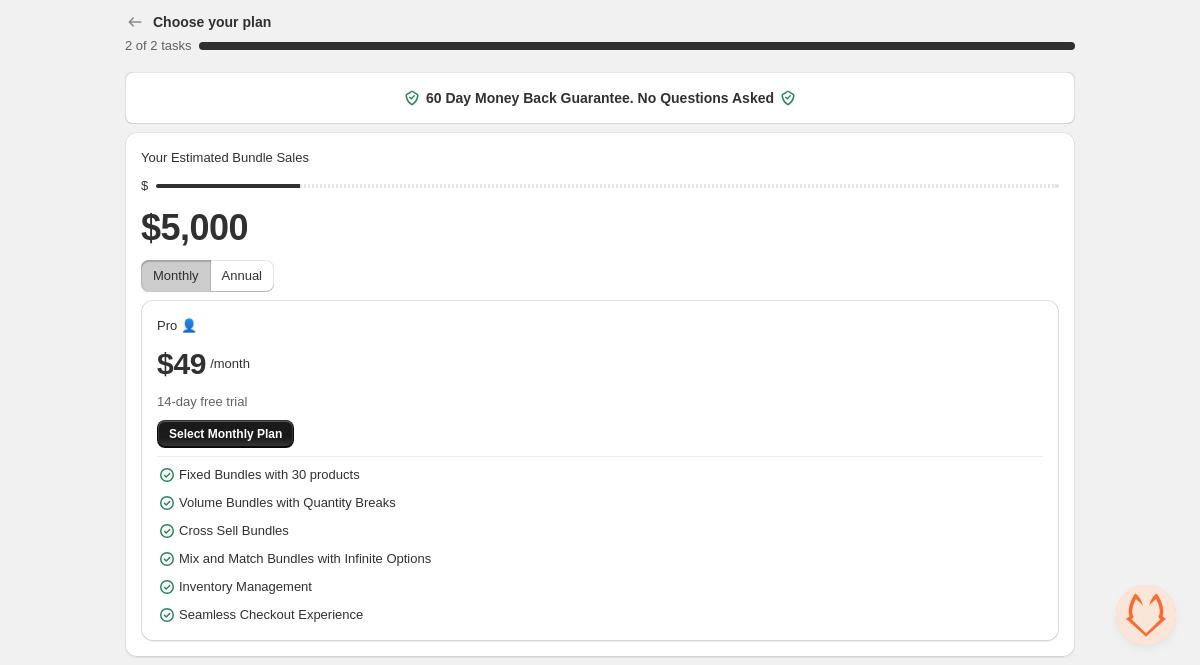 click on "Select Monthly Plan" at bounding box center (225, 434) 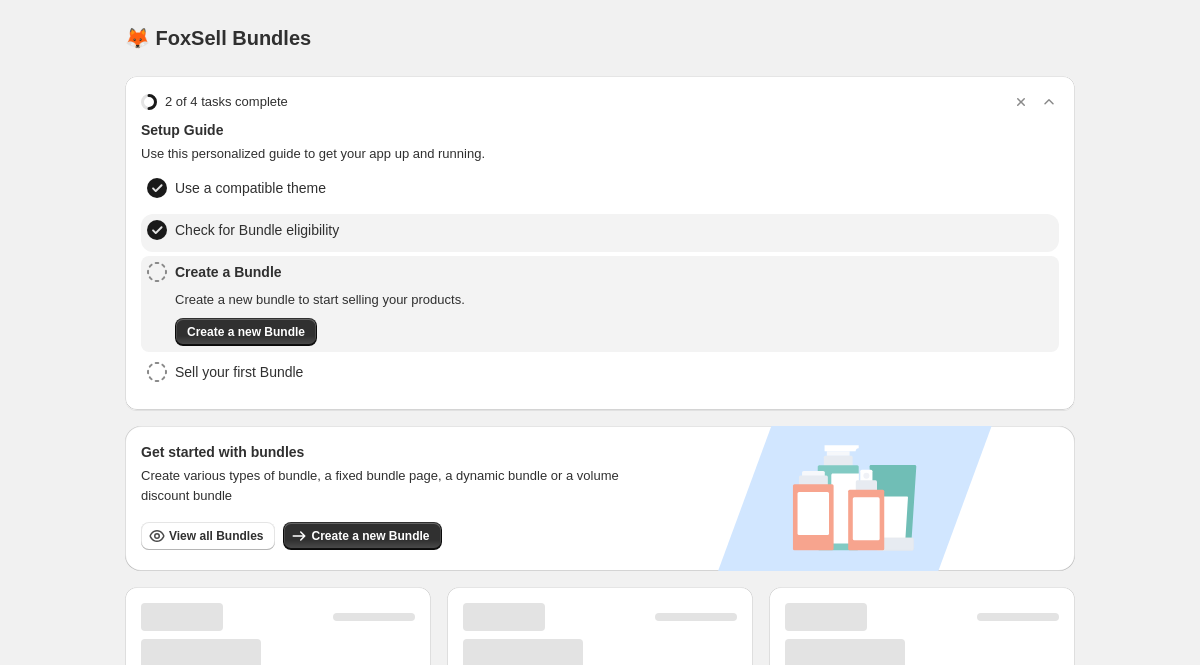 scroll, scrollTop: 0, scrollLeft: 0, axis: both 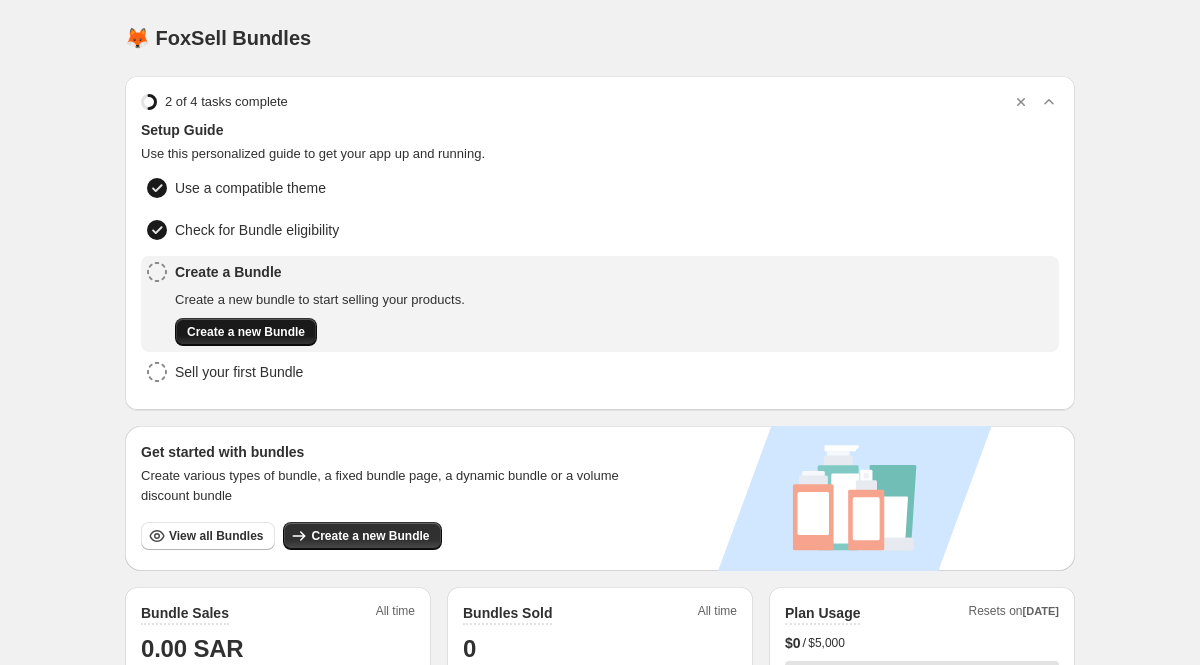 click on "Create a new Bundle" at bounding box center [246, 332] 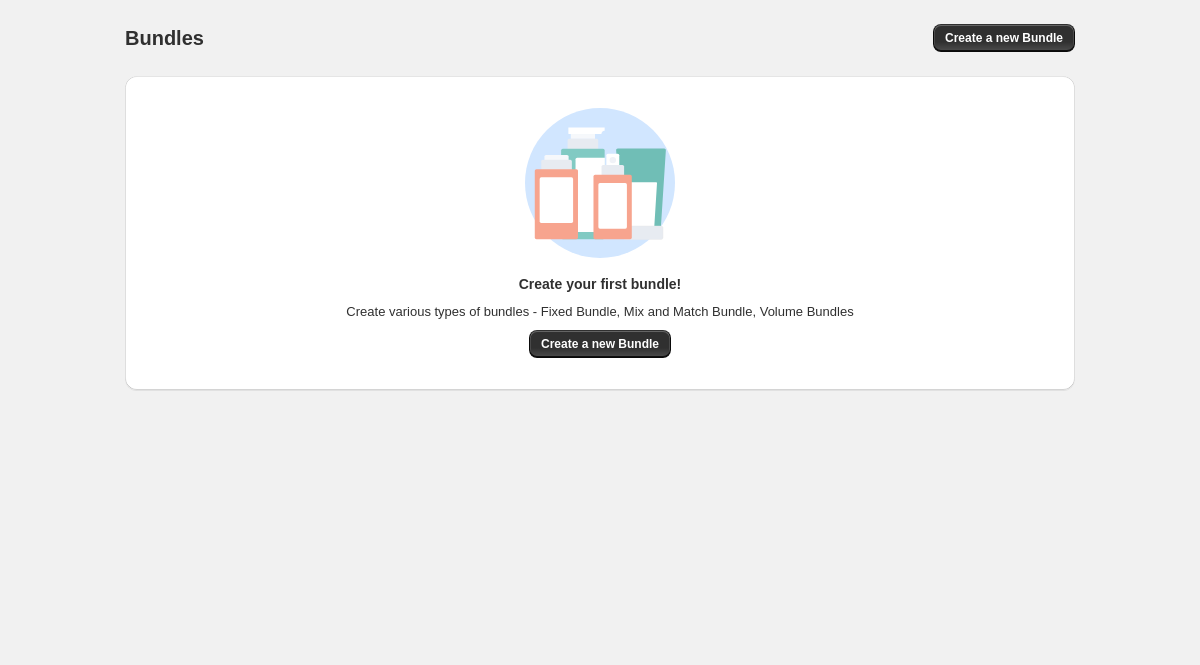 scroll, scrollTop: 0, scrollLeft: 0, axis: both 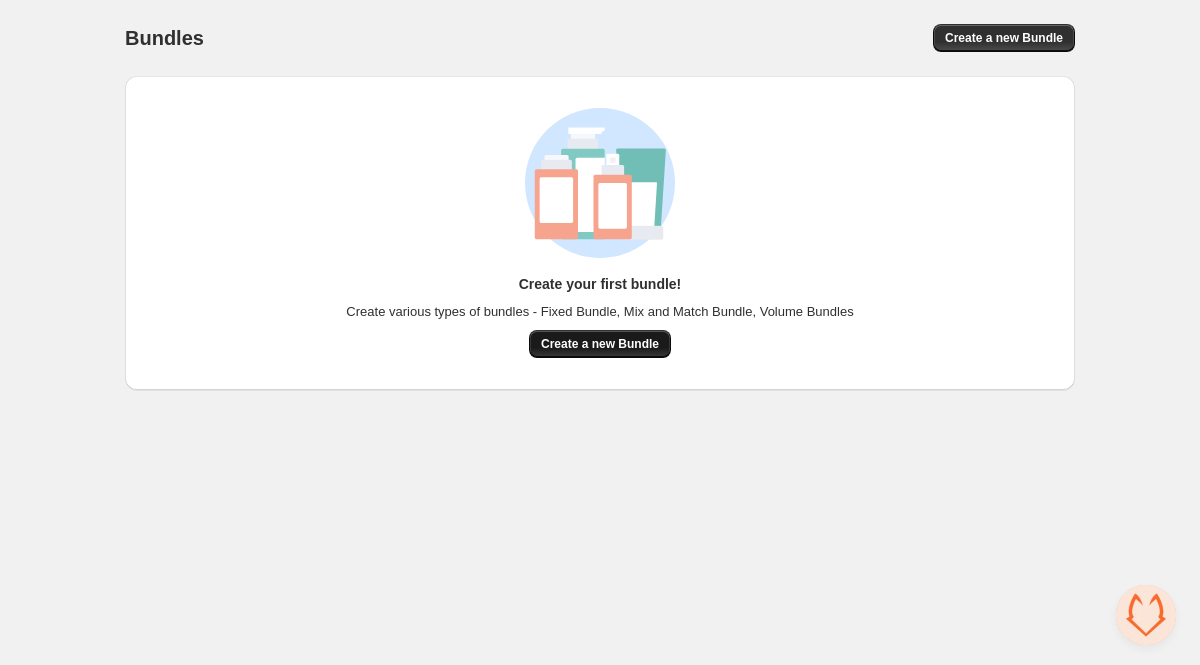 click on "Create a new Bundle" at bounding box center [600, 344] 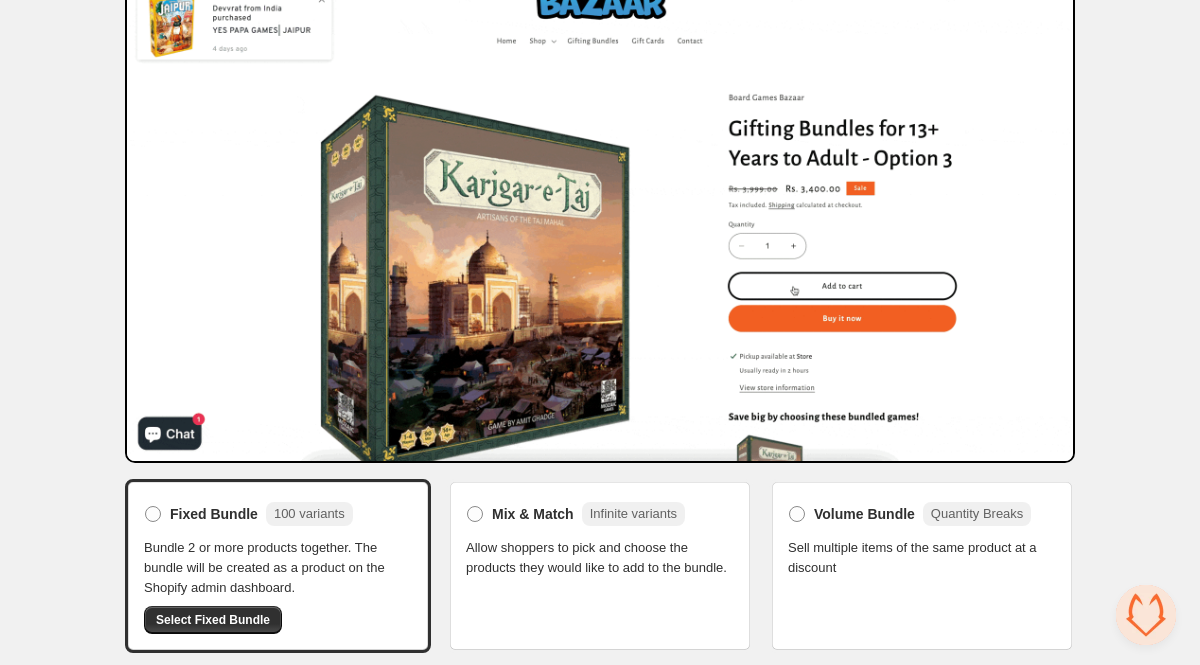 scroll, scrollTop: 97, scrollLeft: 0, axis: vertical 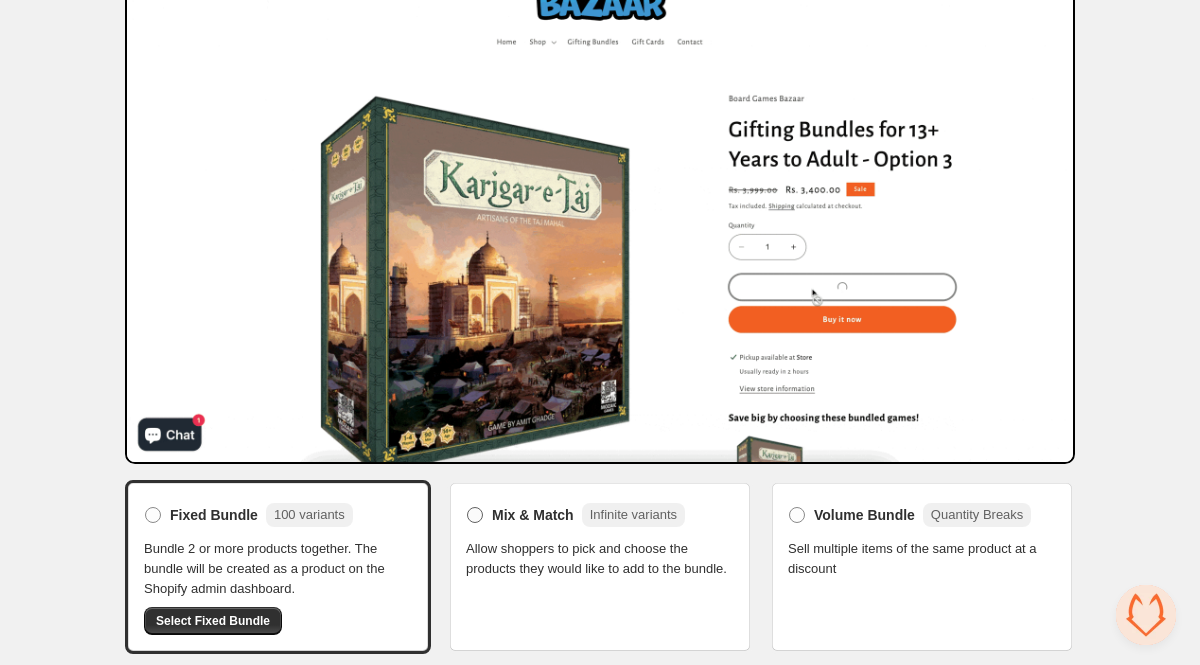 click at bounding box center (475, 515) 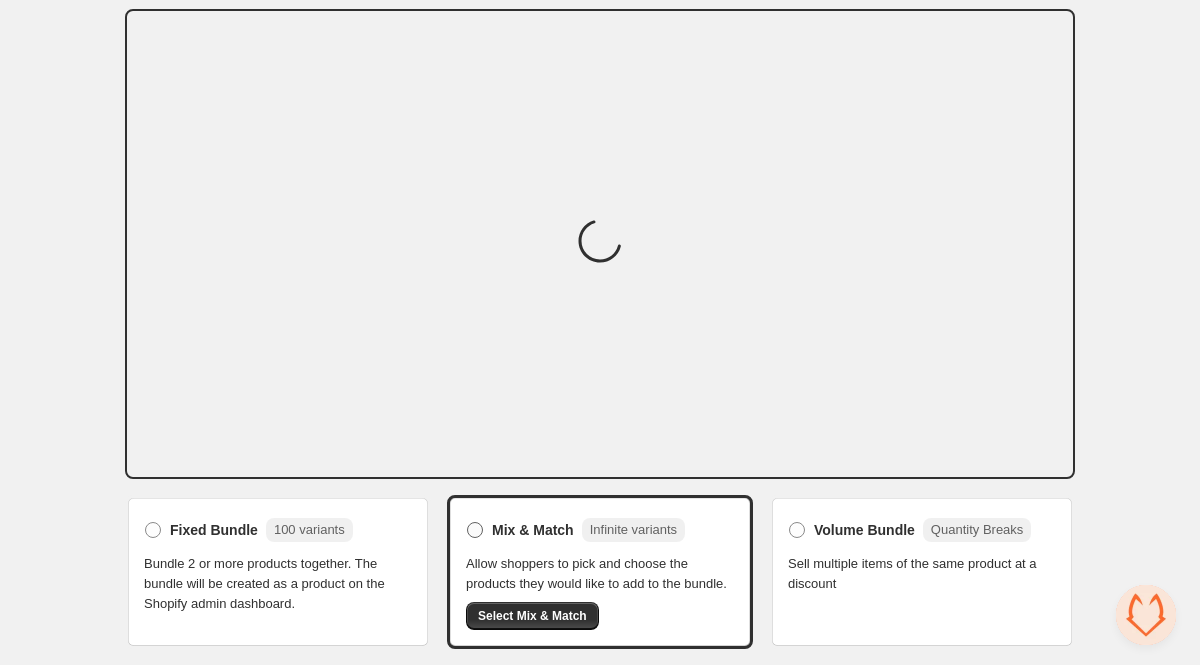 scroll, scrollTop: 83, scrollLeft: 0, axis: vertical 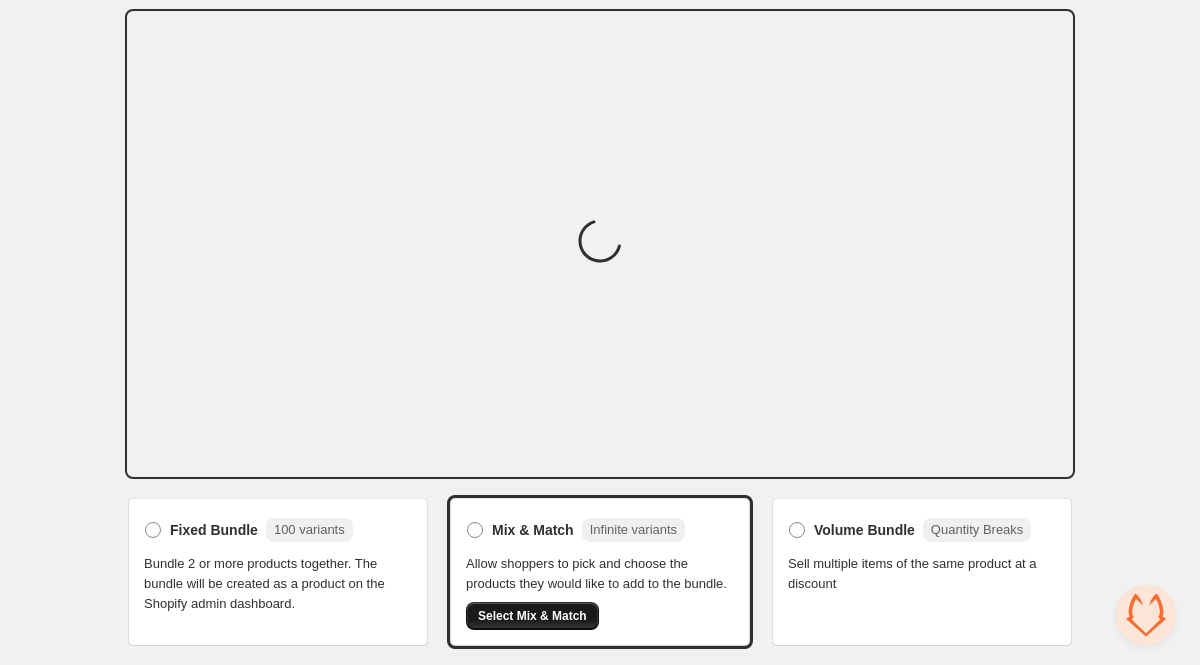 click on "Select Mix & Match" at bounding box center (532, 616) 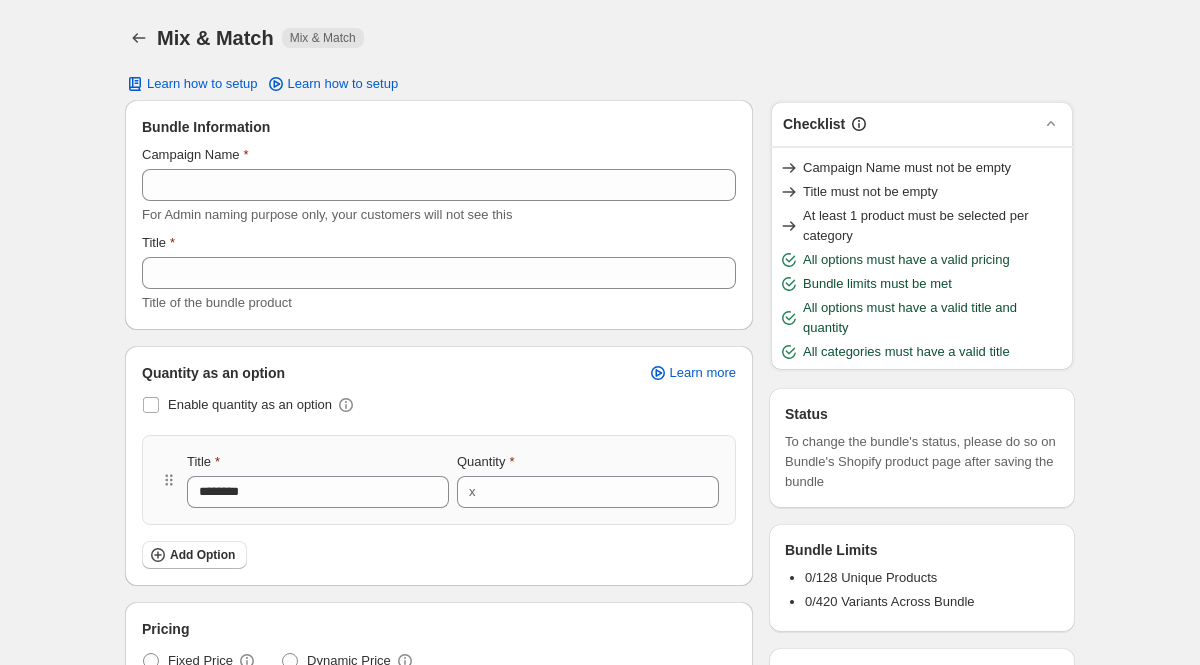scroll, scrollTop: 0, scrollLeft: 0, axis: both 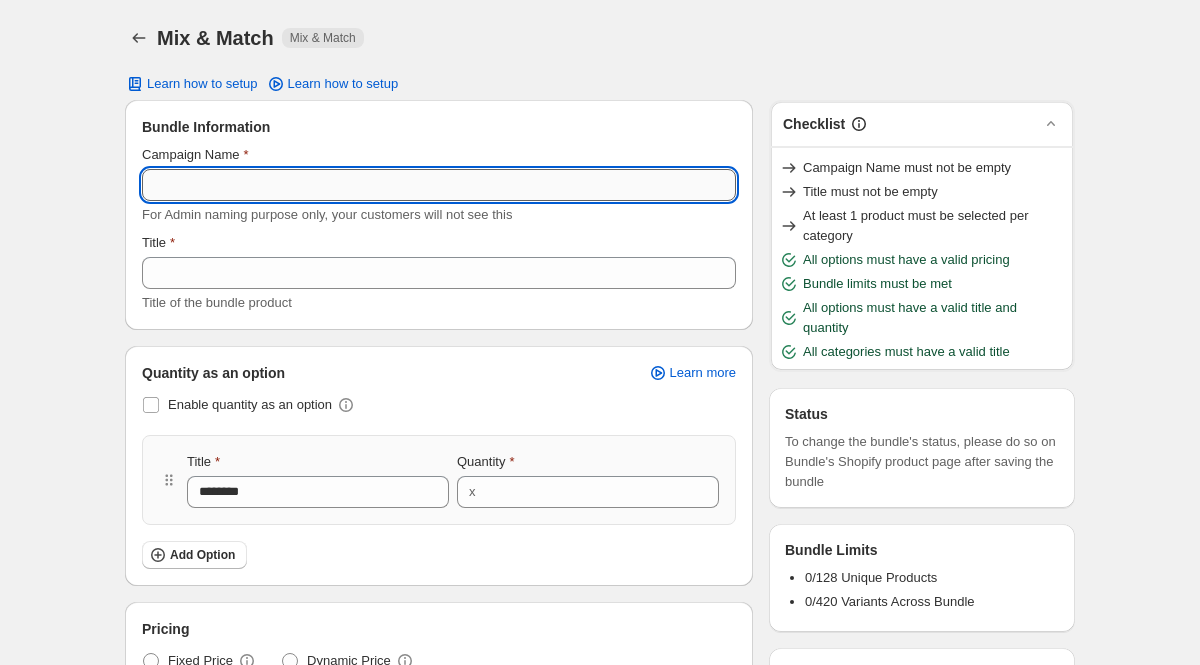 click on "Campaign Name" at bounding box center [439, 185] 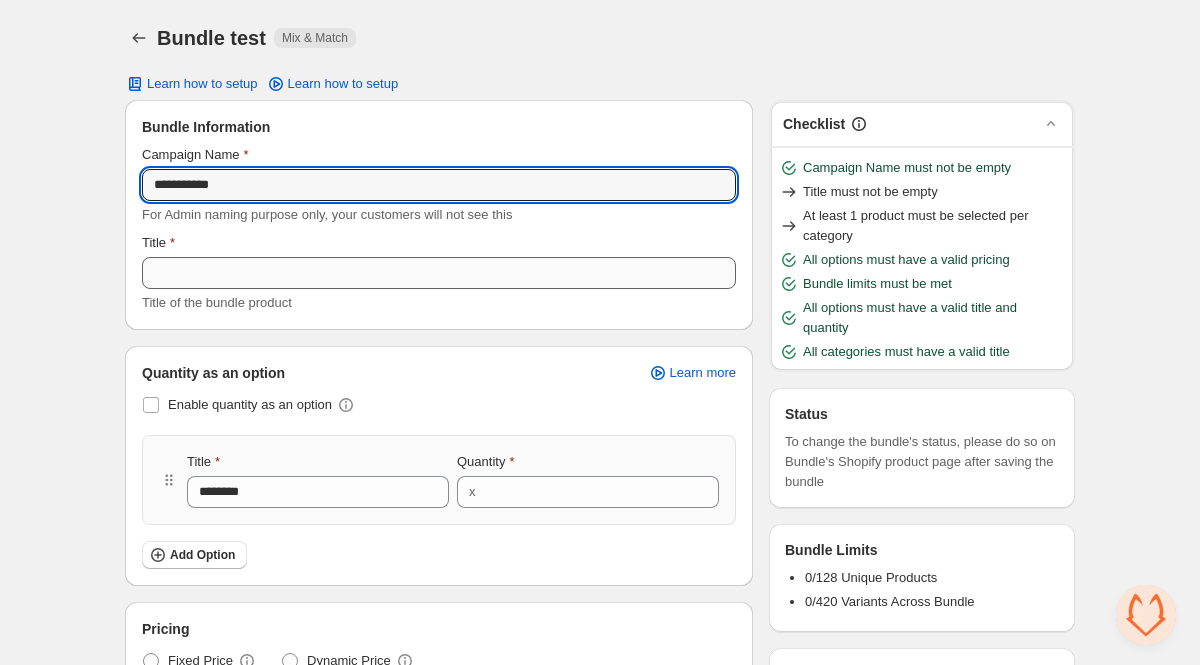 type on "**********" 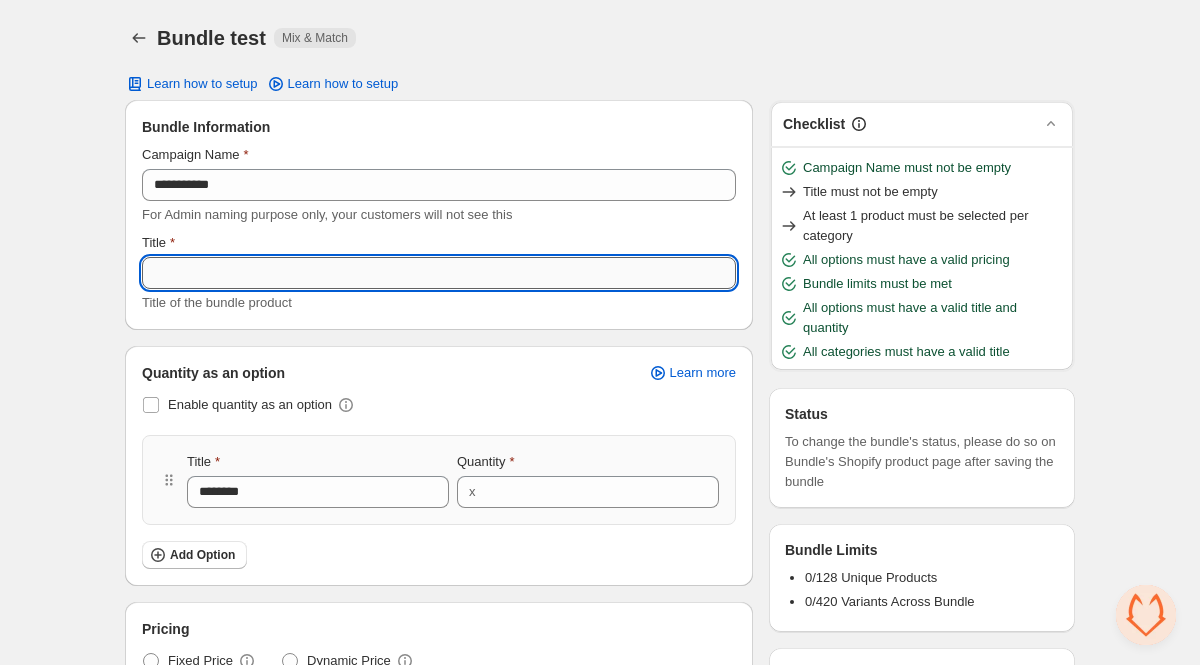 click on "Title" at bounding box center (439, 273) 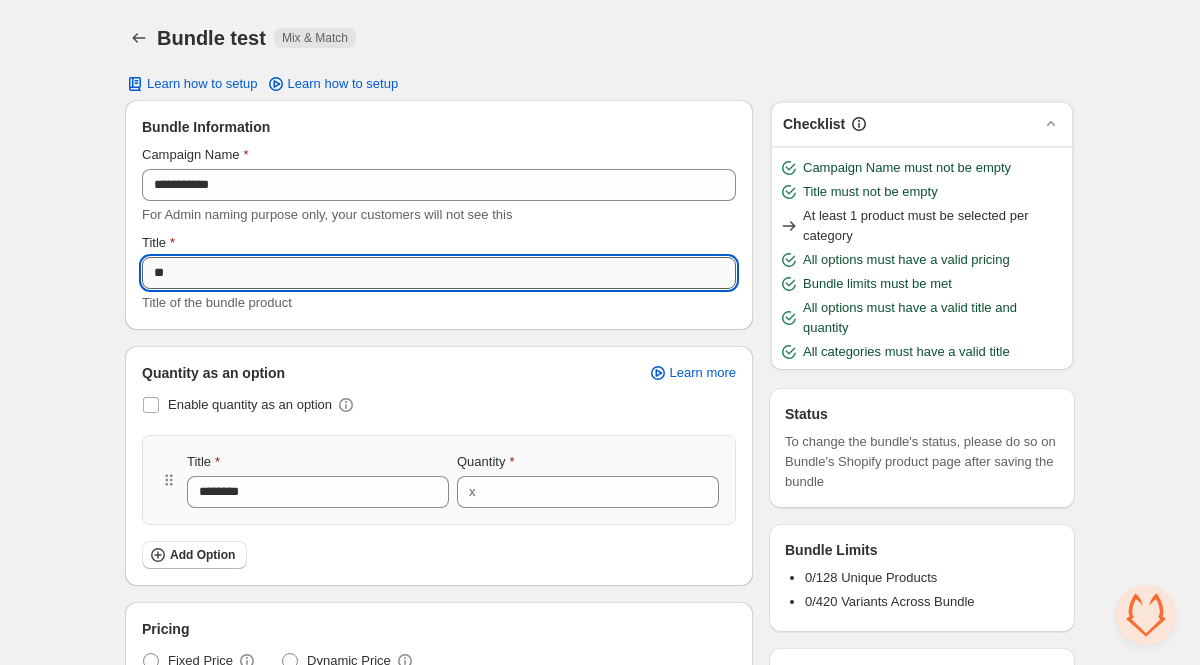 type on "*" 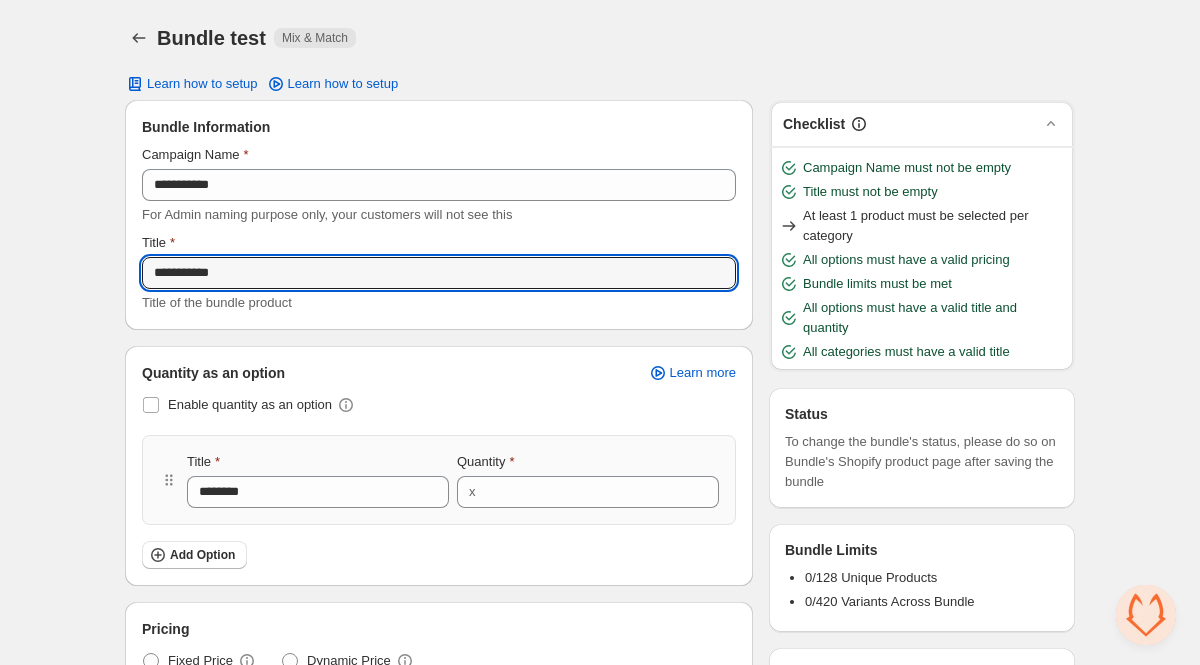 type on "**********" 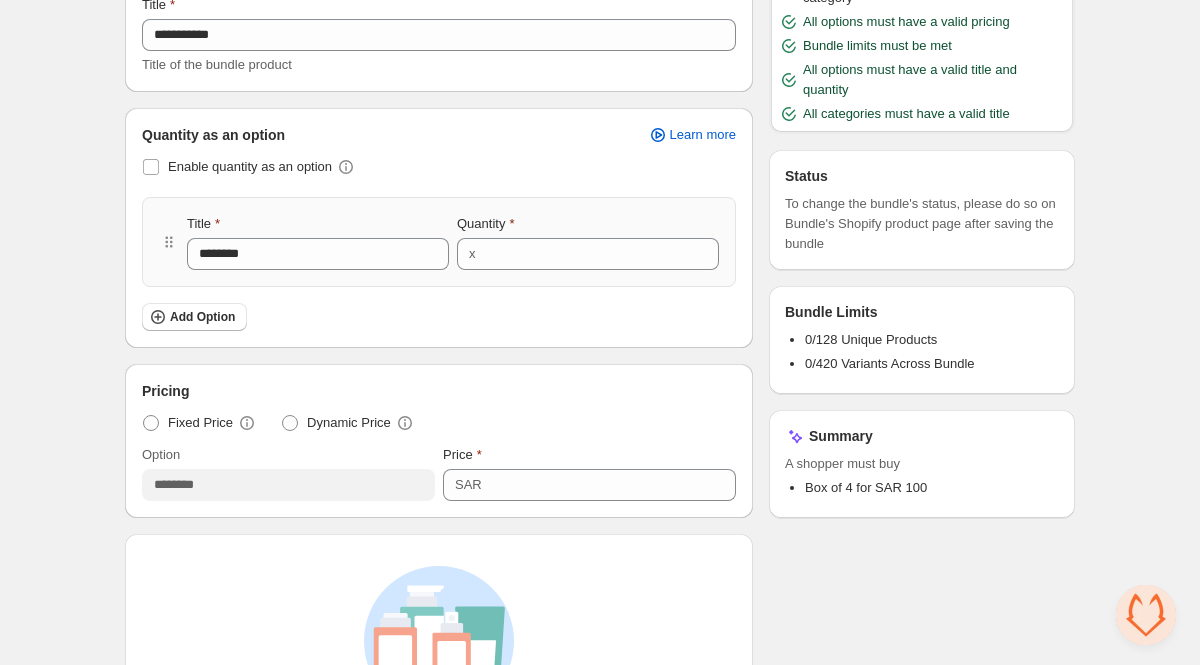 scroll, scrollTop: 263, scrollLeft: 0, axis: vertical 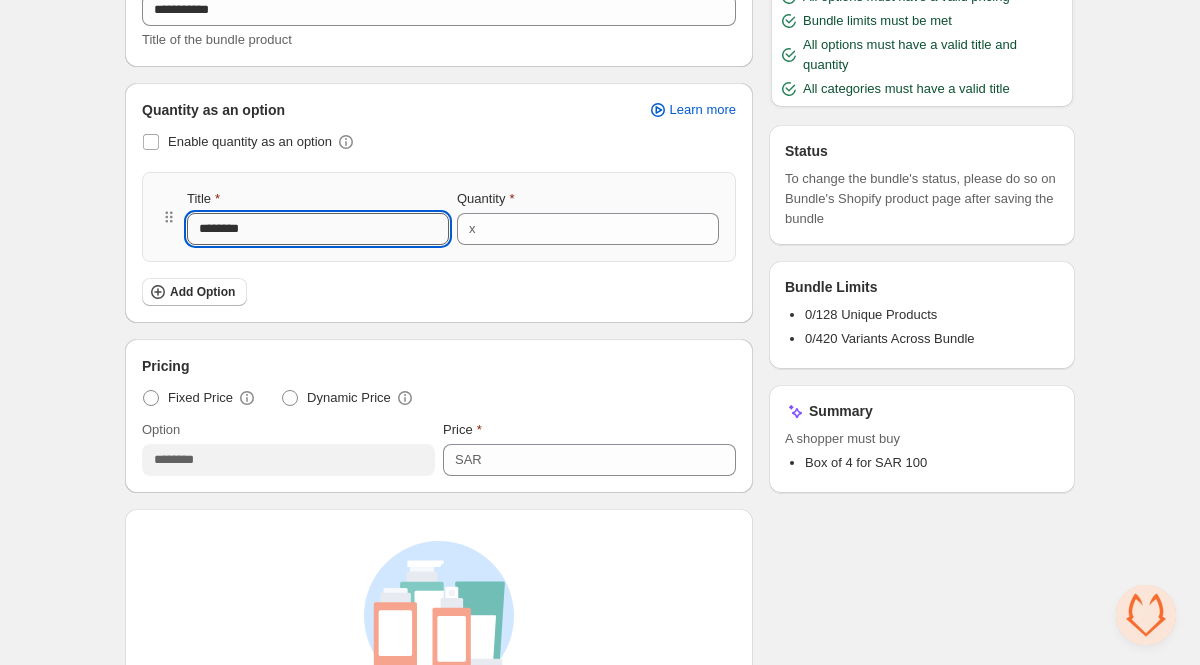 click on "********" at bounding box center (318, 229) 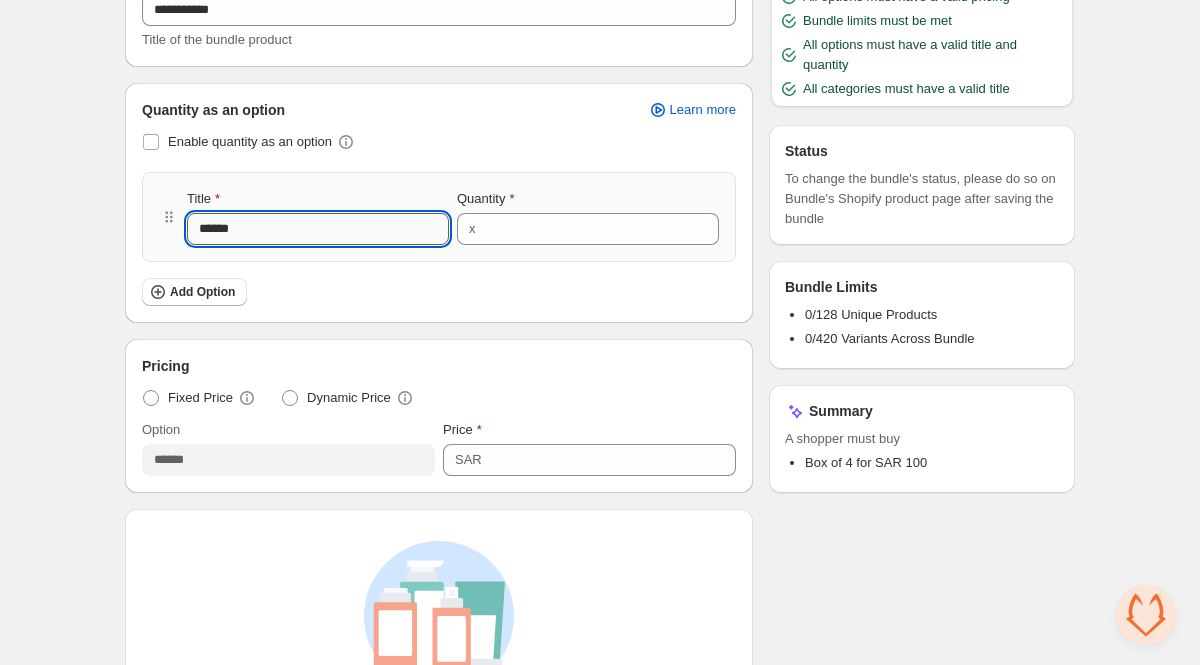 type on "*****" 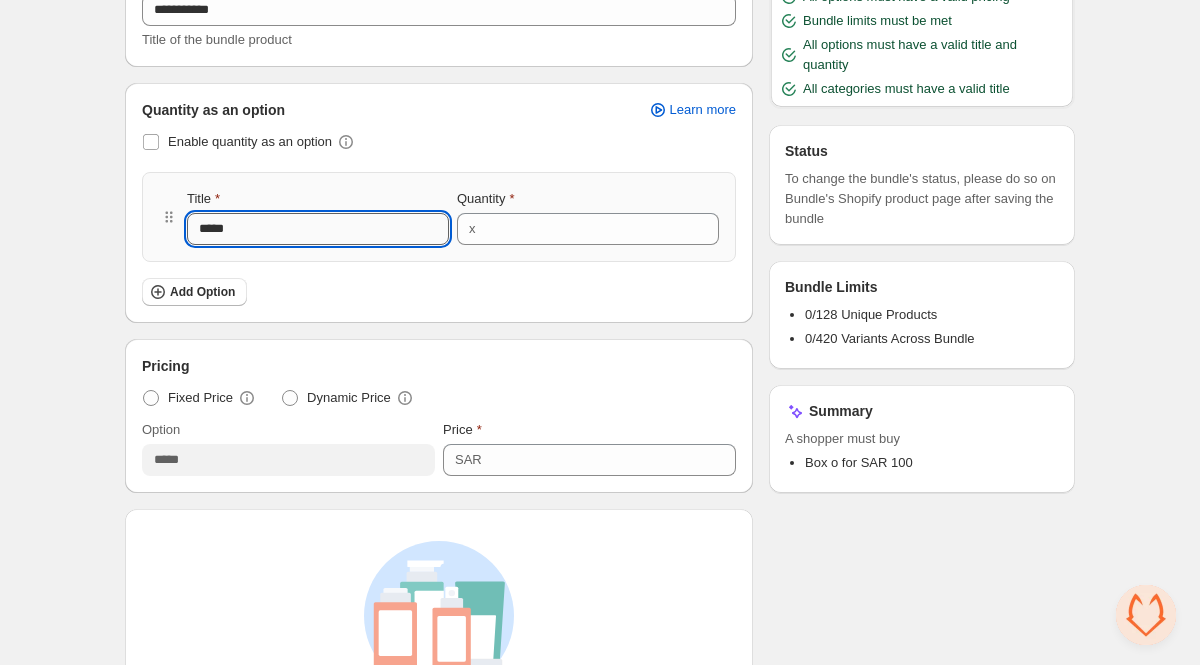 type on "***" 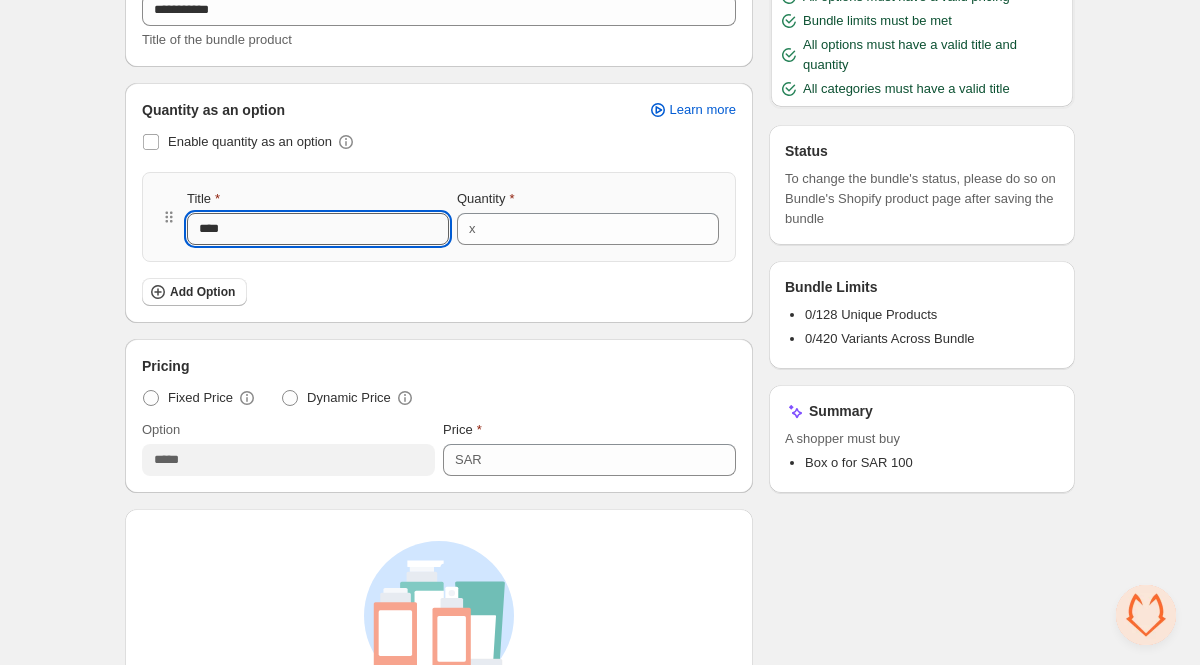 type on "***" 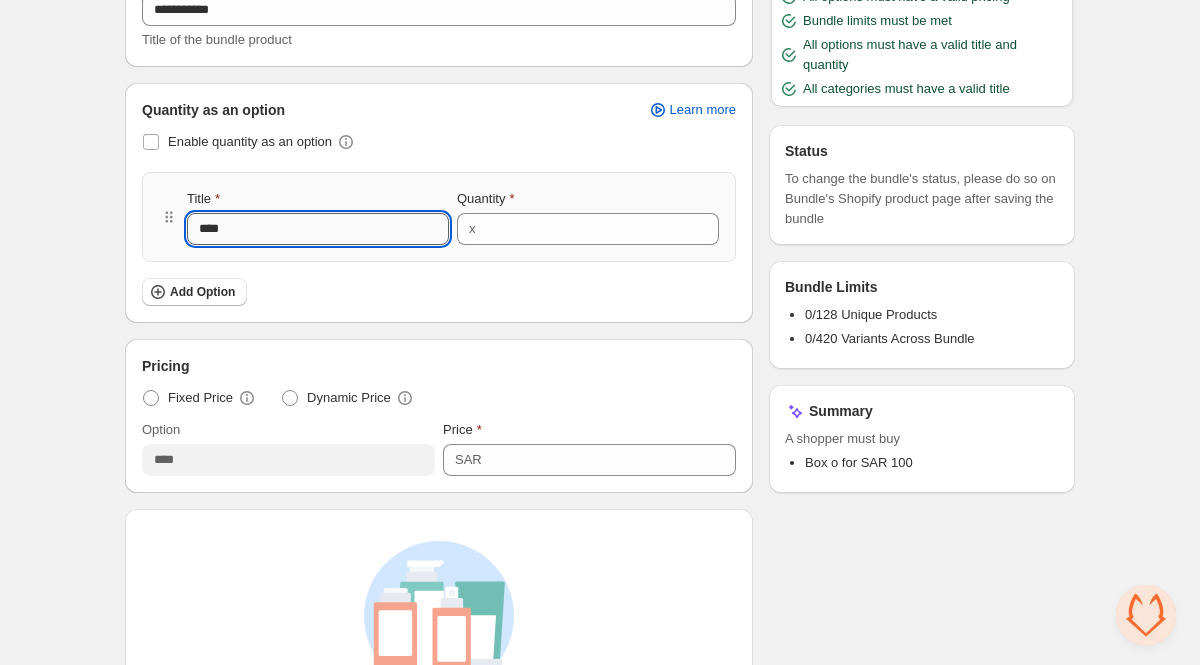 type on "***" 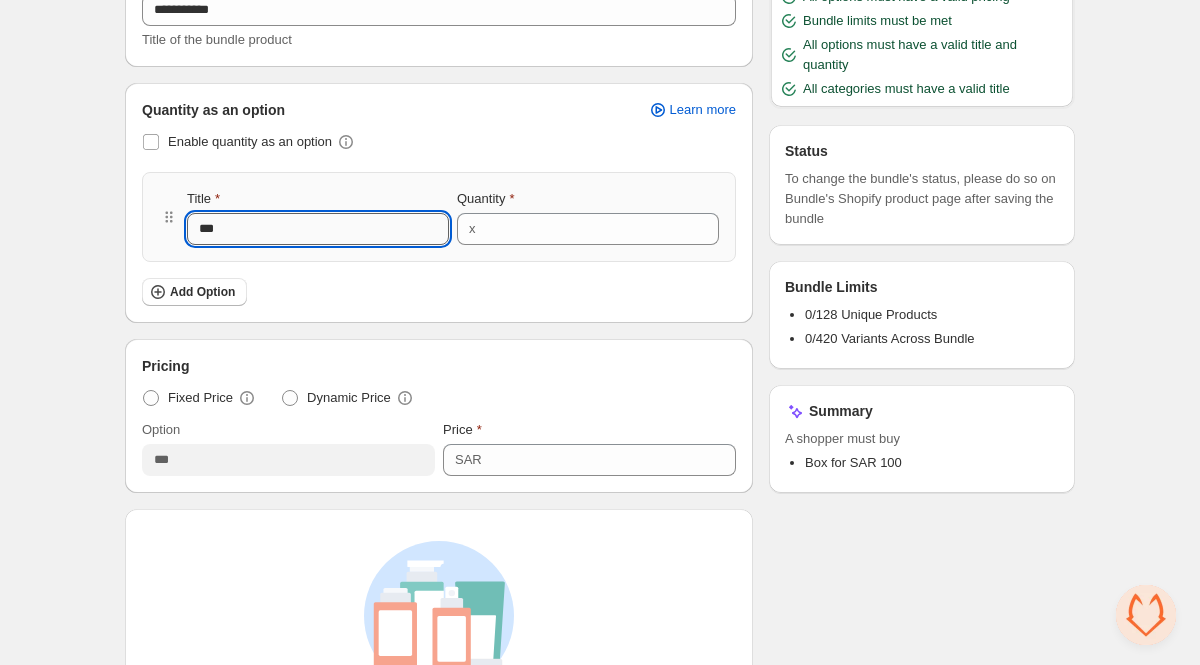 type on "**" 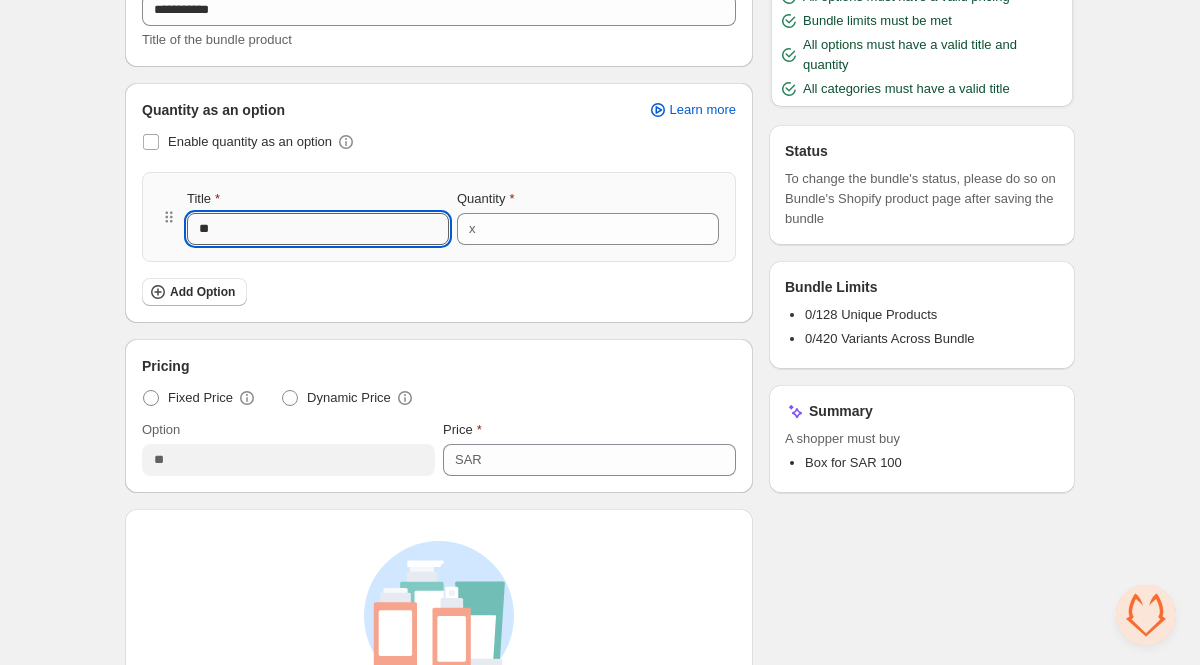 type on "*" 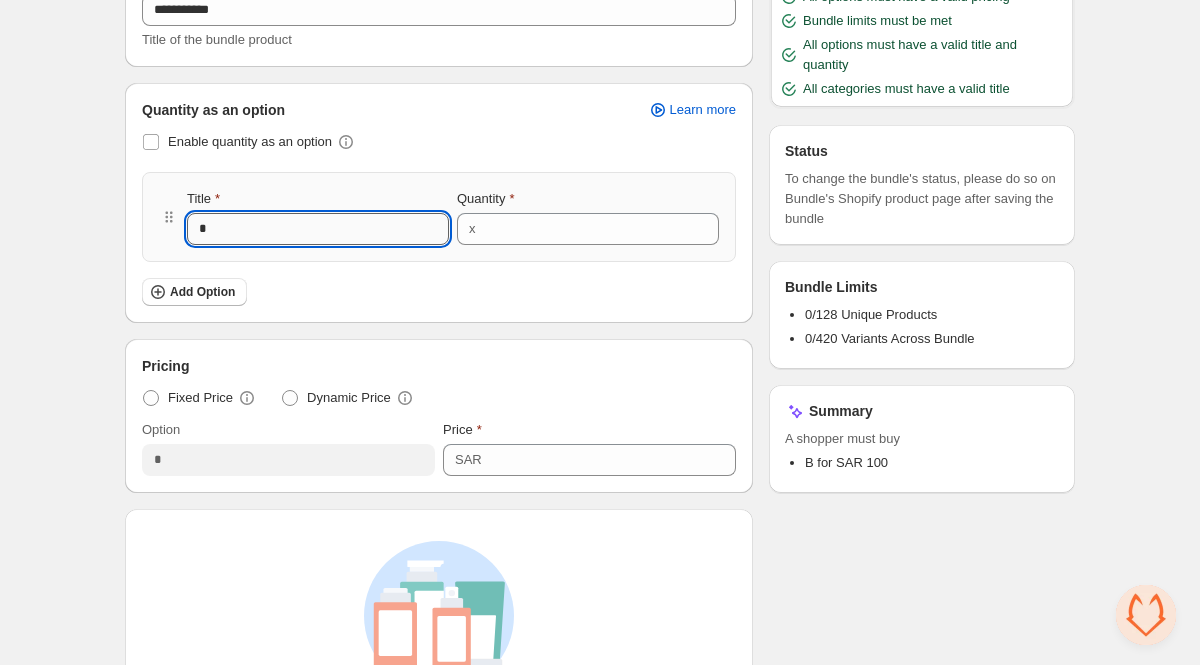 type 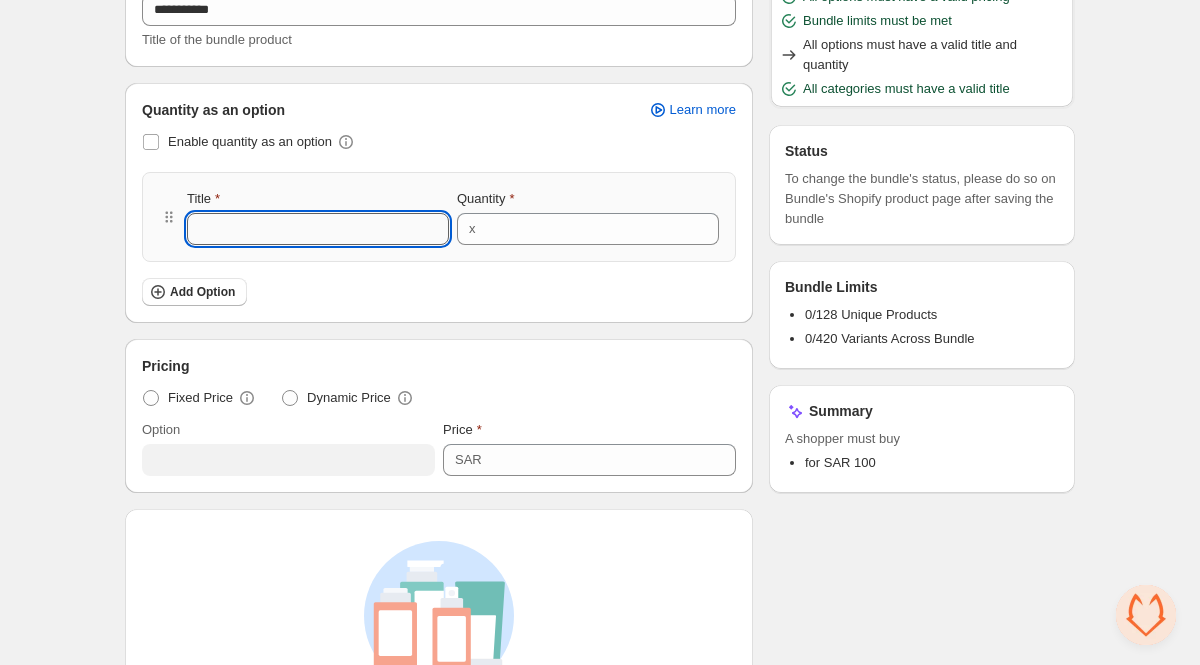 type on "*" 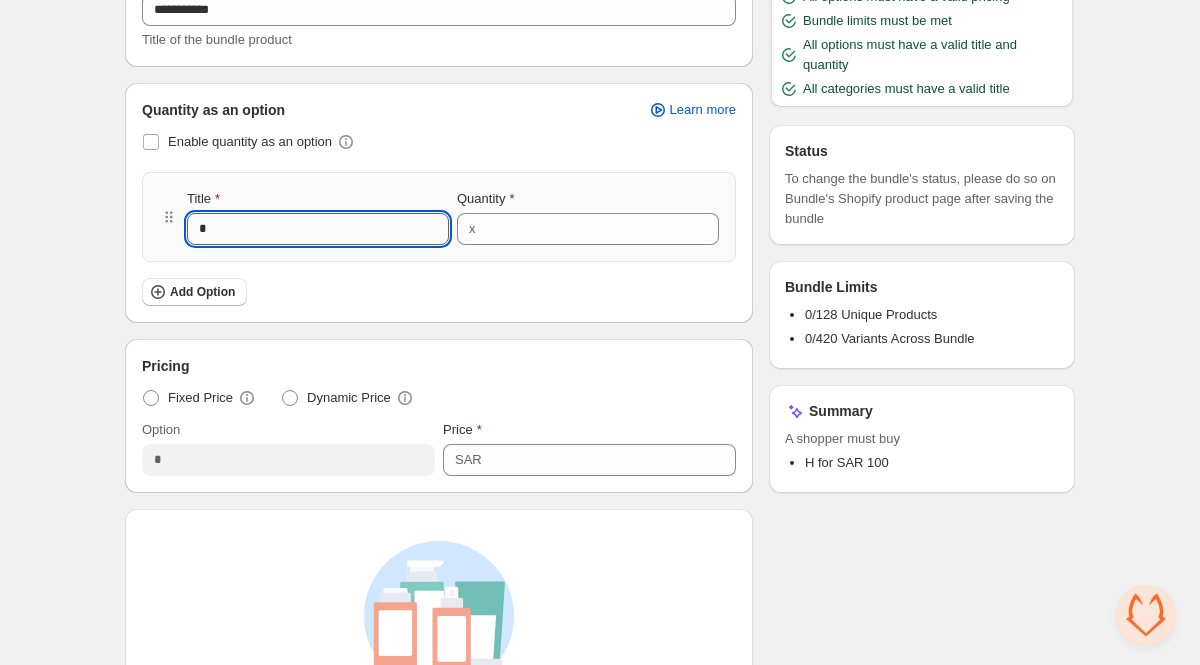 type on "**" 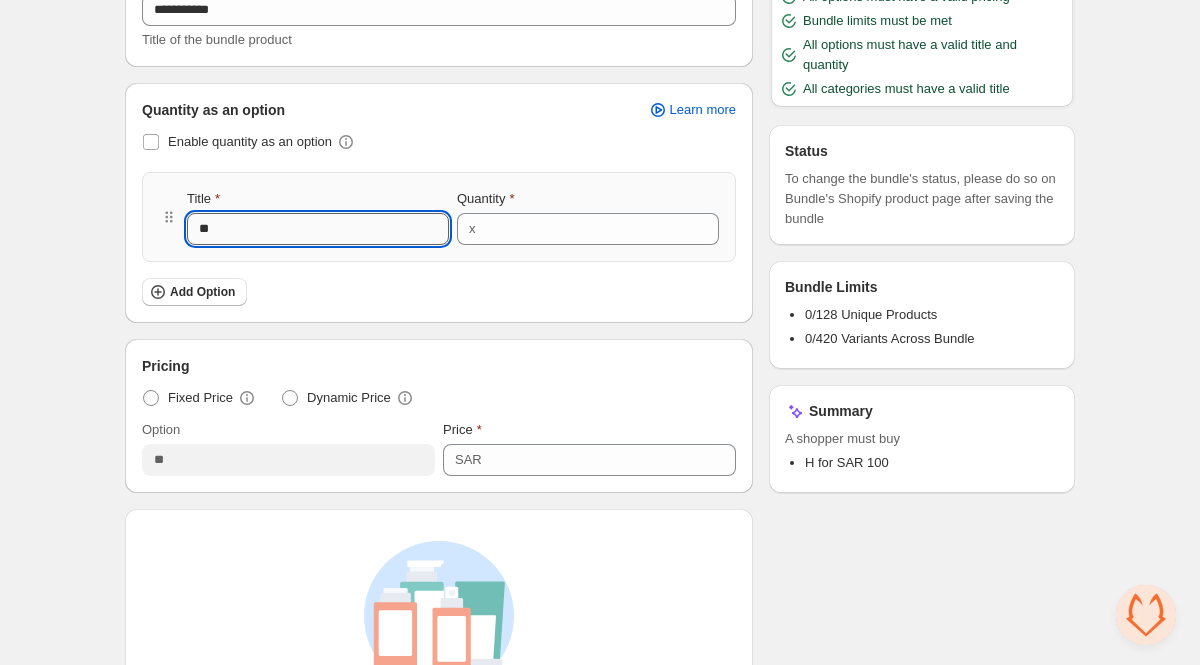 type on "***" 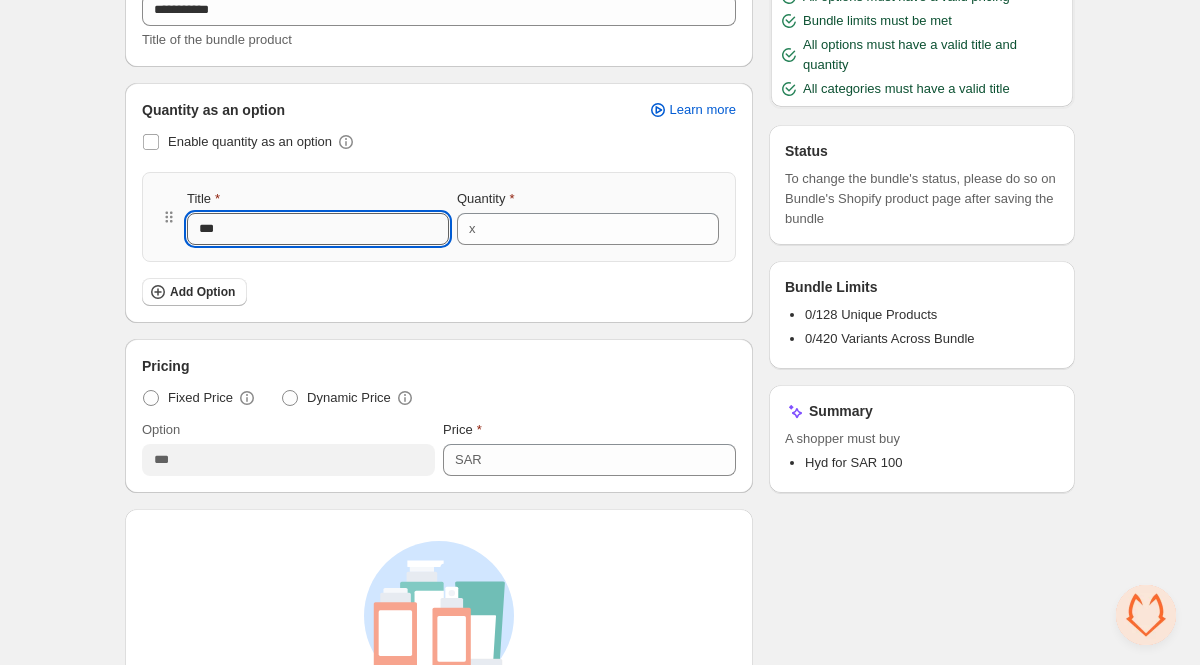 type on "****" 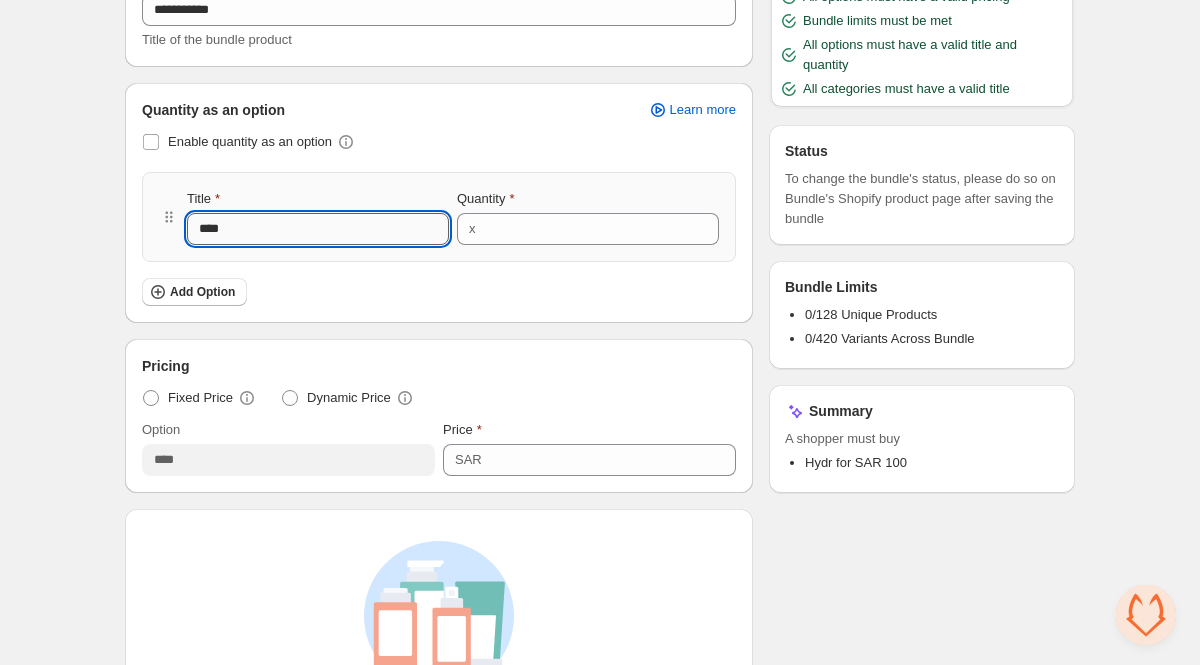 type on "*****" 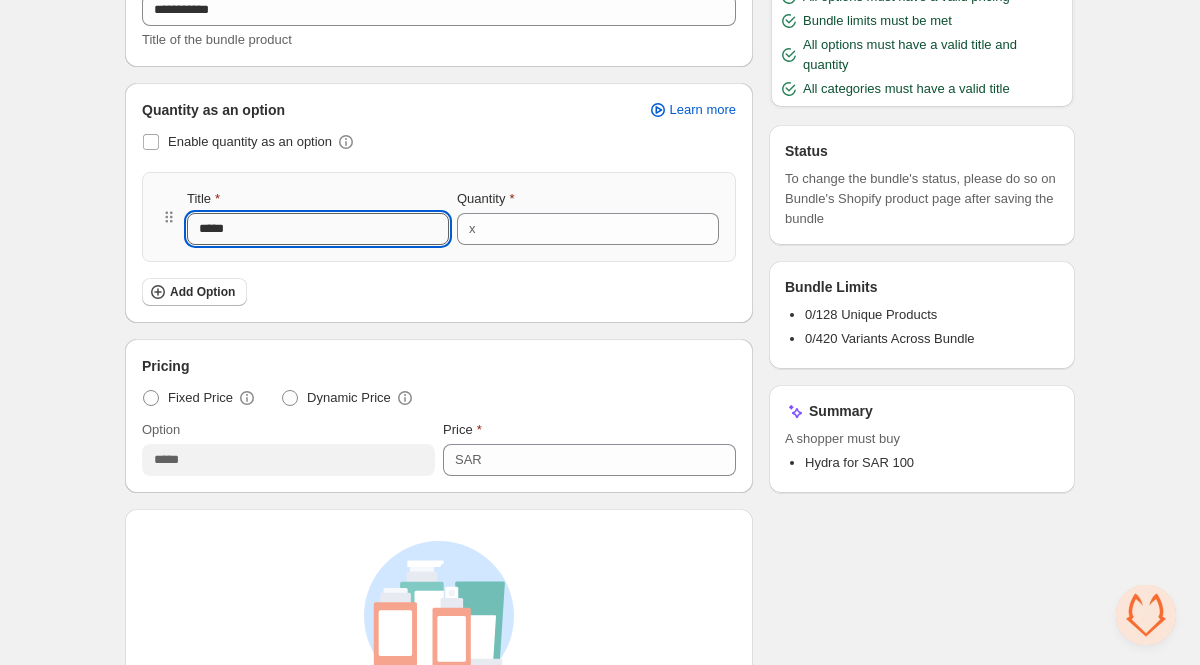 type on "******" 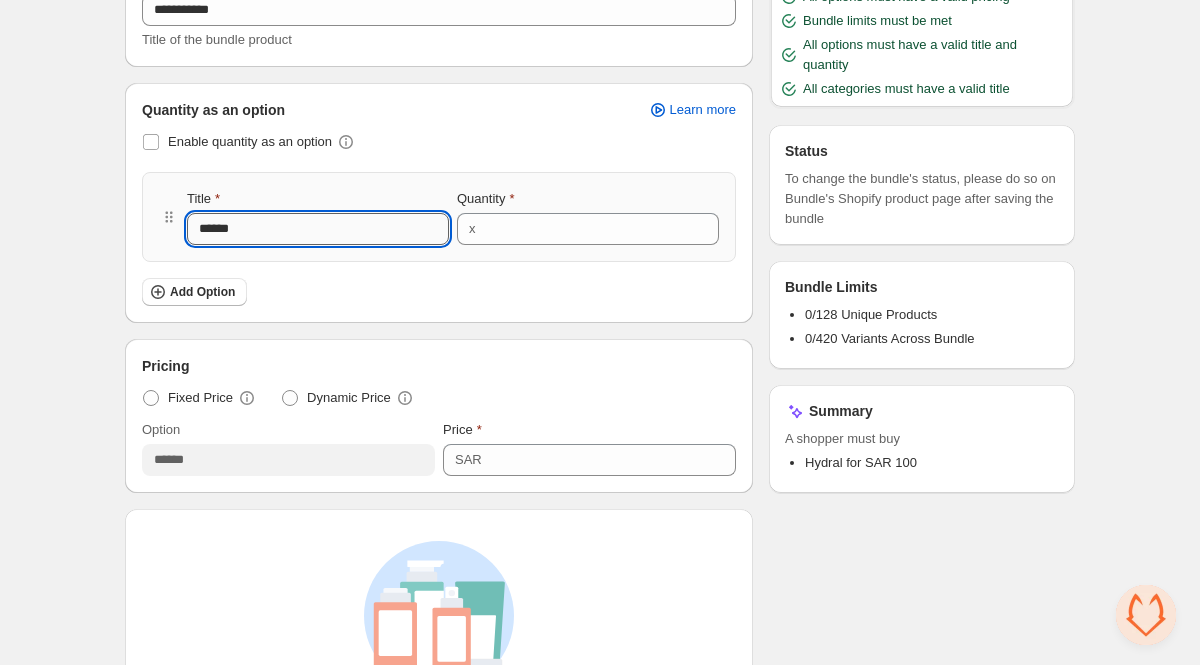 type on "*******" 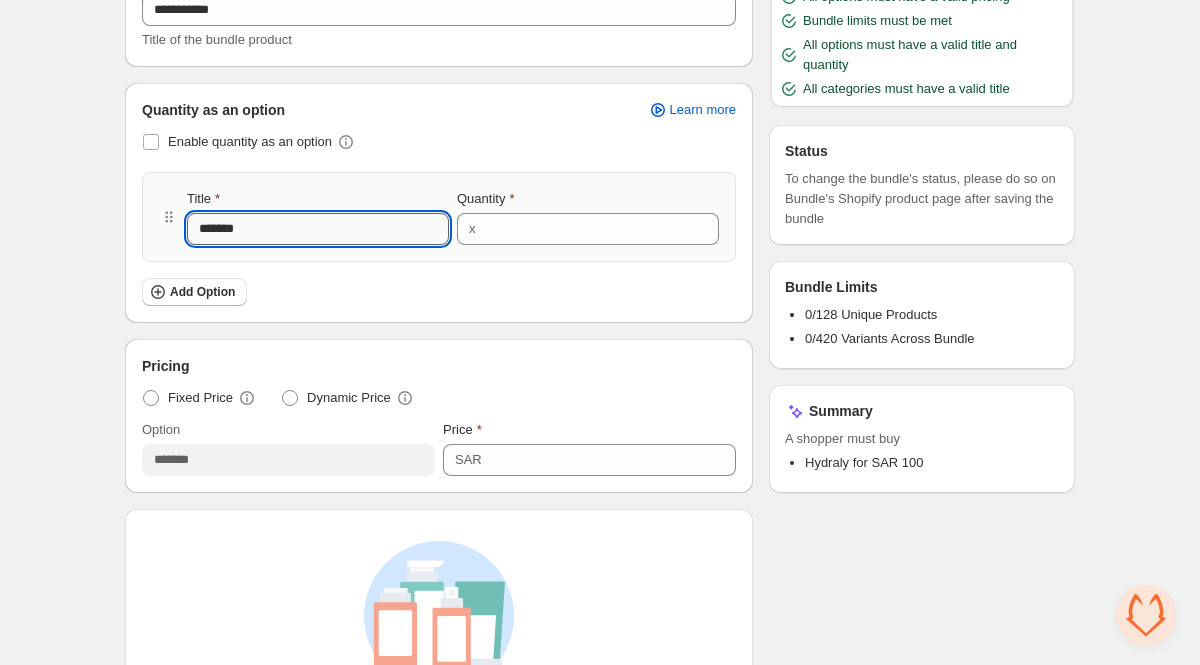 type on "********" 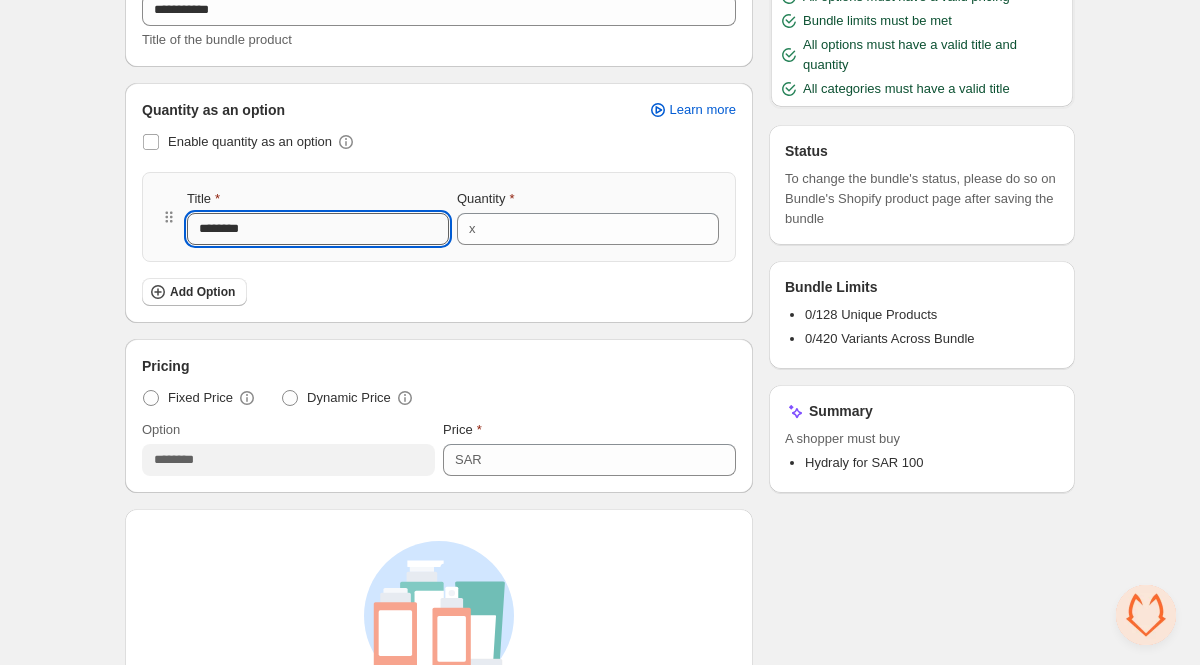 type on "*********" 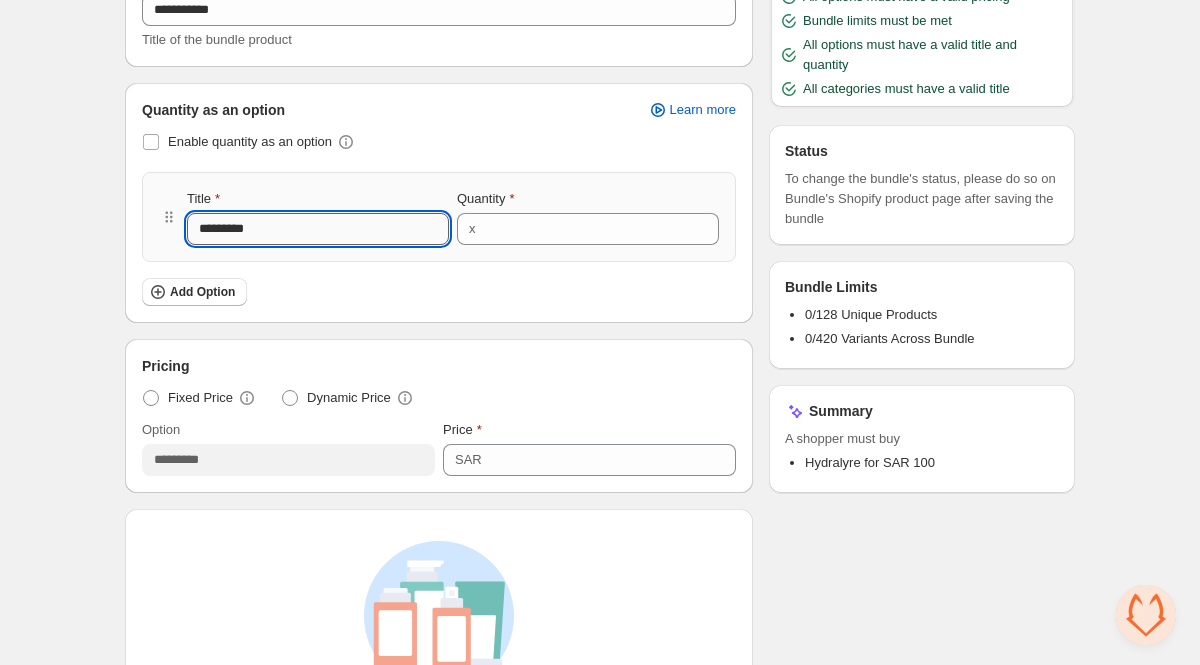 type on "********" 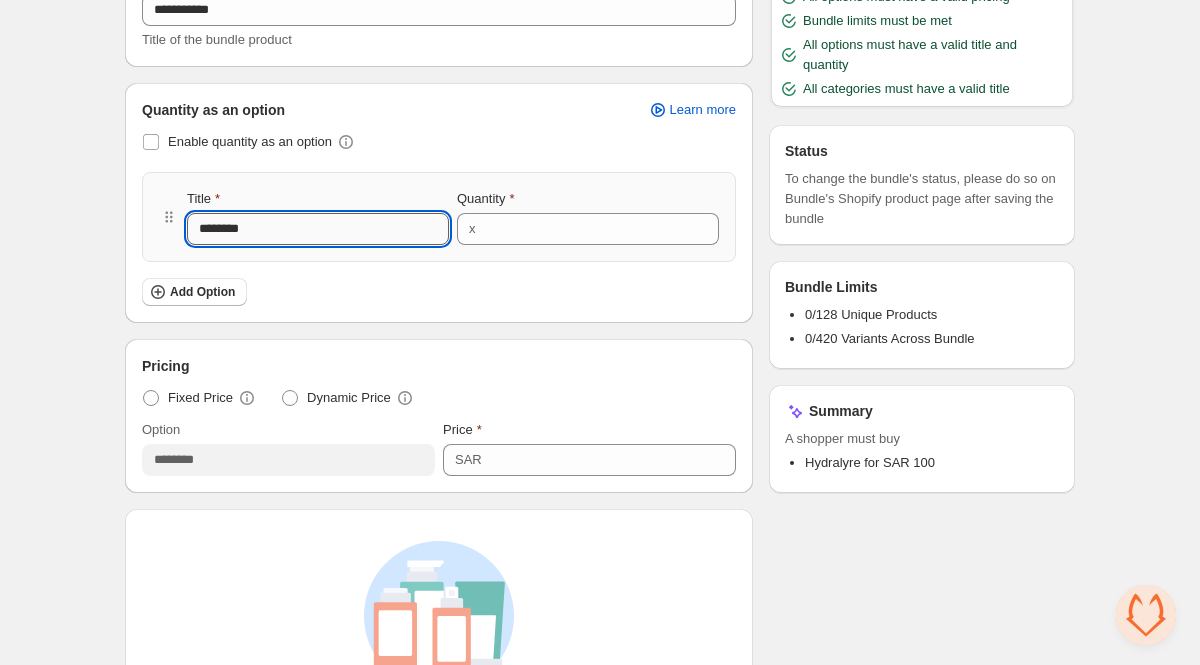 type on "*******" 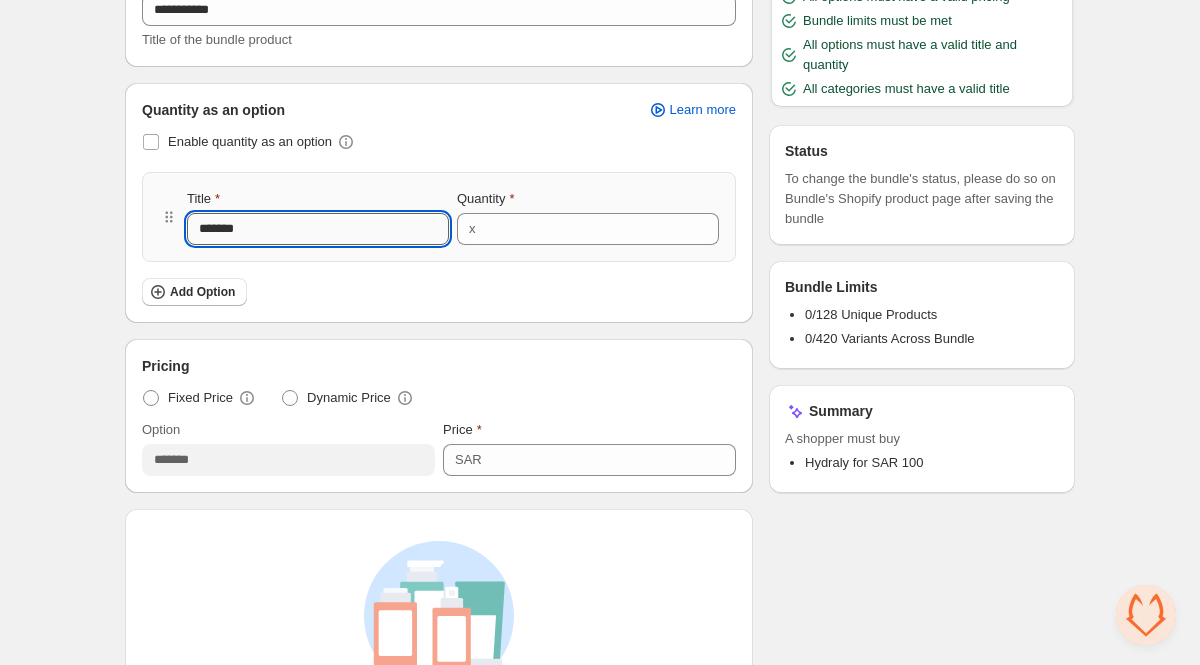 type on "********" 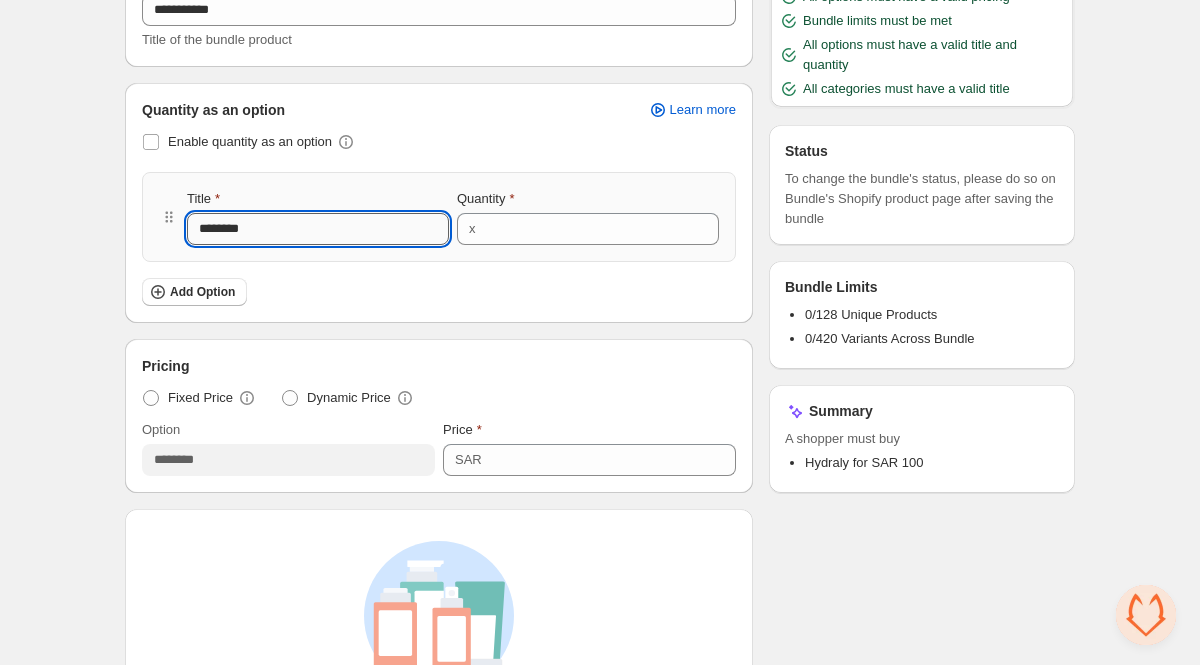 type on "*********" 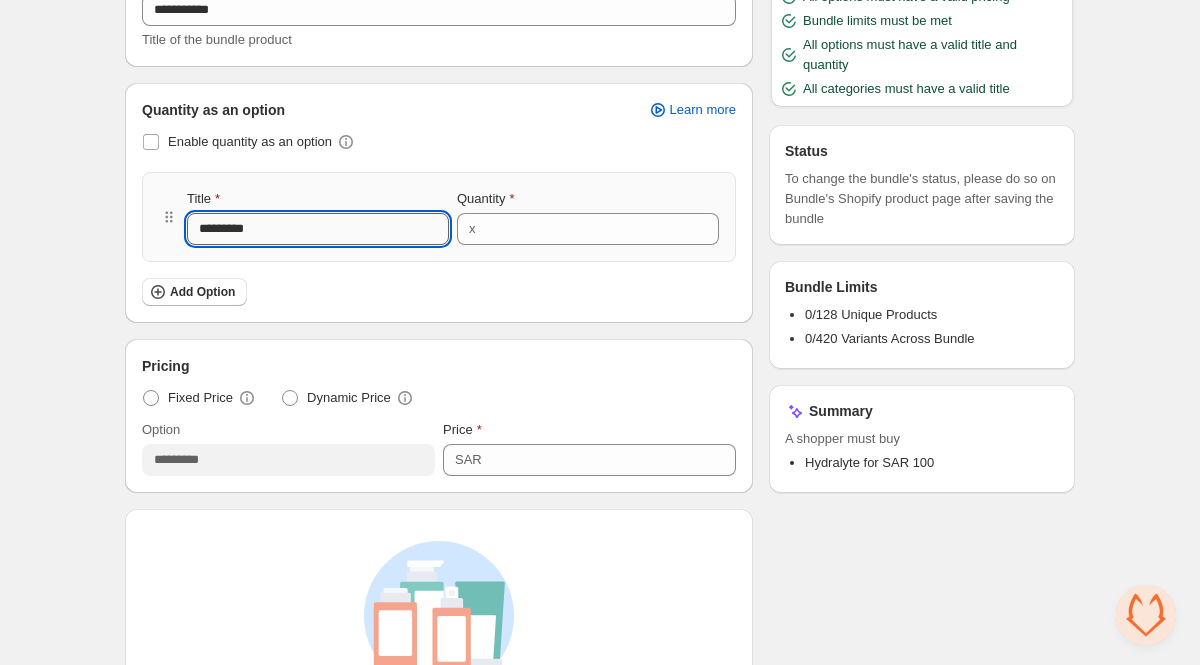 type on "*********" 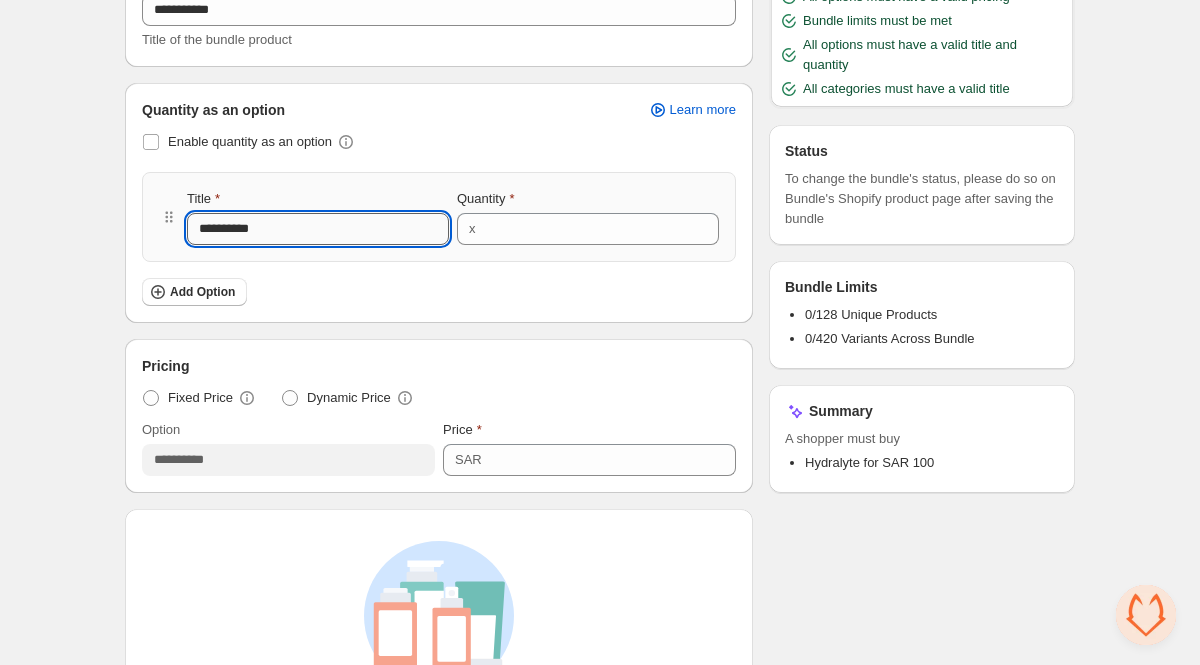 type on "**********" 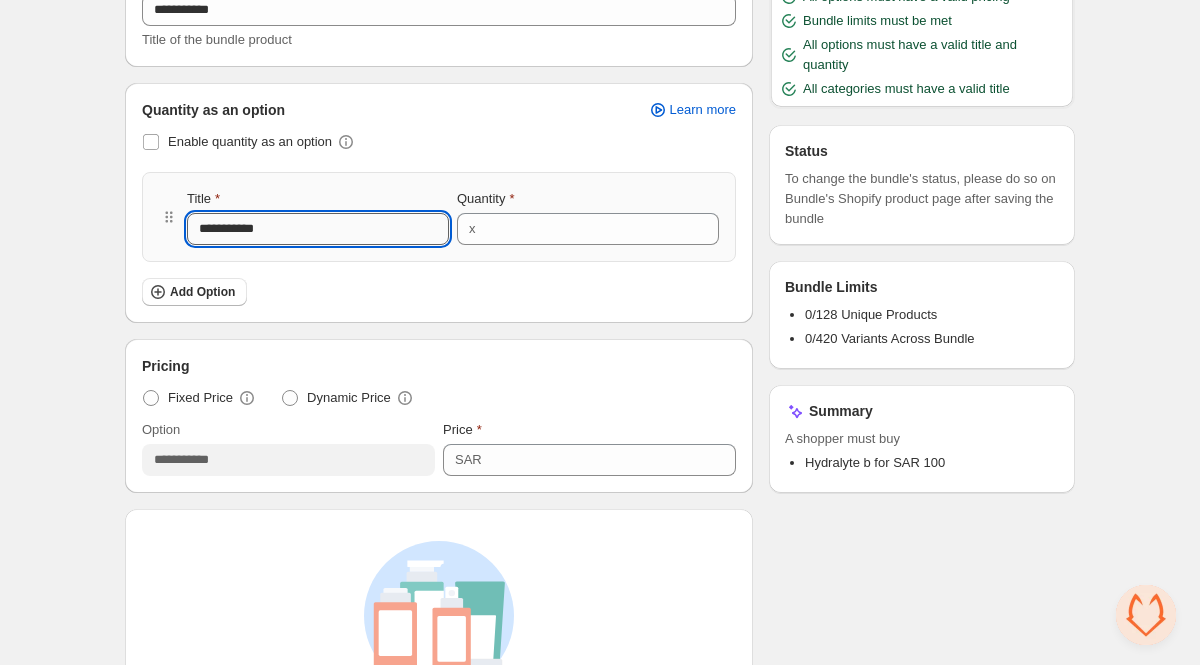 type on "**********" 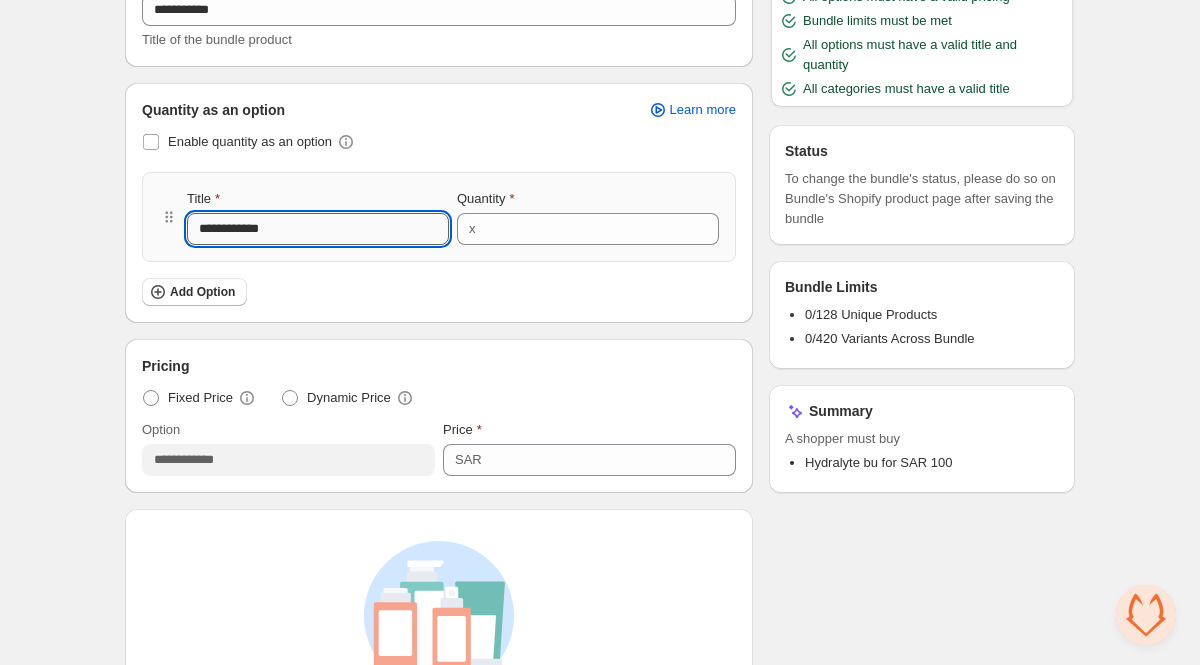 type on "**********" 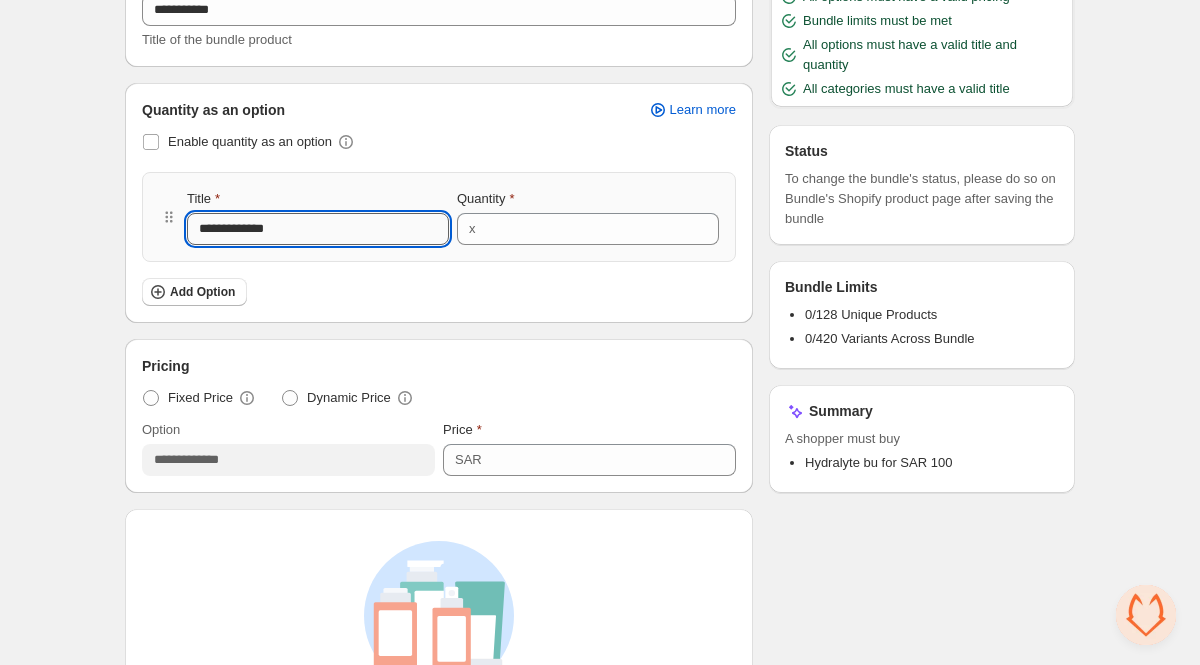 type on "**********" 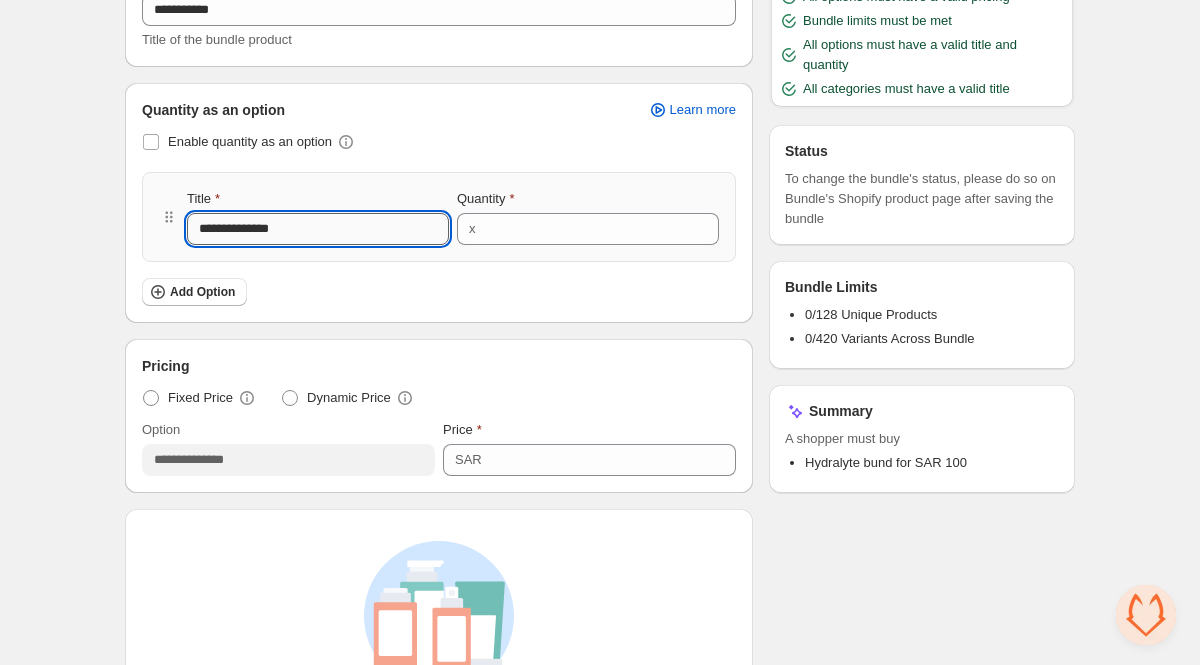 type on "**********" 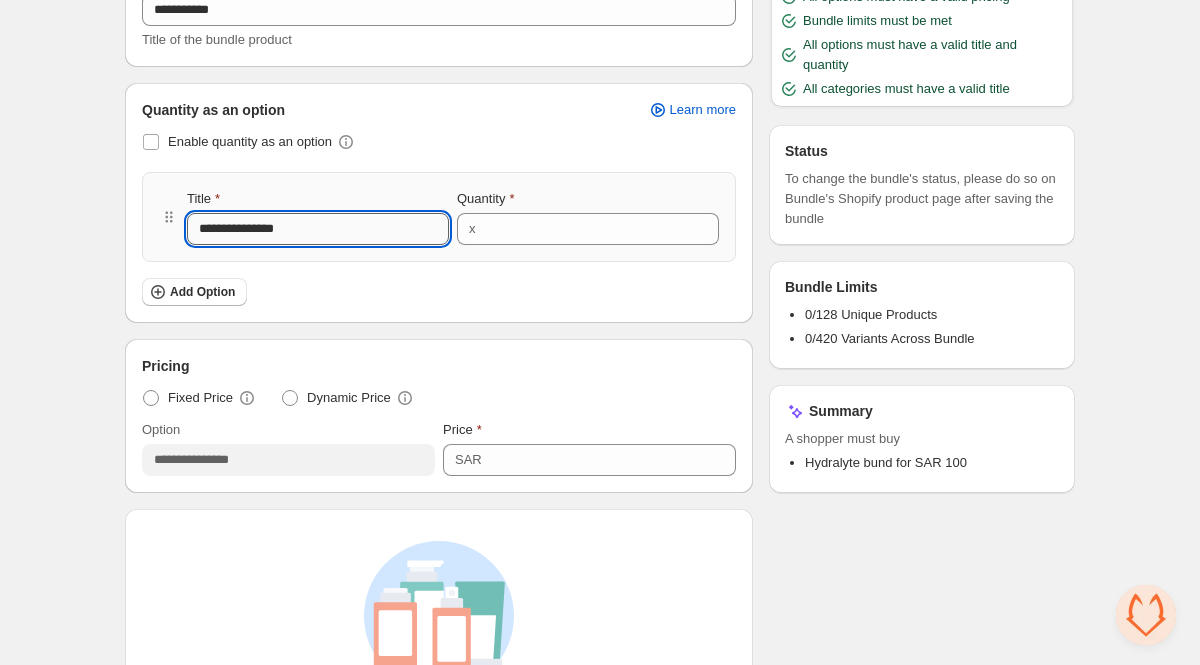 type on "**********" 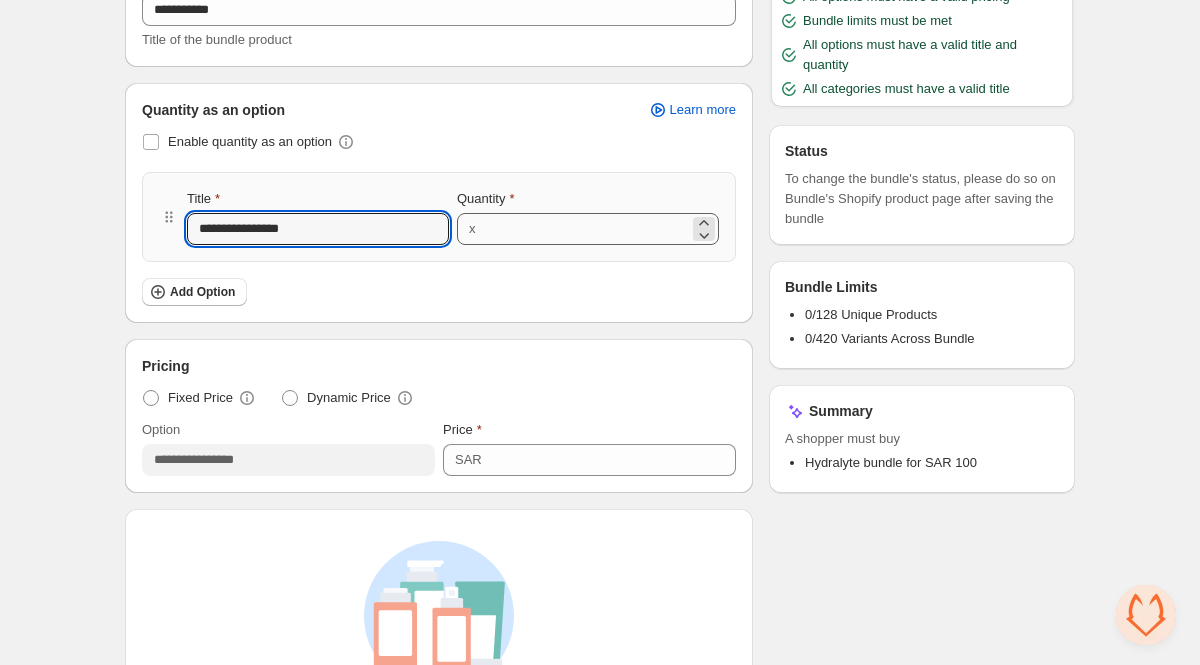 type on "**********" 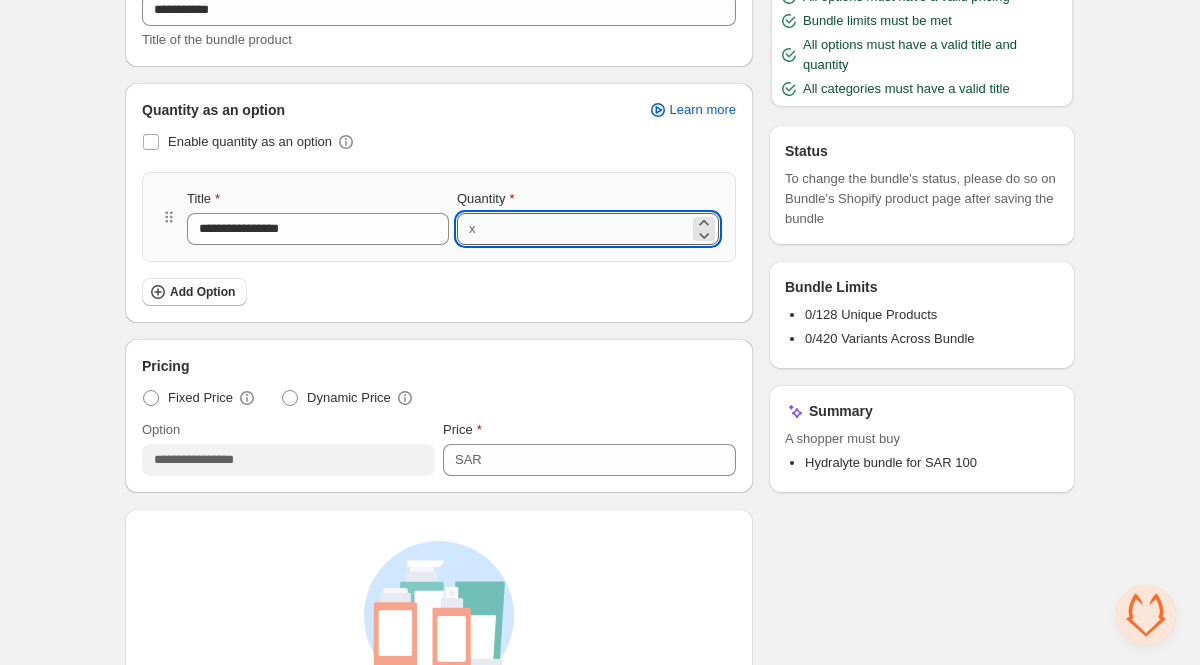 click on "*" at bounding box center [586, 229] 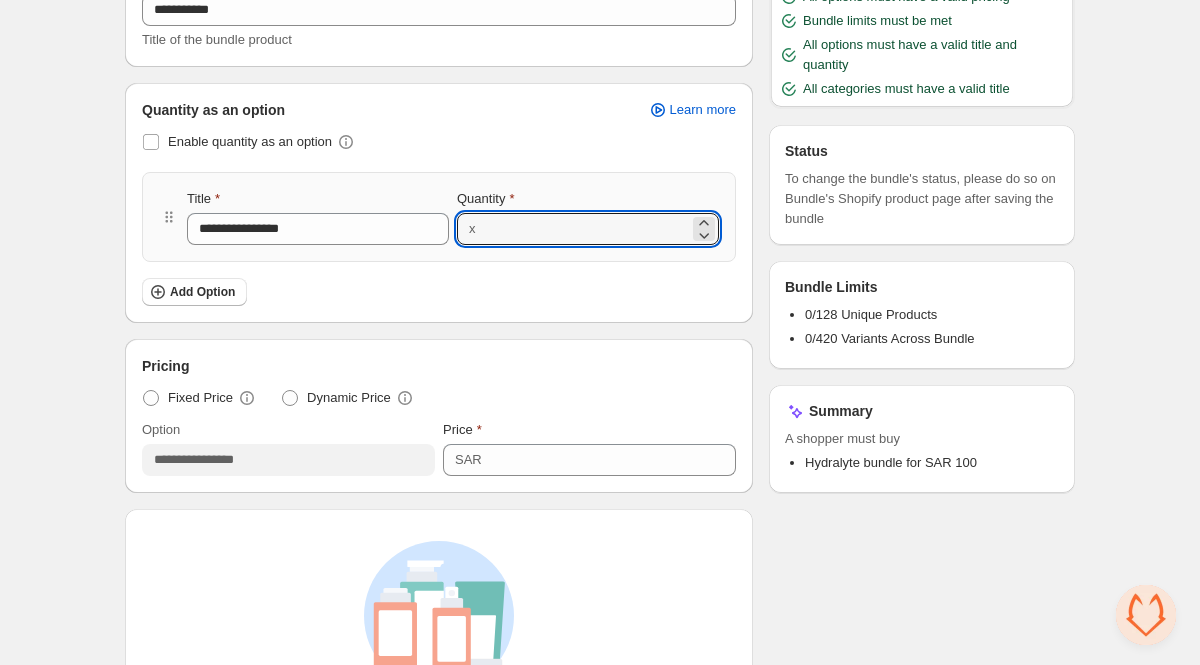 type on "*" 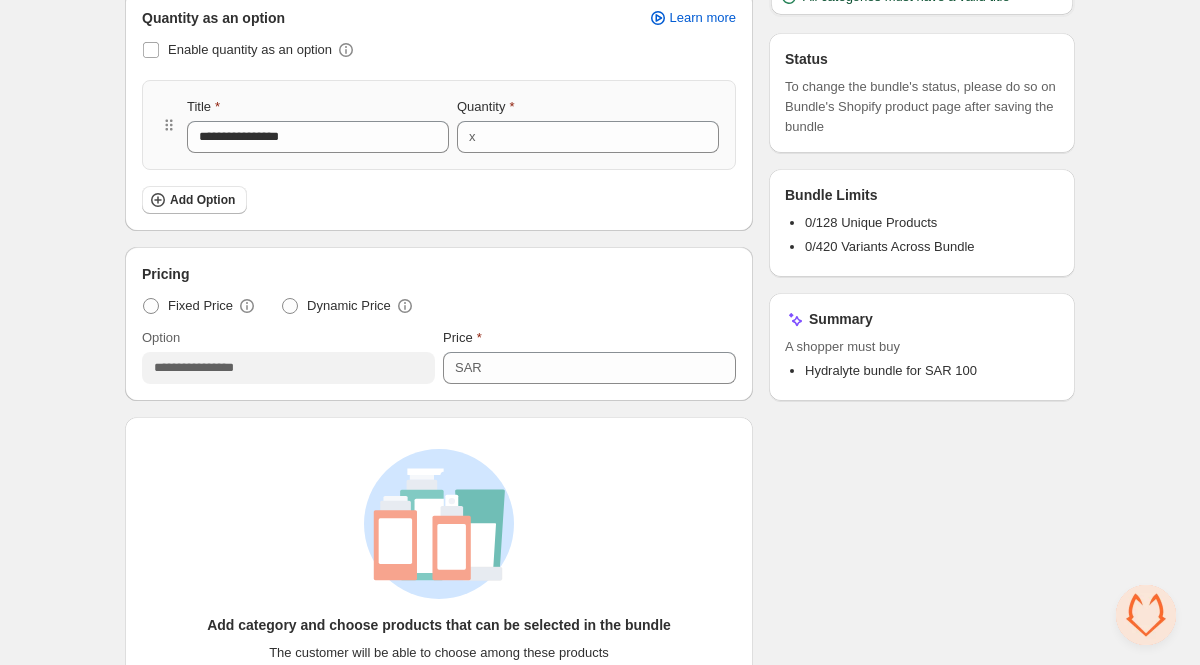 scroll, scrollTop: 356, scrollLeft: 0, axis: vertical 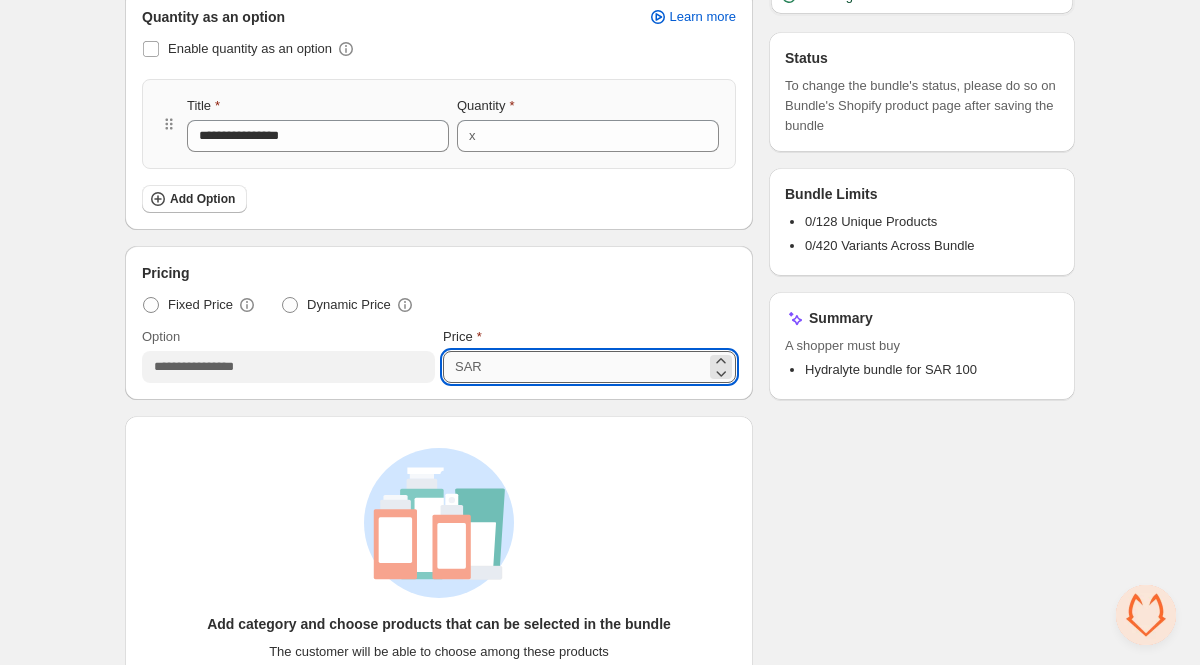 click on "***" at bounding box center [597, 367] 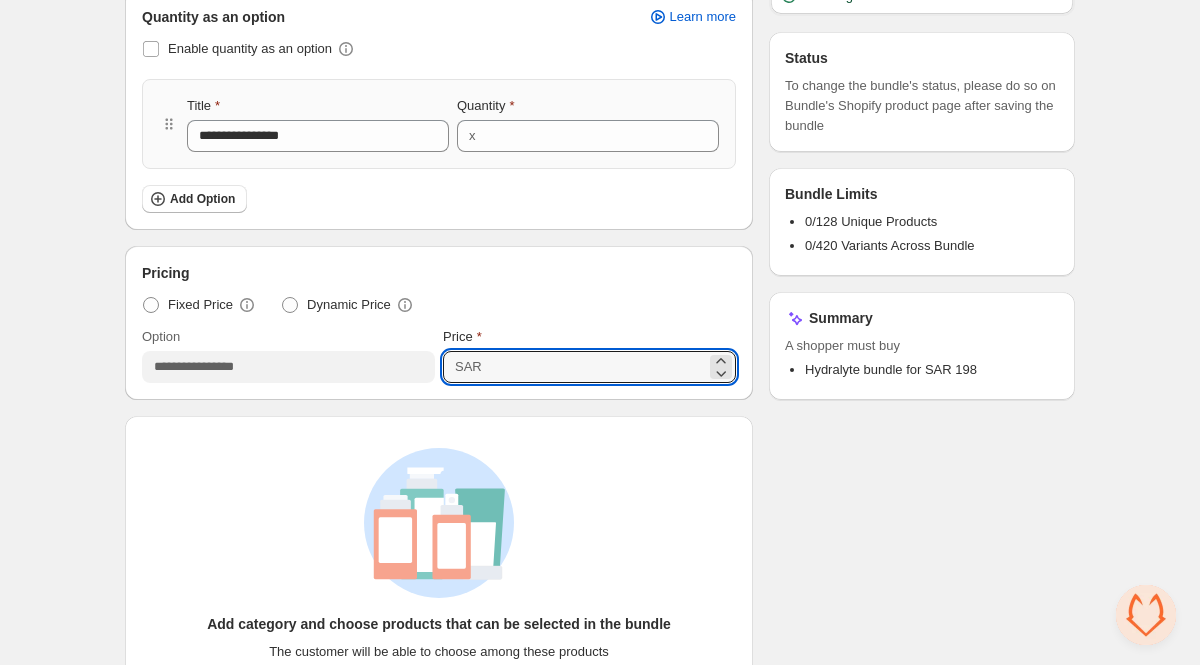 type on "***" 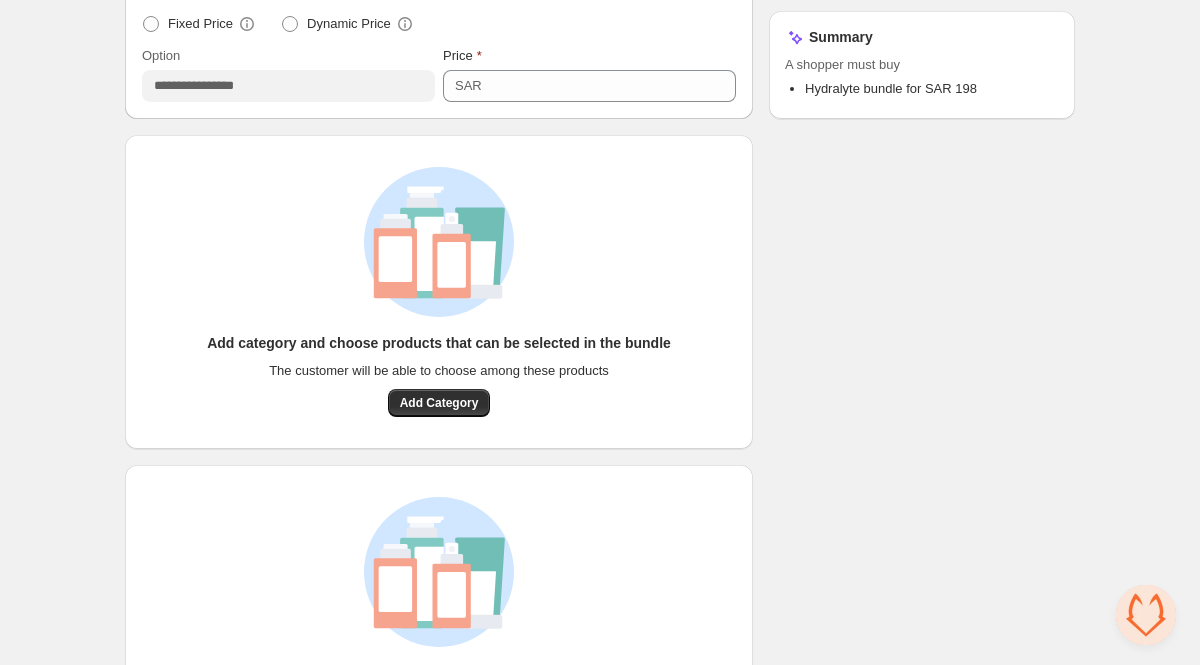 scroll, scrollTop: 636, scrollLeft: 0, axis: vertical 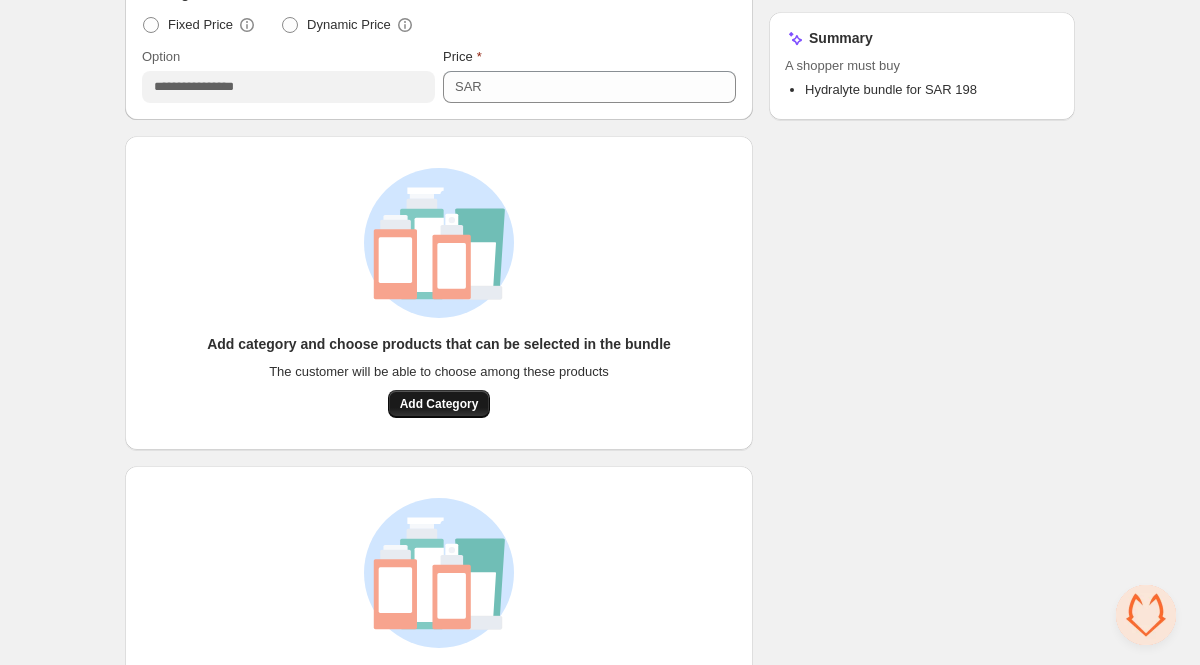 click on "Add Category" at bounding box center (439, 404) 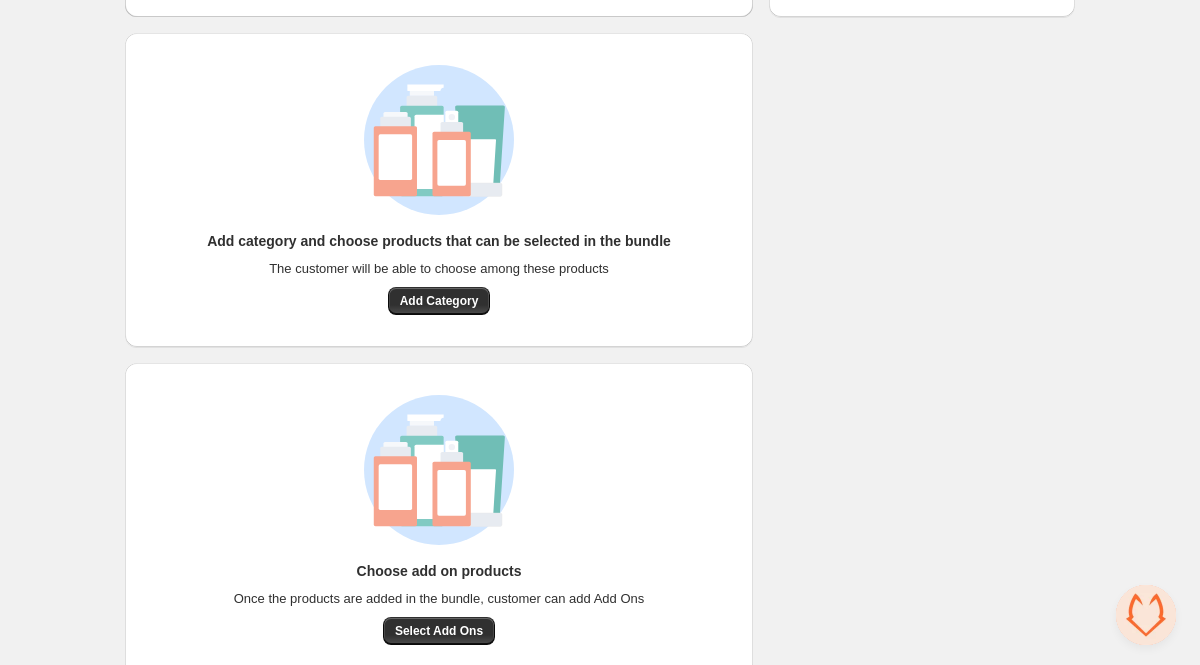 scroll, scrollTop: 767, scrollLeft: 0, axis: vertical 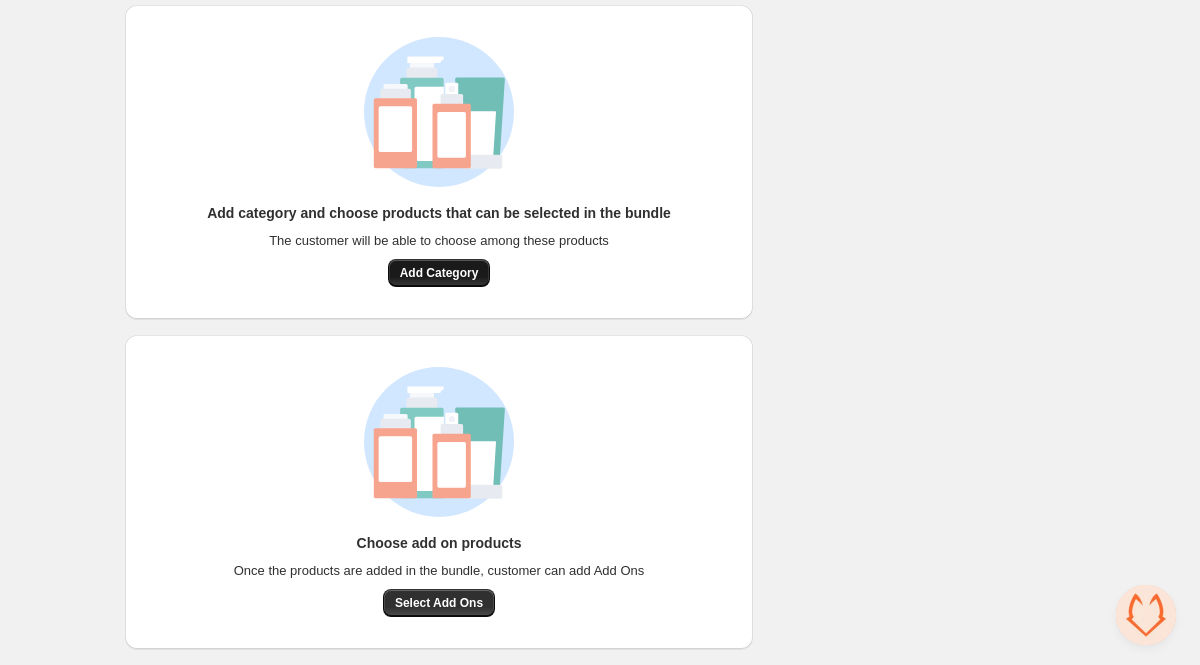 click on "Add Category" at bounding box center [439, 273] 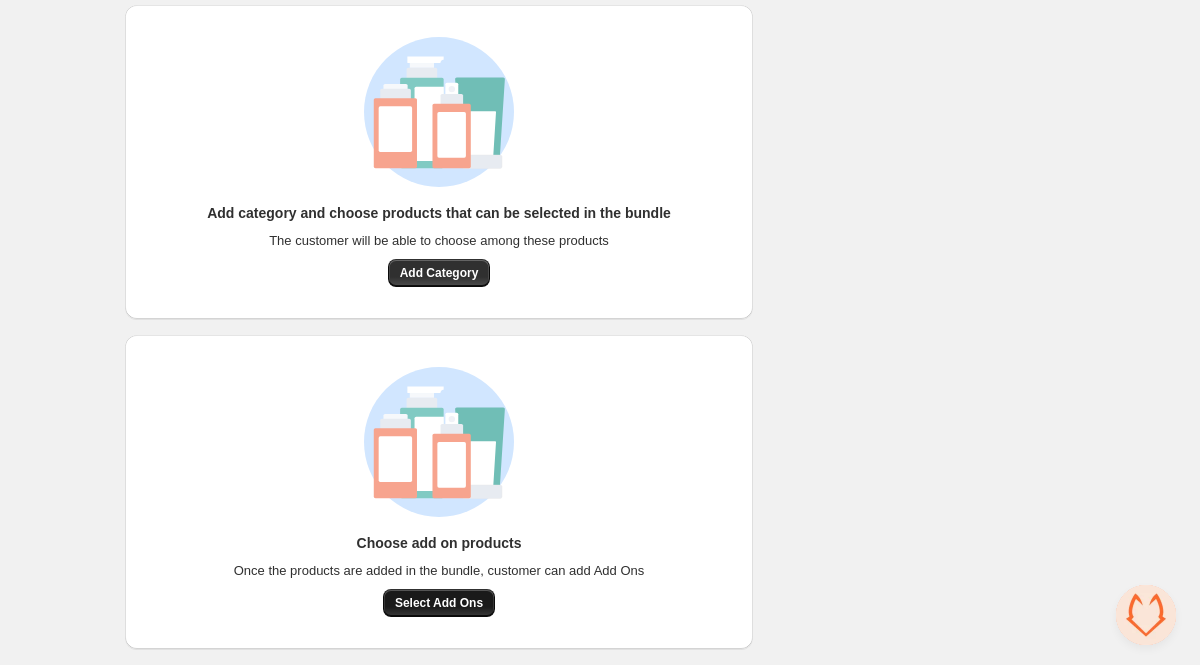 click on "Select Add Ons" at bounding box center [439, 603] 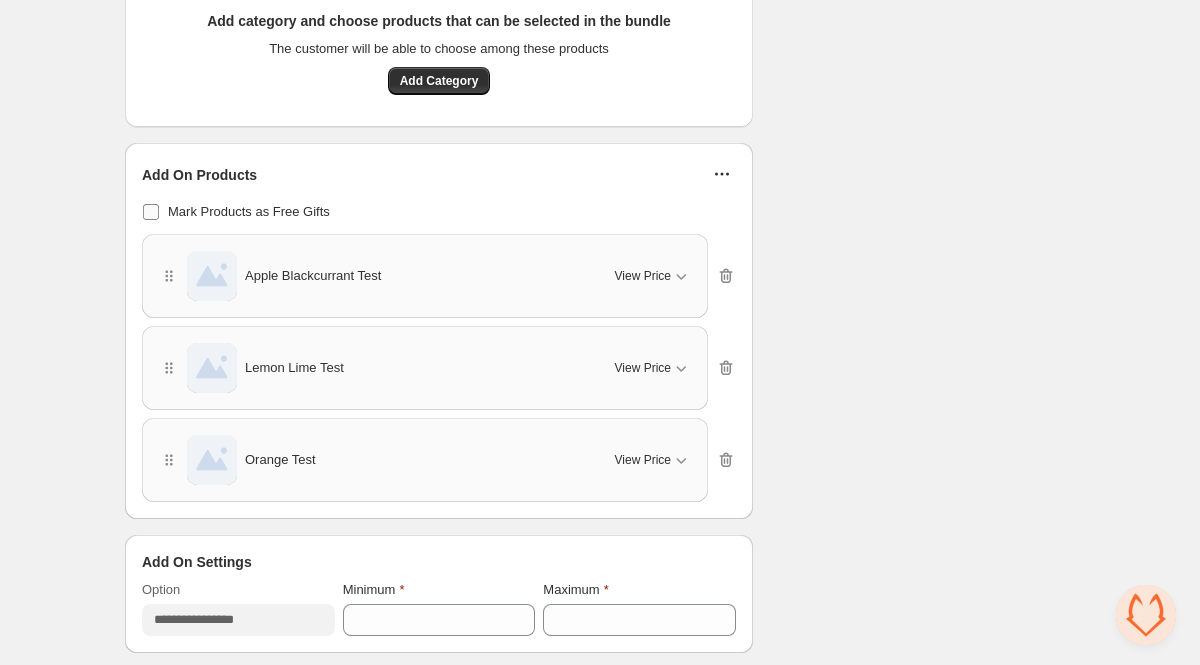 scroll, scrollTop: 962, scrollLeft: 0, axis: vertical 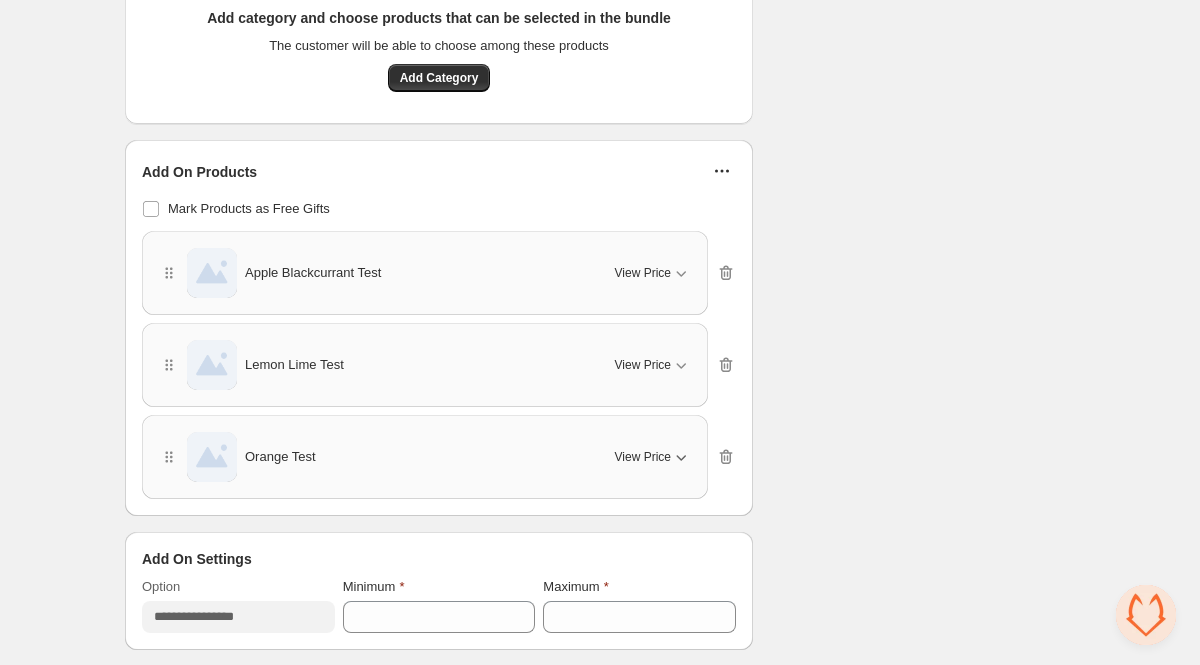 click on "View Price" at bounding box center [643, 457] 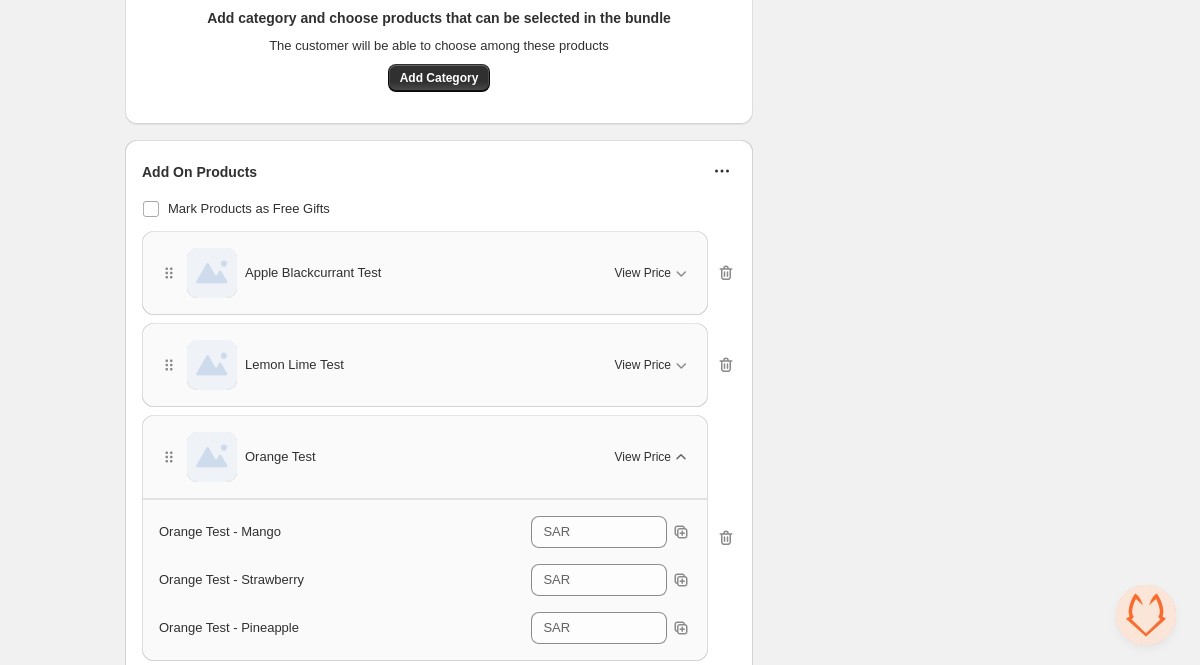 click on "View Price" at bounding box center (643, 457) 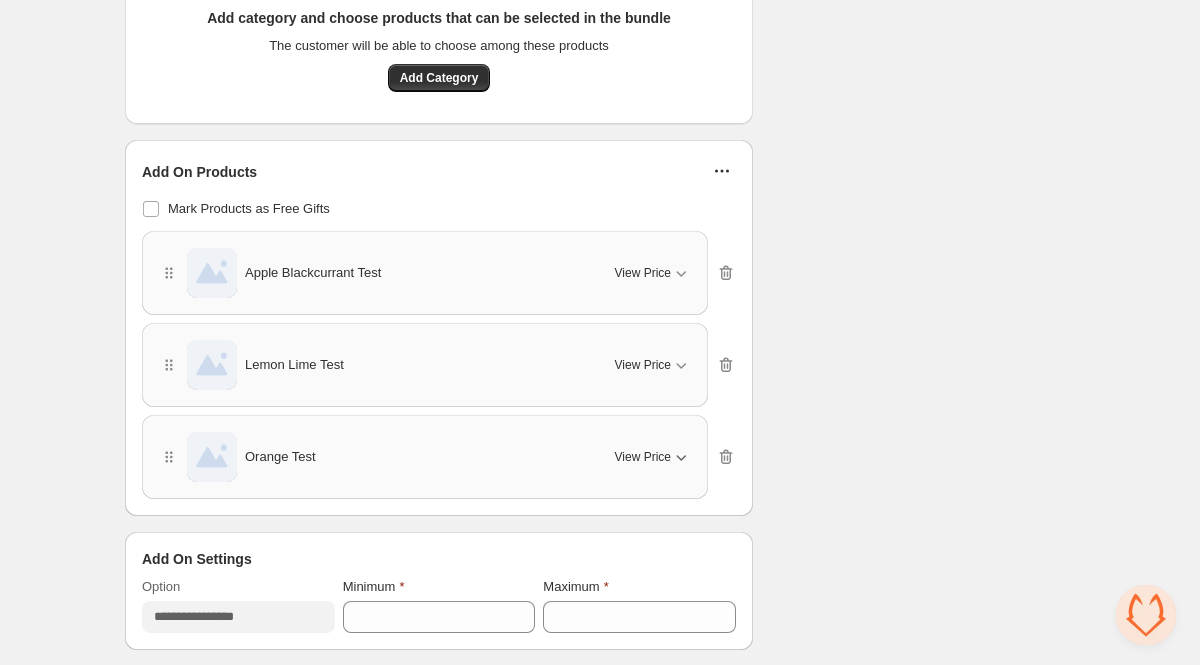 click on "View Price" at bounding box center (643, 457) 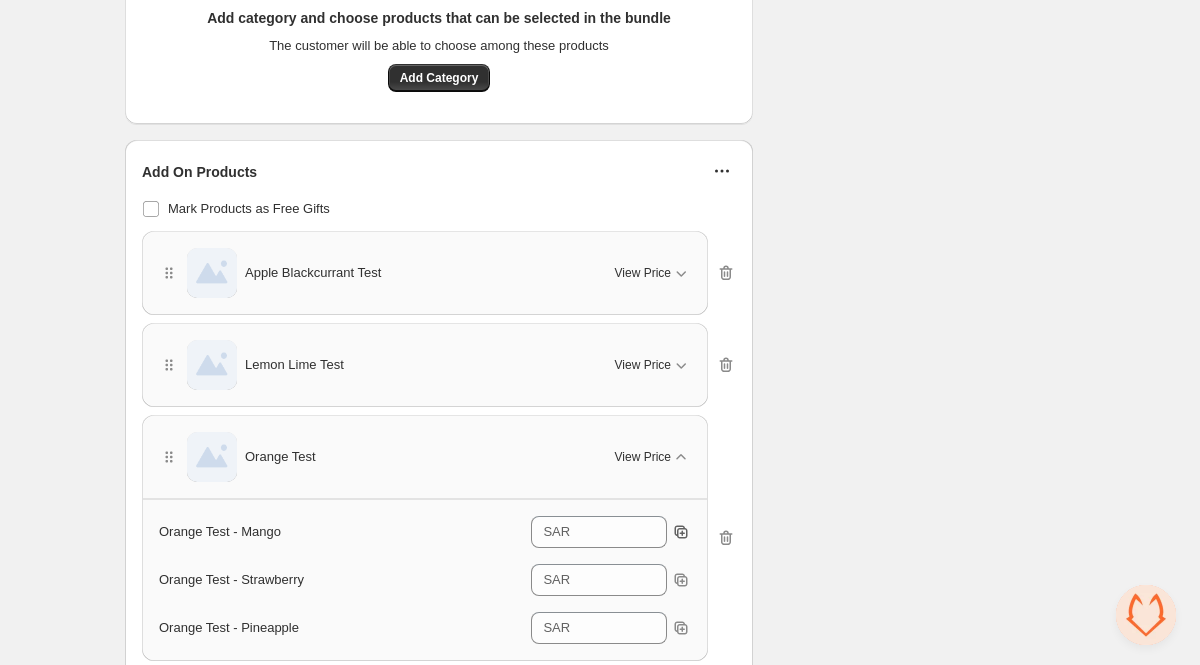 click 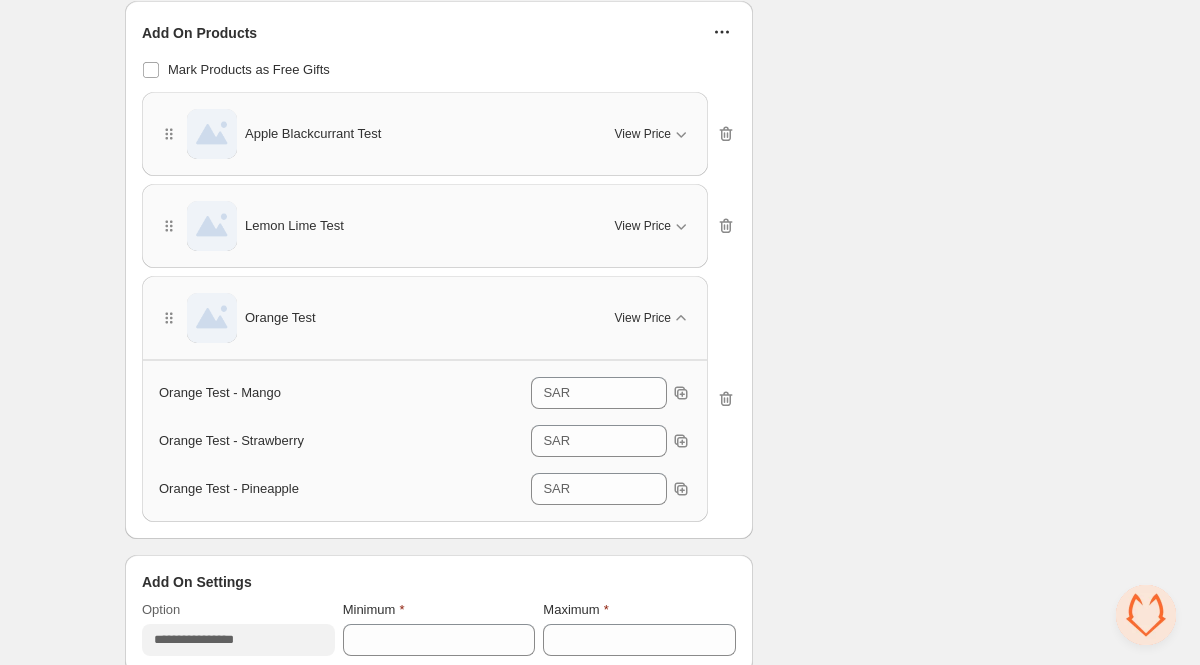 scroll, scrollTop: 1124, scrollLeft: 0, axis: vertical 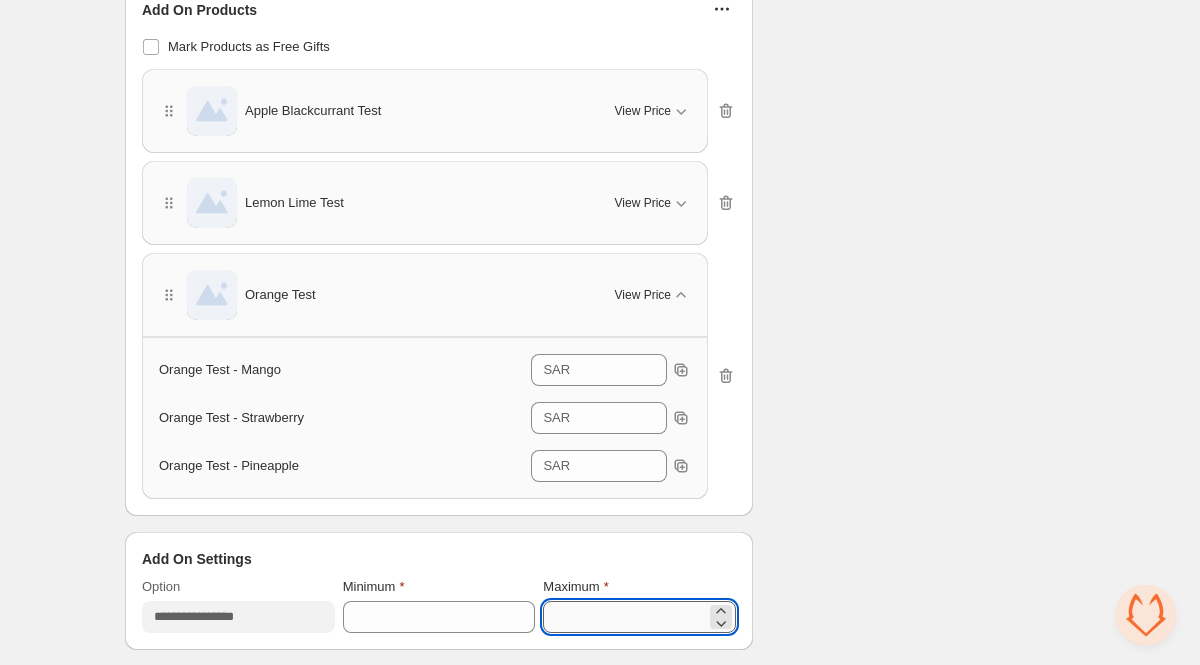 click on "*" at bounding box center (624, 617) 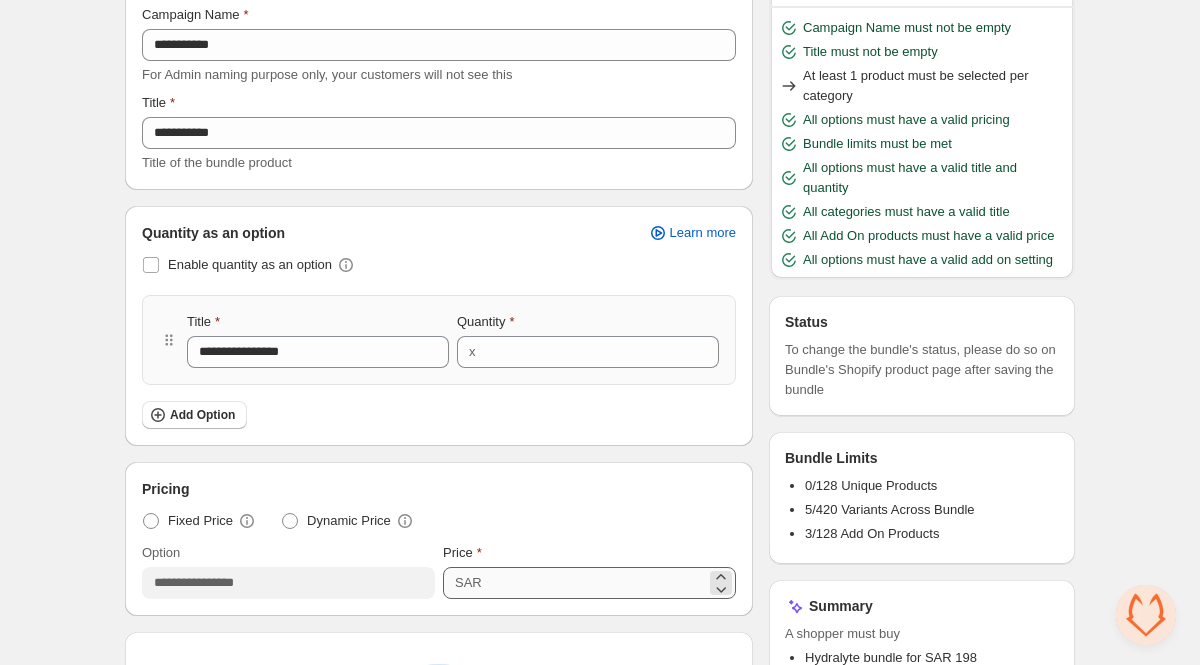scroll, scrollTop: 0, scrollLeft: 0, axis: both 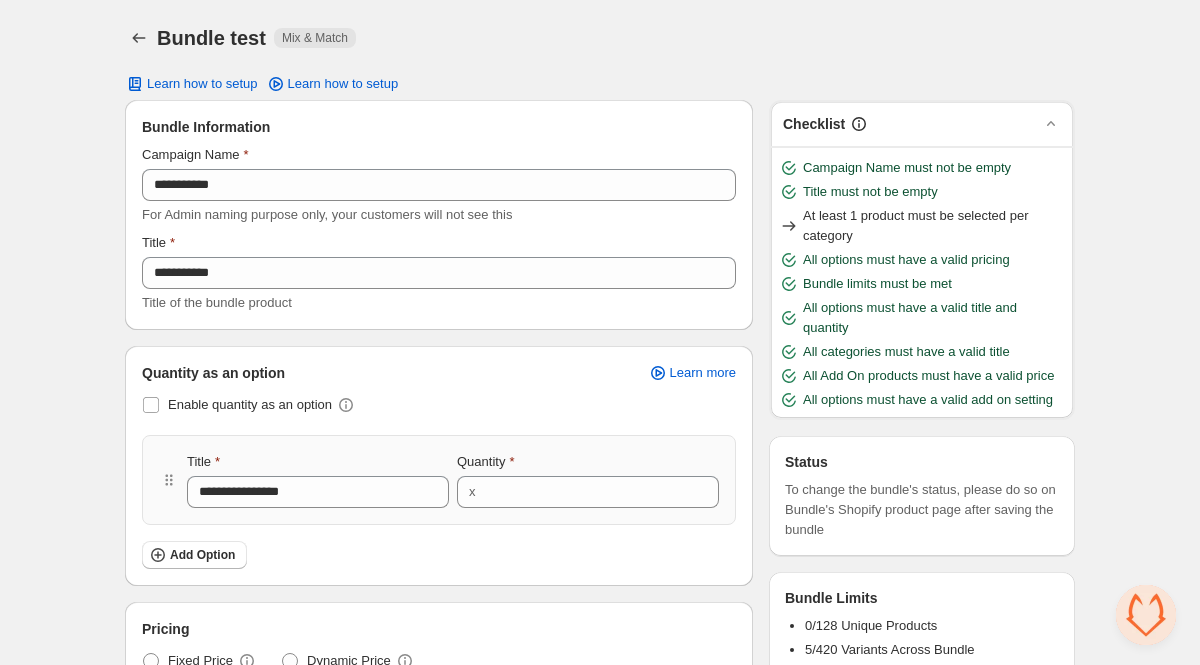 type on "*" 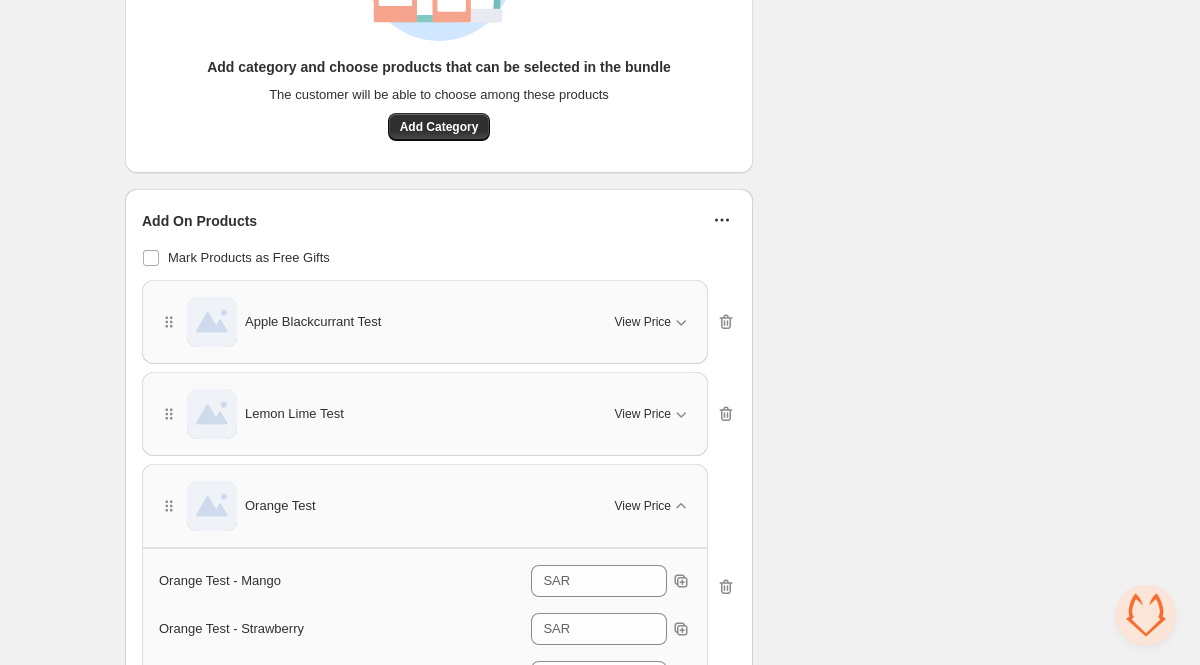 scroll, scrollTop: 1269, scrollLeft: 0, axis: vertical 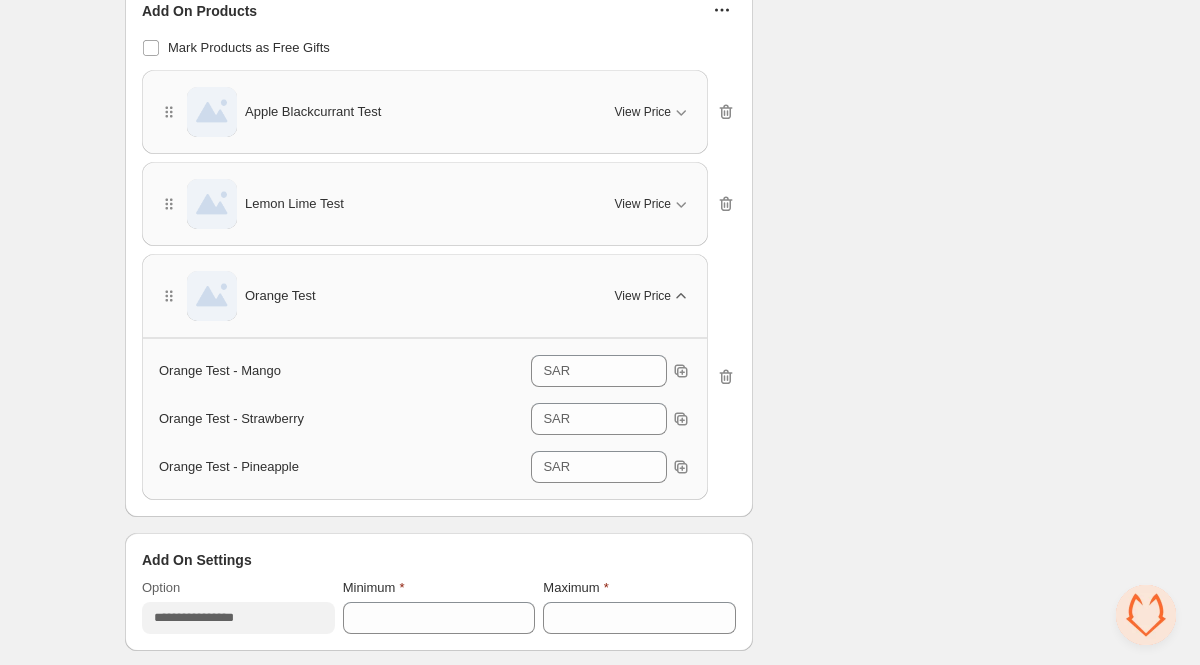 click 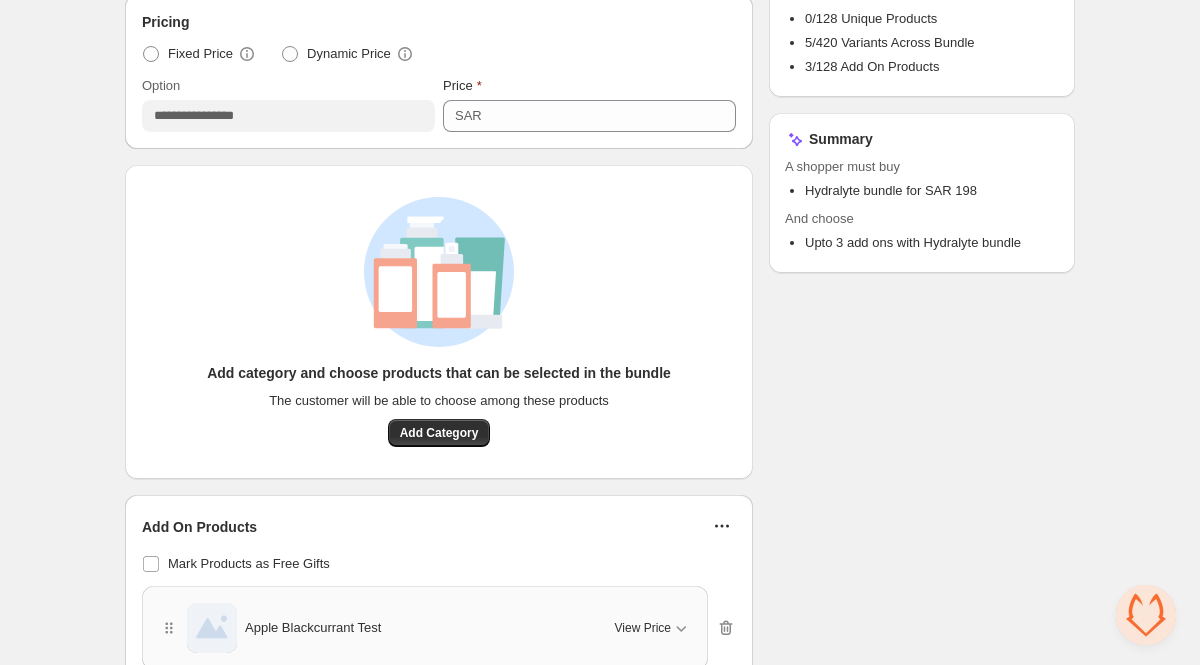 scroll, scrollTop: 781, scrollLeft: 0, axis: vertical 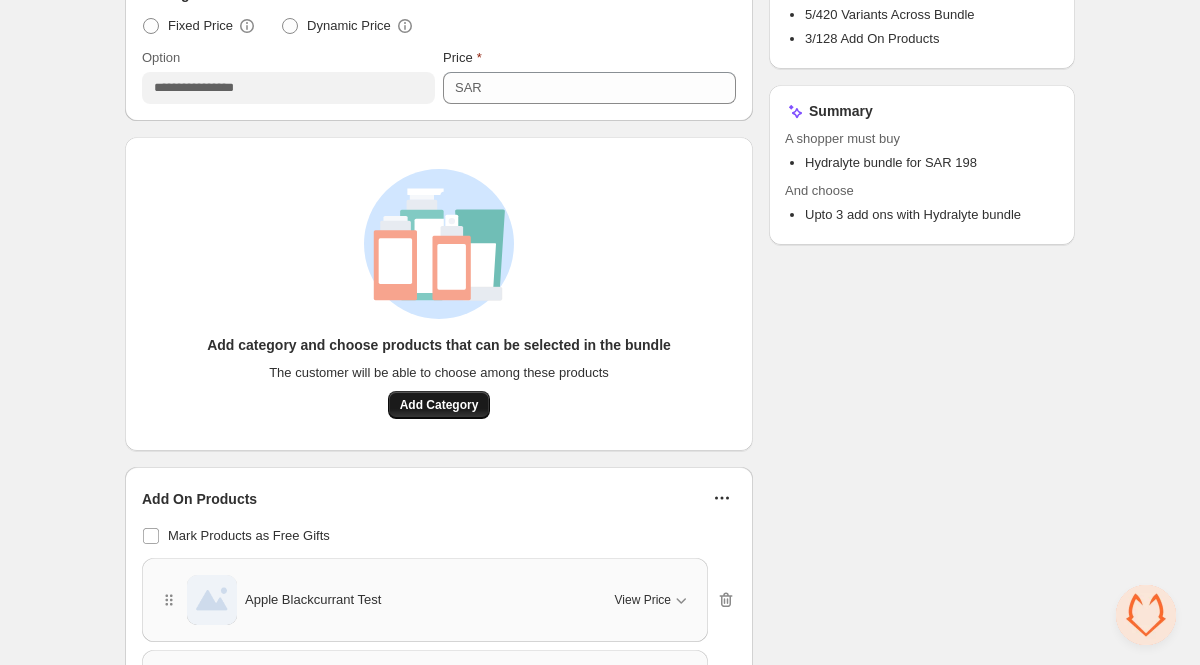 click on "Add Category" at bounding box center (439, 405) 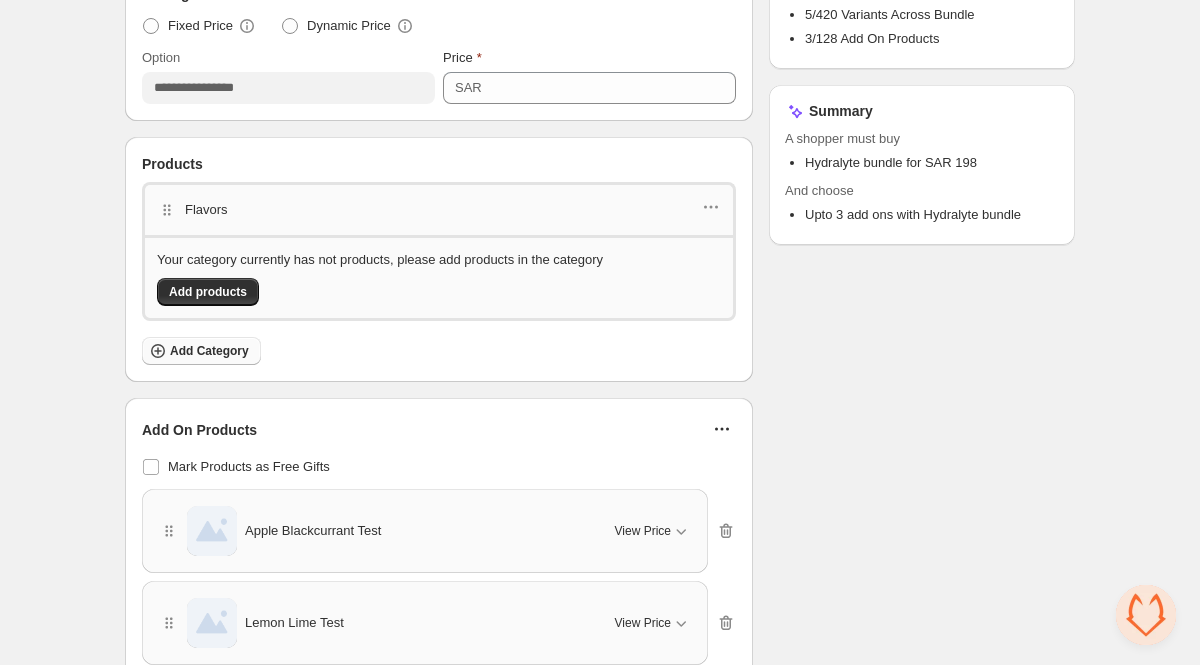 click on "Add Category" at bounding box center (209, 351) 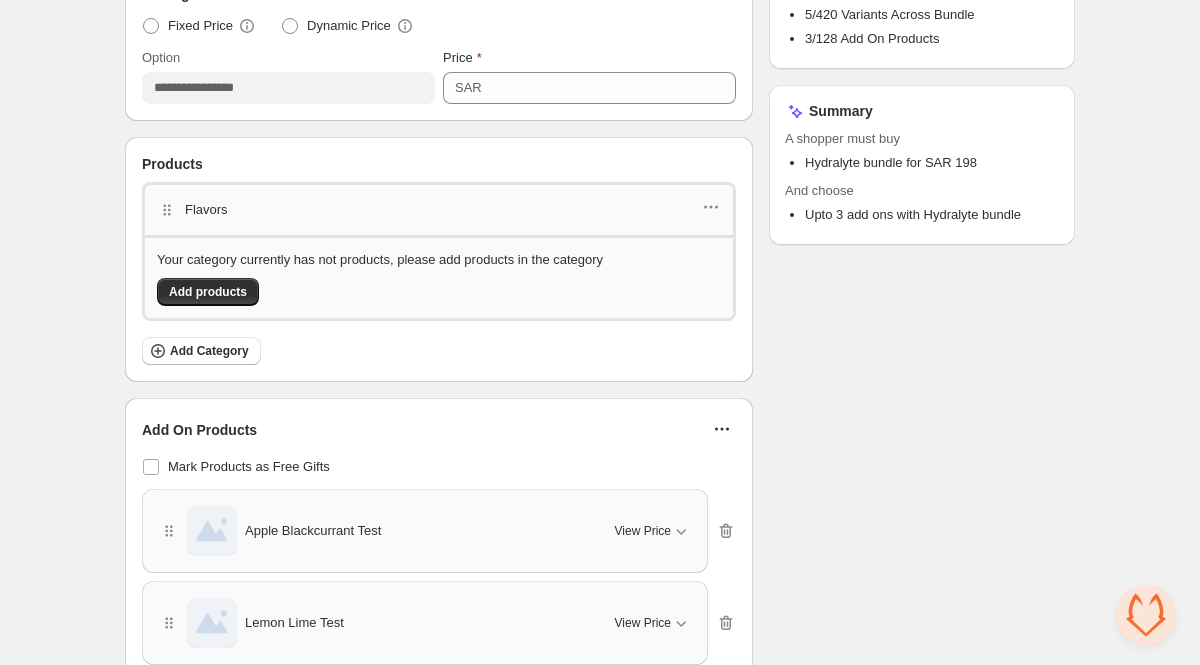 click on "Add Category" at bounding box center [439, 351] 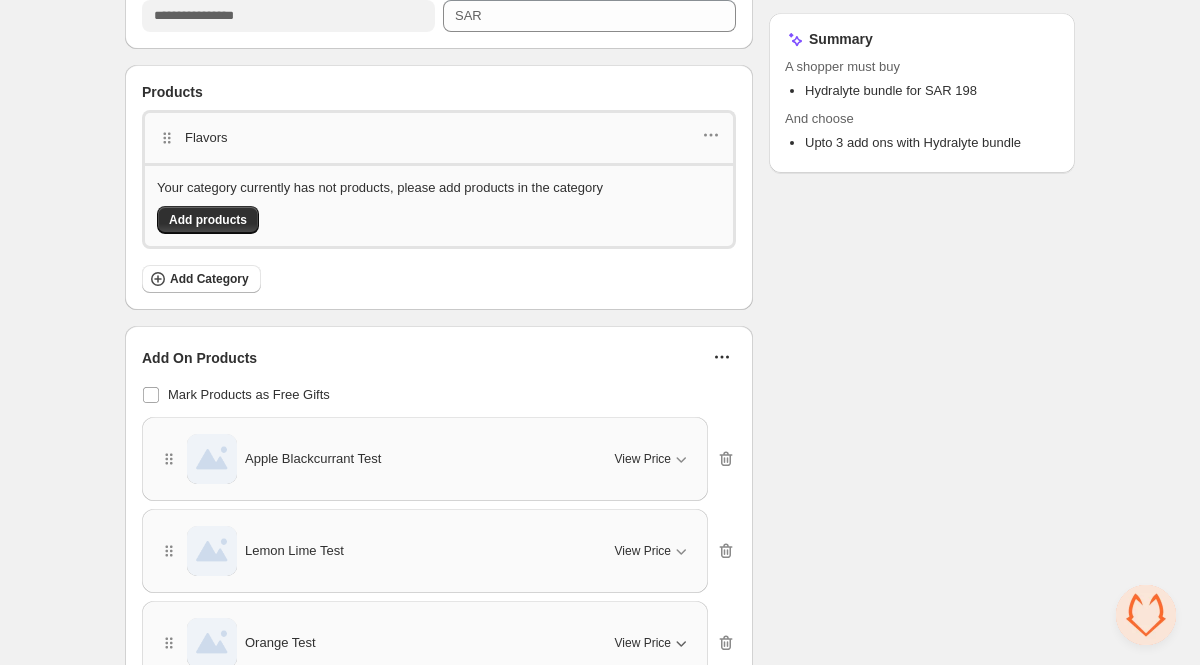 scroll, scrollTop: 852, scrollLeft: 0, axis: vertical 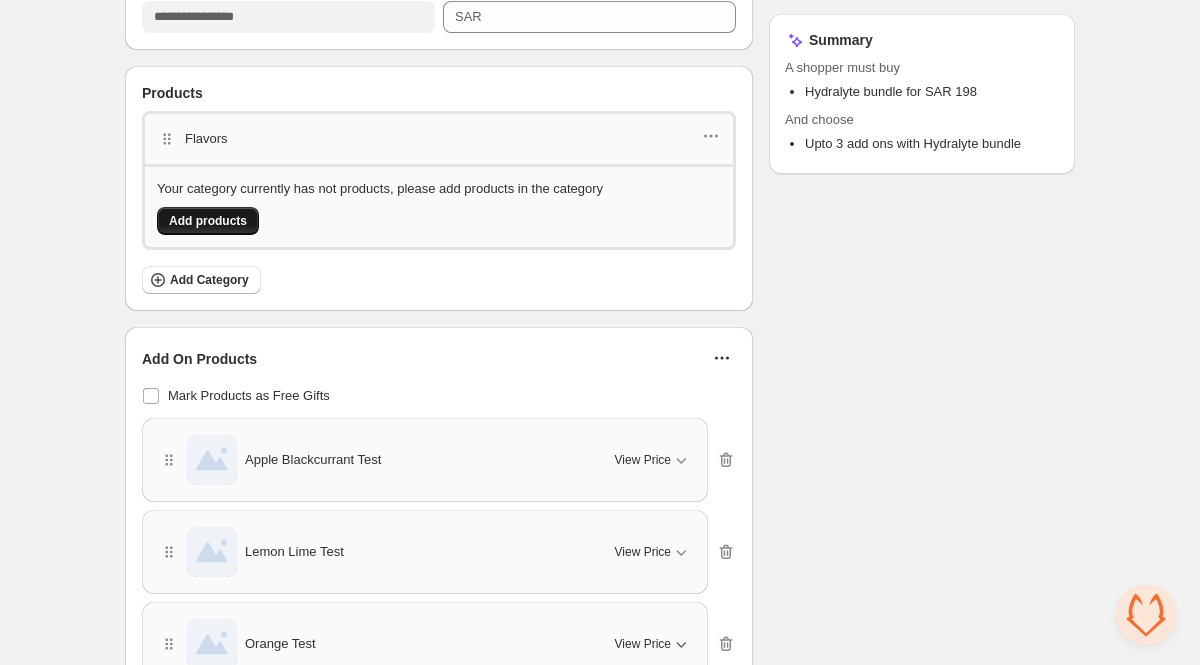 click on "Add products" at bounding box center [208, 221] 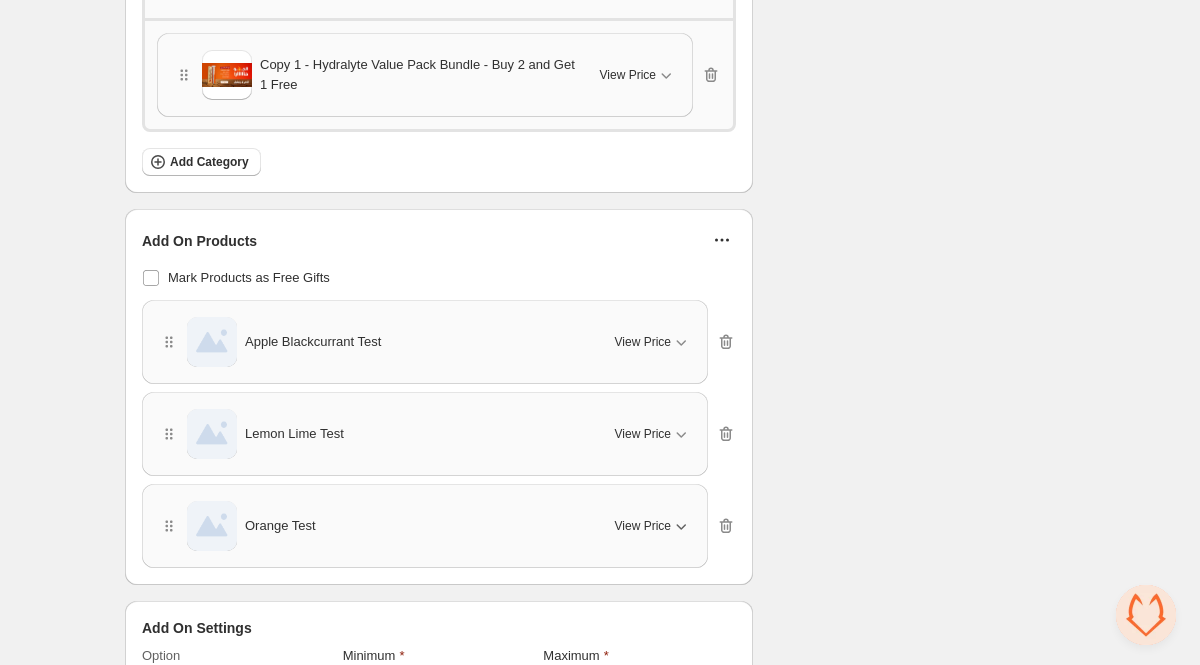 scroll, scrollTop: 707, scrollLeft: 0, axis: vertical 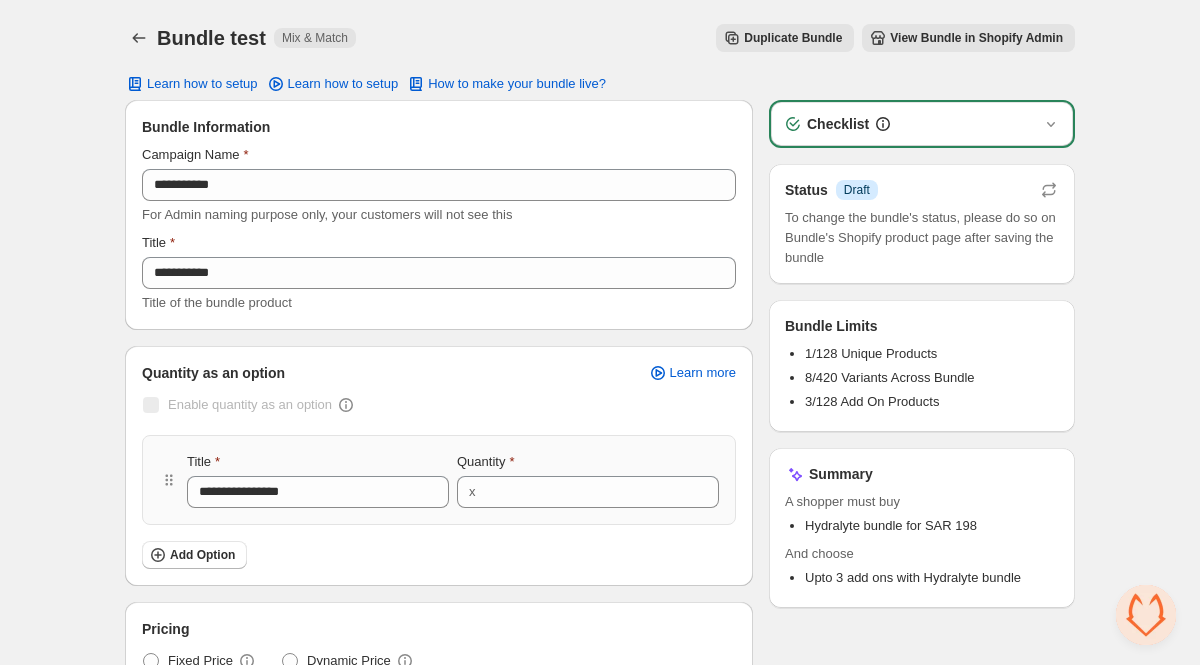 click on "Status Info Draft" at bounding box center (922, 190) 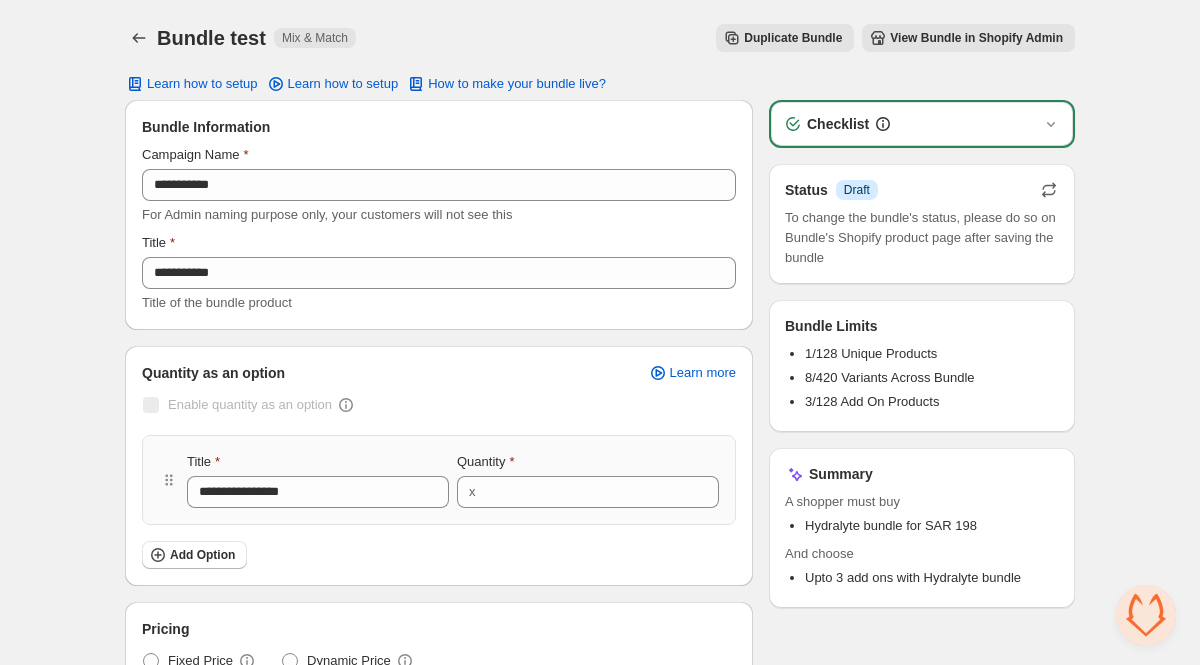 click 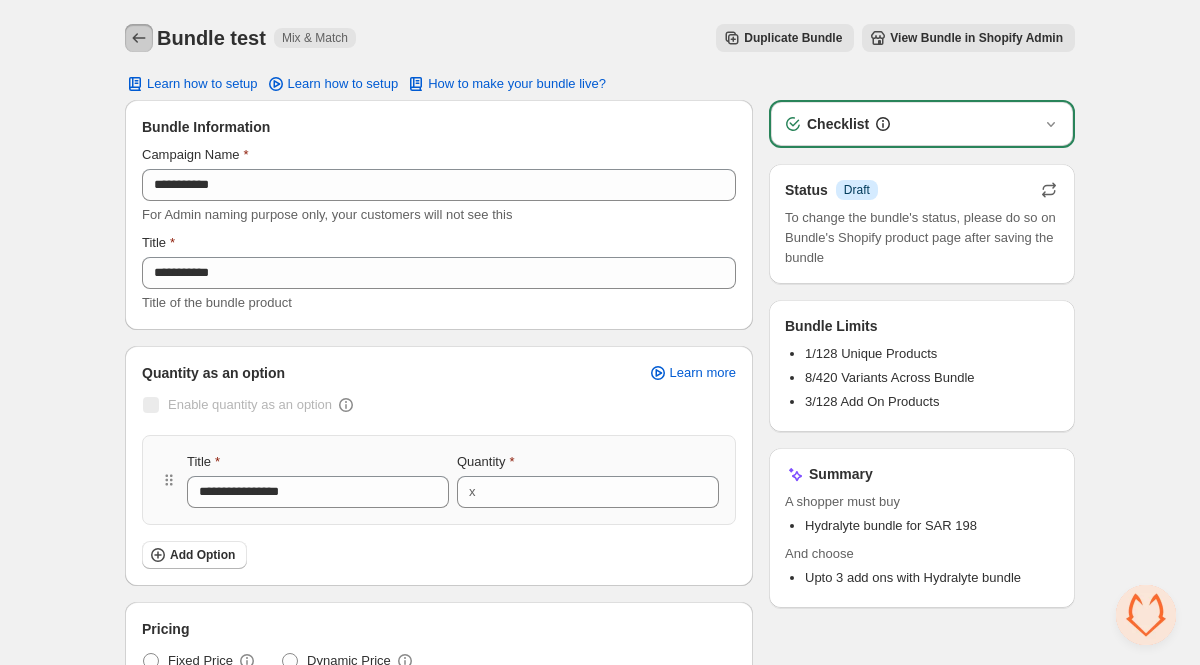 click 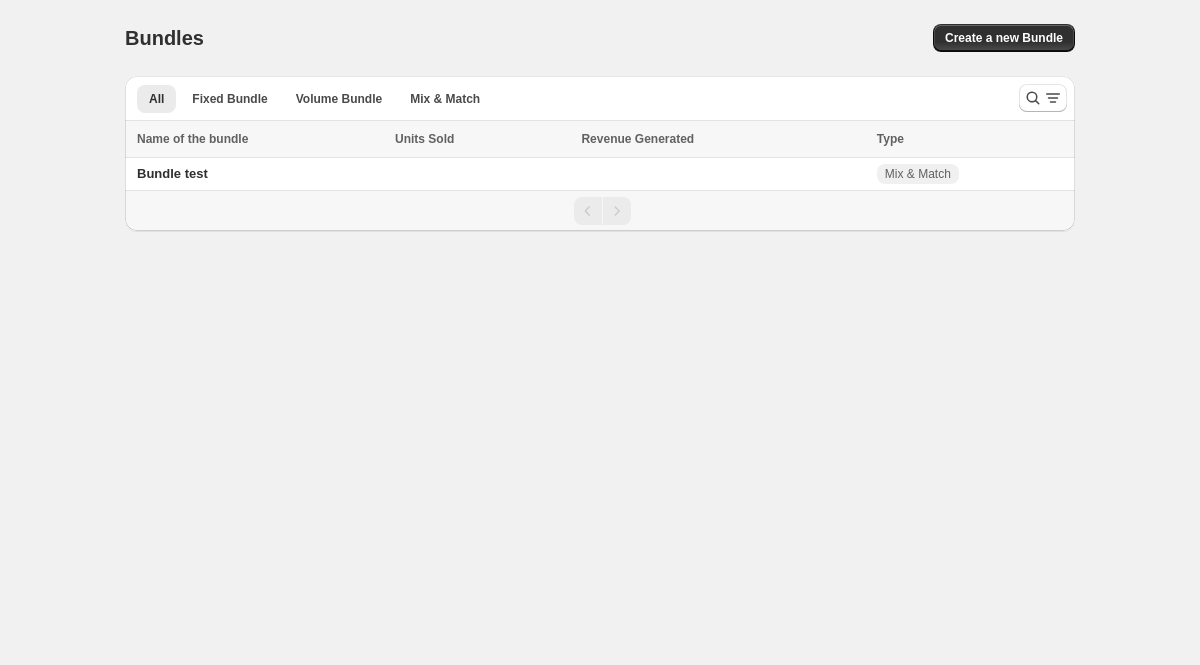 scroll, scrollTop: 0, scrollLeft: 0, axis: both 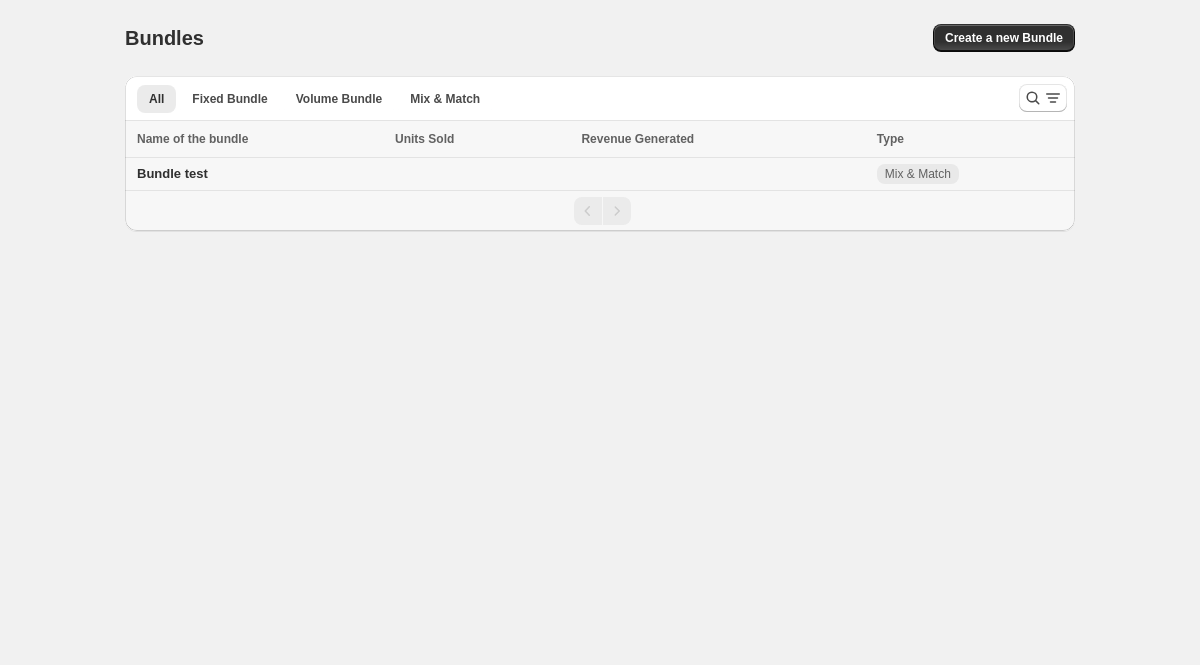 click at bounding box center [722, 174] 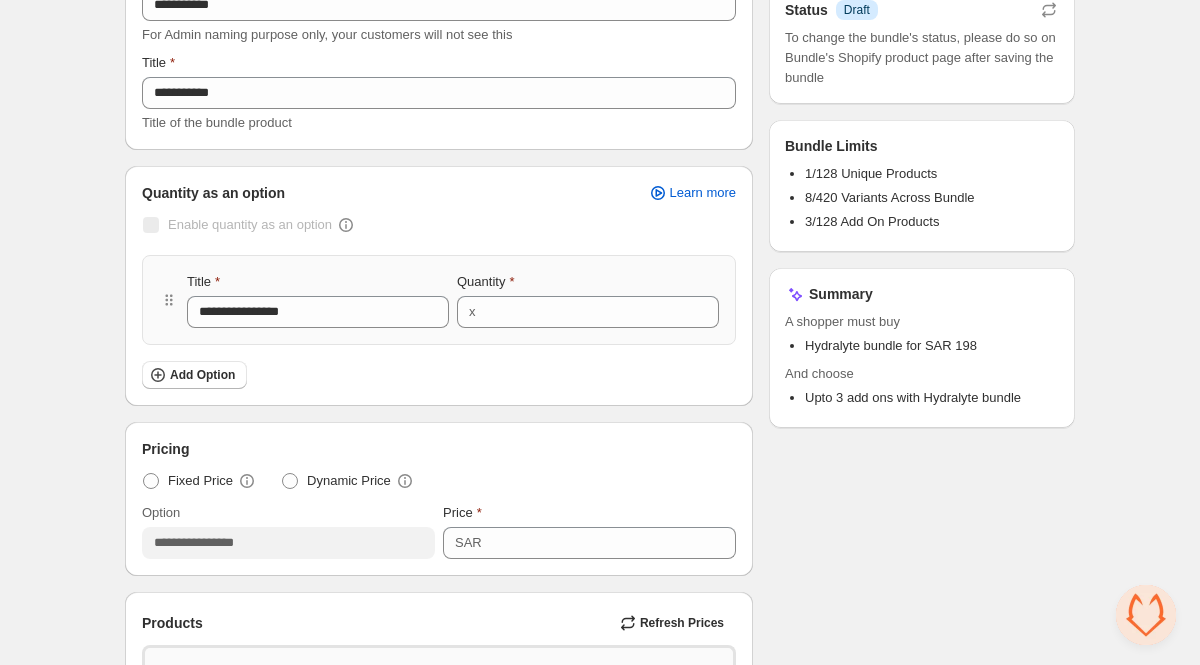 scroll, scrollTop: 0, scrollLeft: 0, axis: both 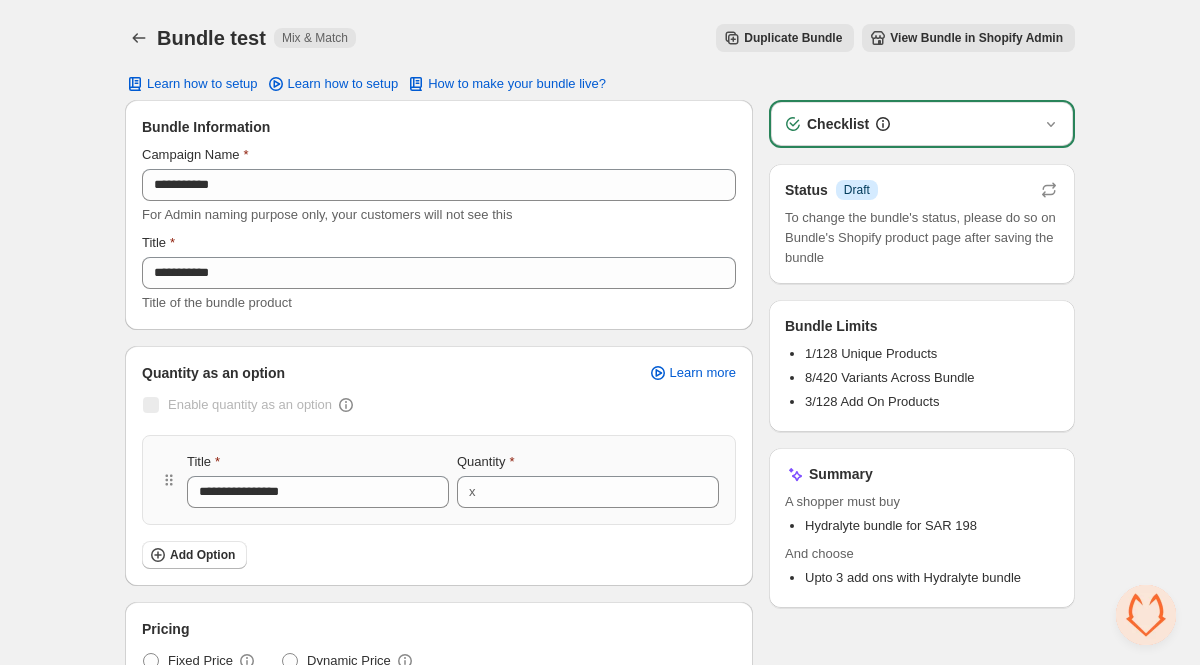 click on "Draft" at bounding box center (857, 190) 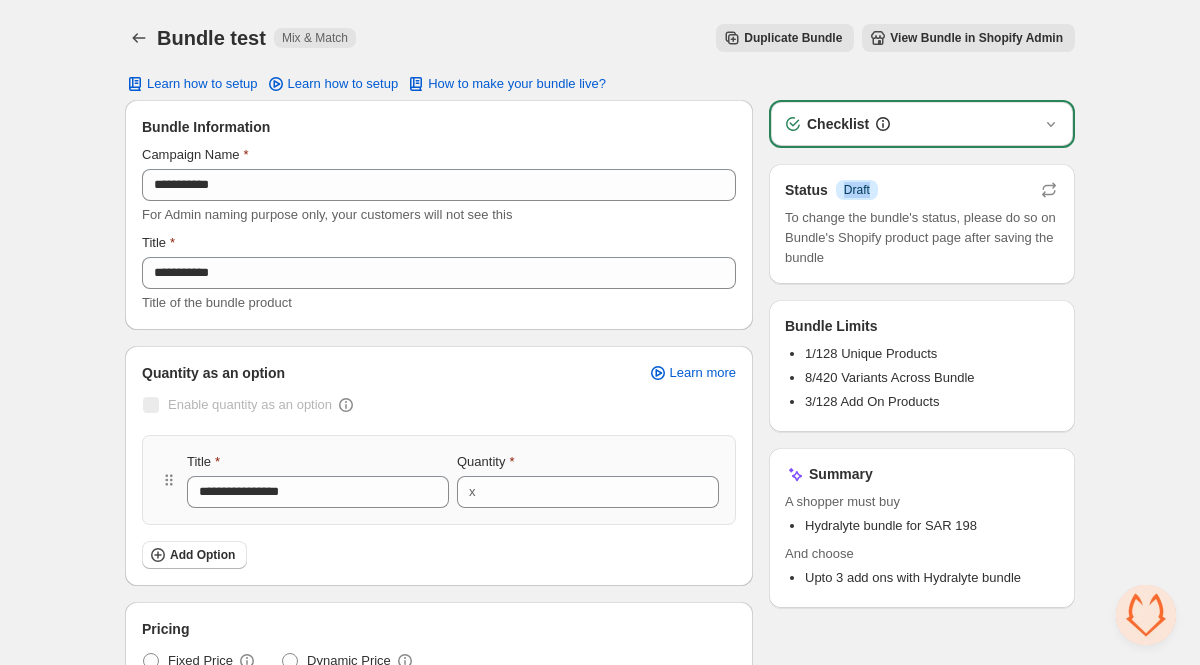 click on "Draft" at bounding box center (857, 190) 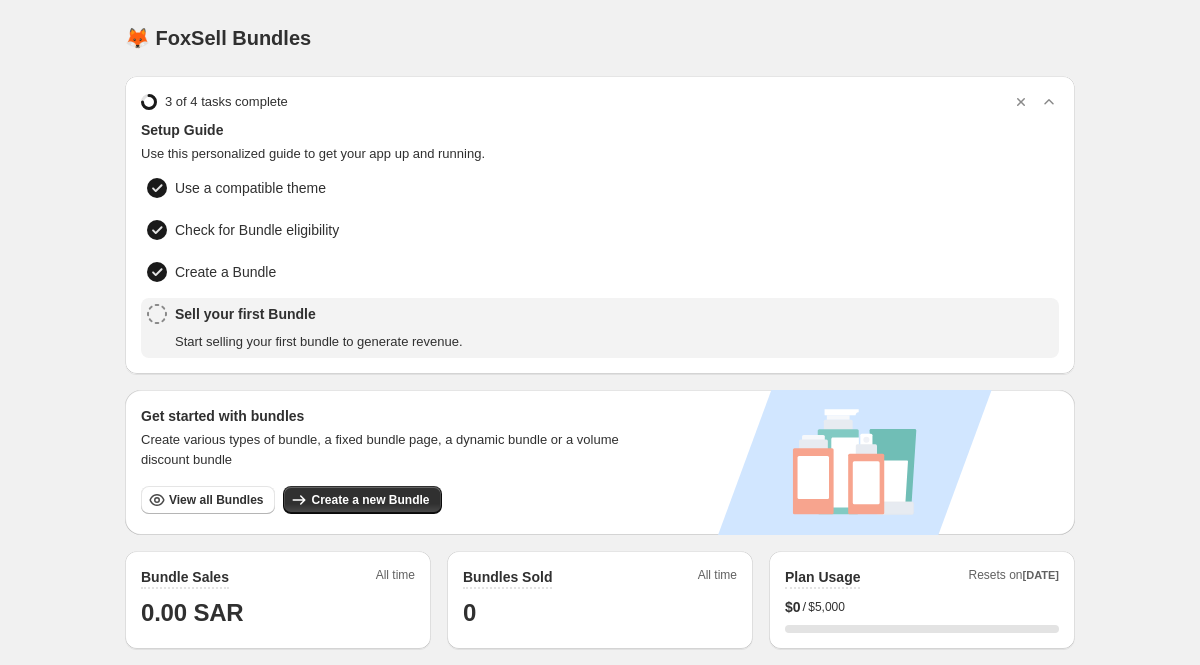 scroll, scrollTop: 0, scrollLeft: 0, axis: both 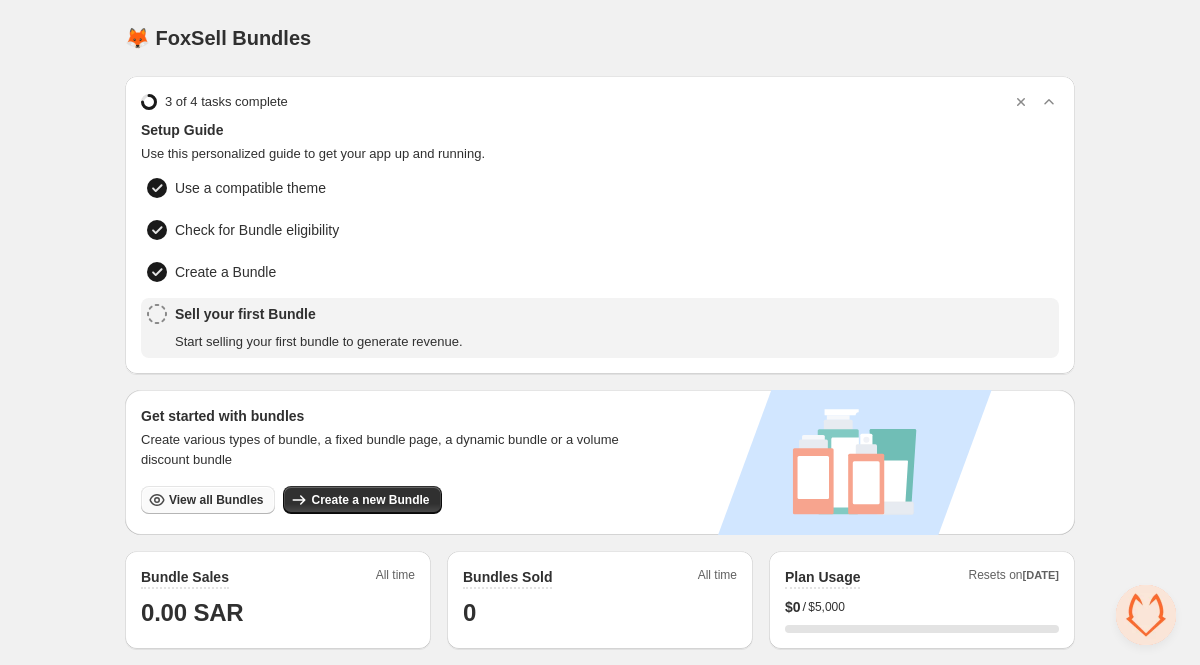 click on "View all Bundles" at bounding box center [216, 500] 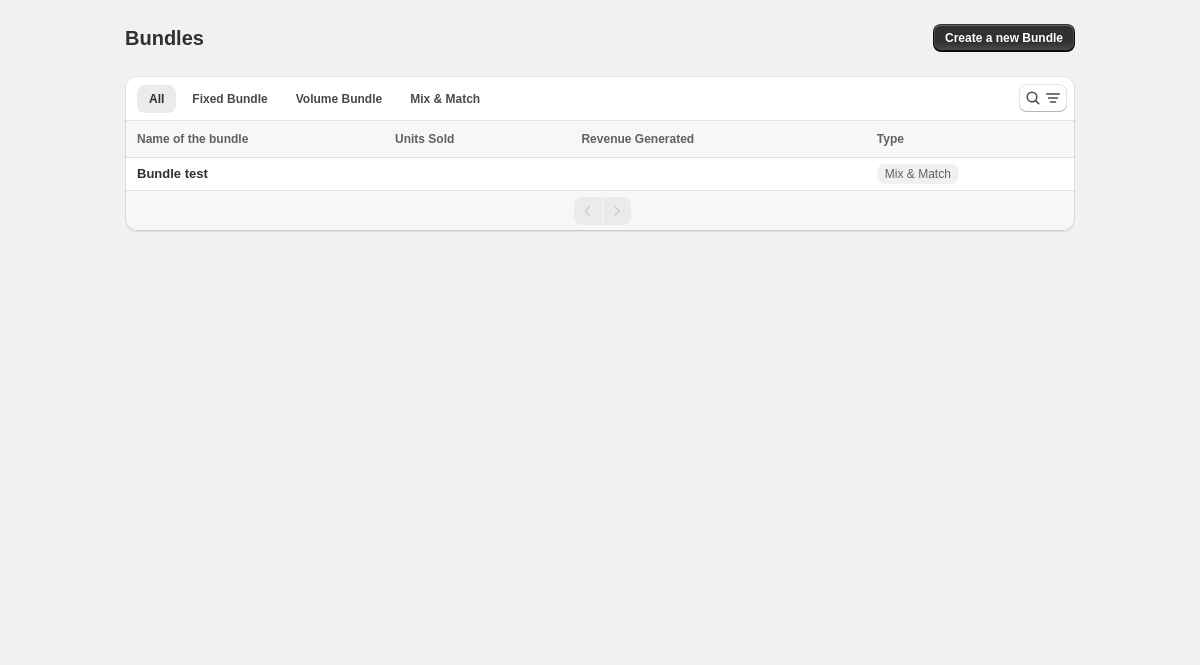scroll, scrollTop: 0, scrollLeft: 0, axis: both 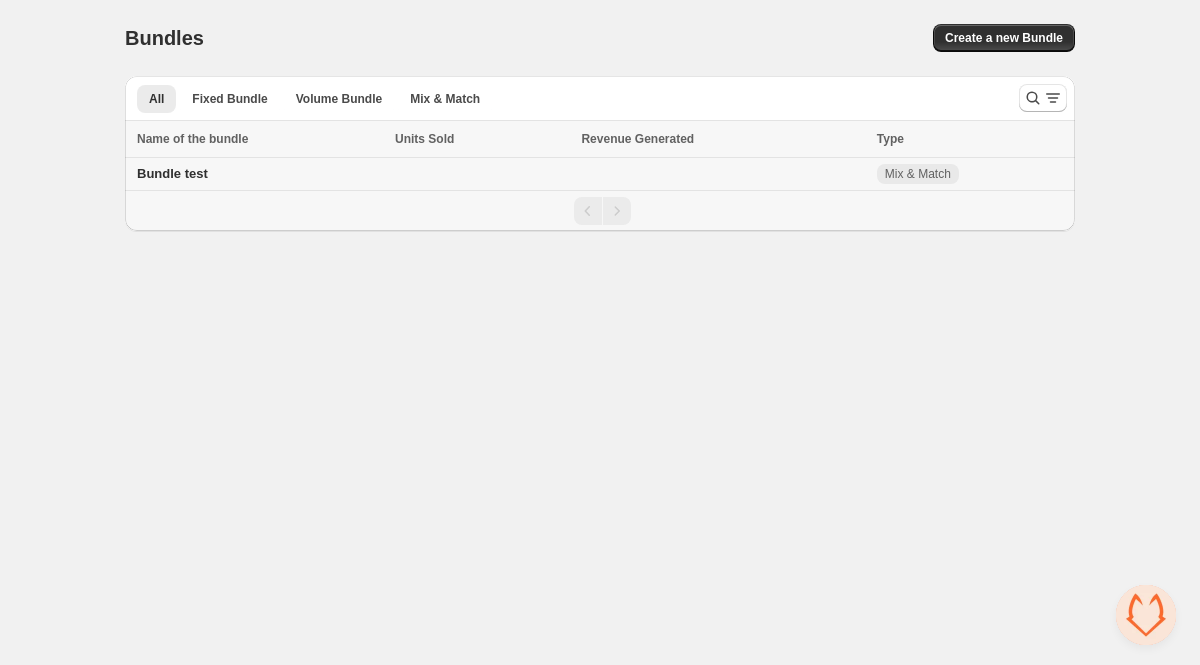 click on "Bundle test" at bounding box center [257, 174] 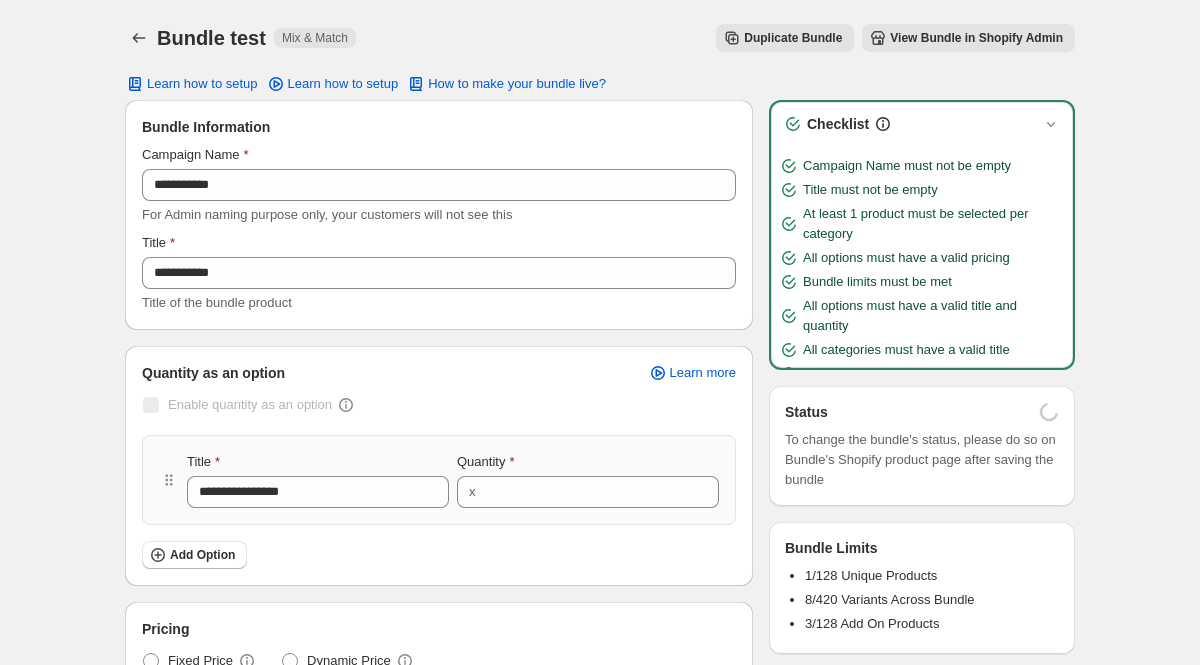 scroll, scrollTop: 0, scrollLeft: 0, axis: both 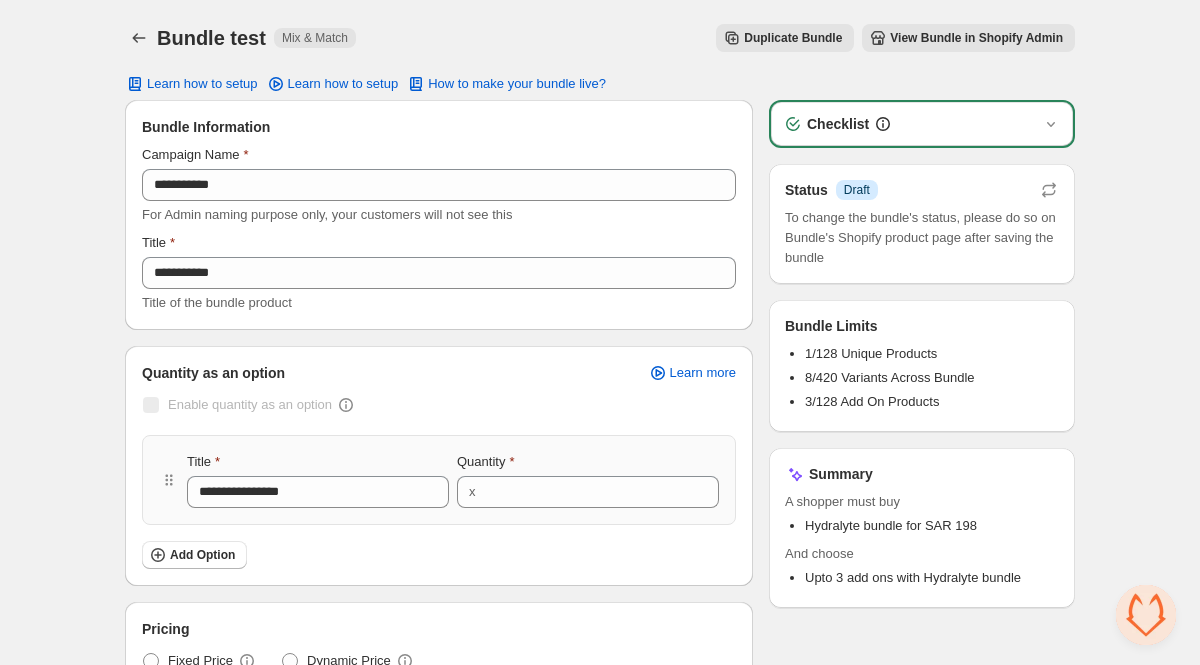 click on "Status Info Draft" at bounding box center (922, 190) 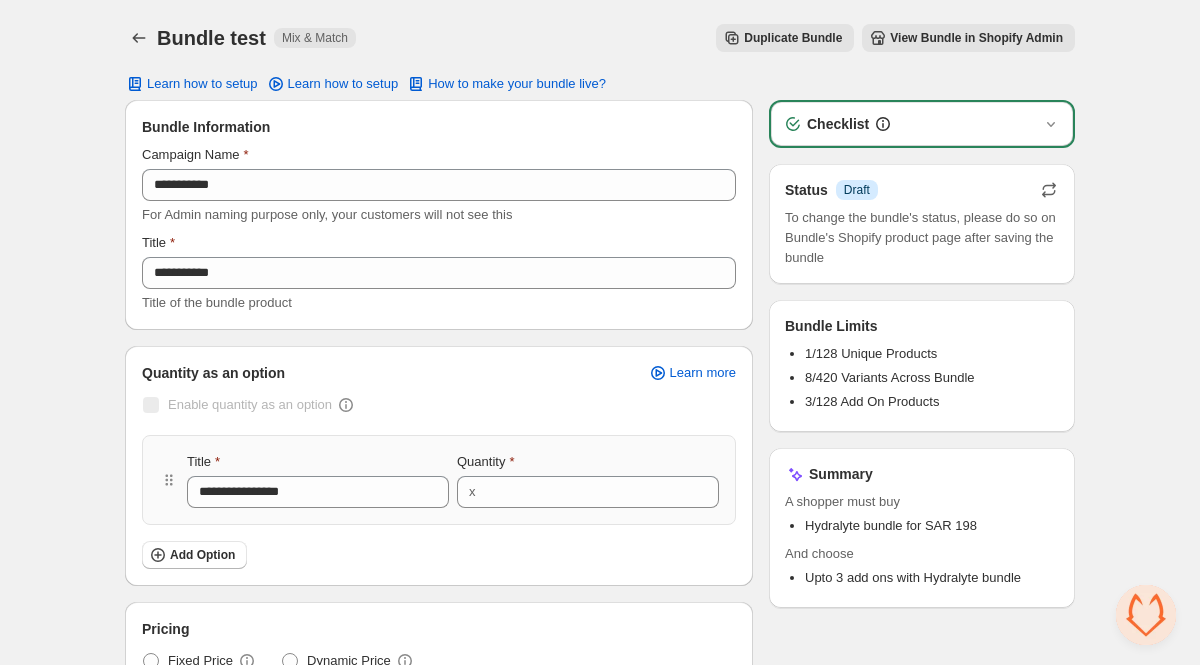 click 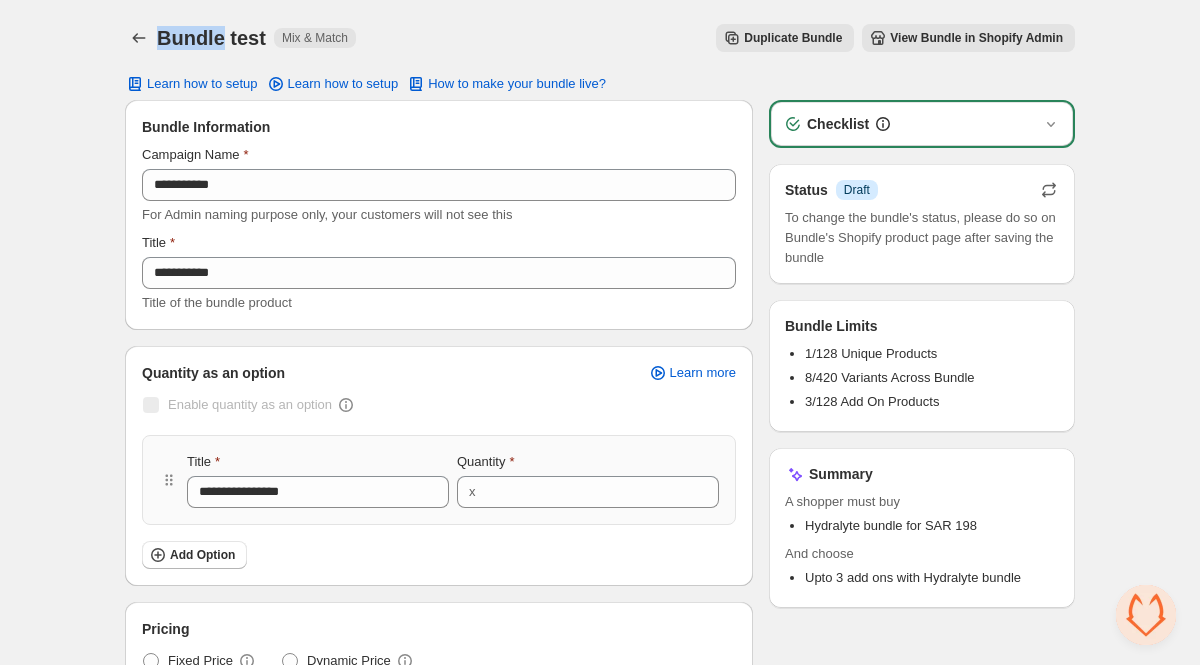 click on "Bundle test" at bounding box center (211, 38) 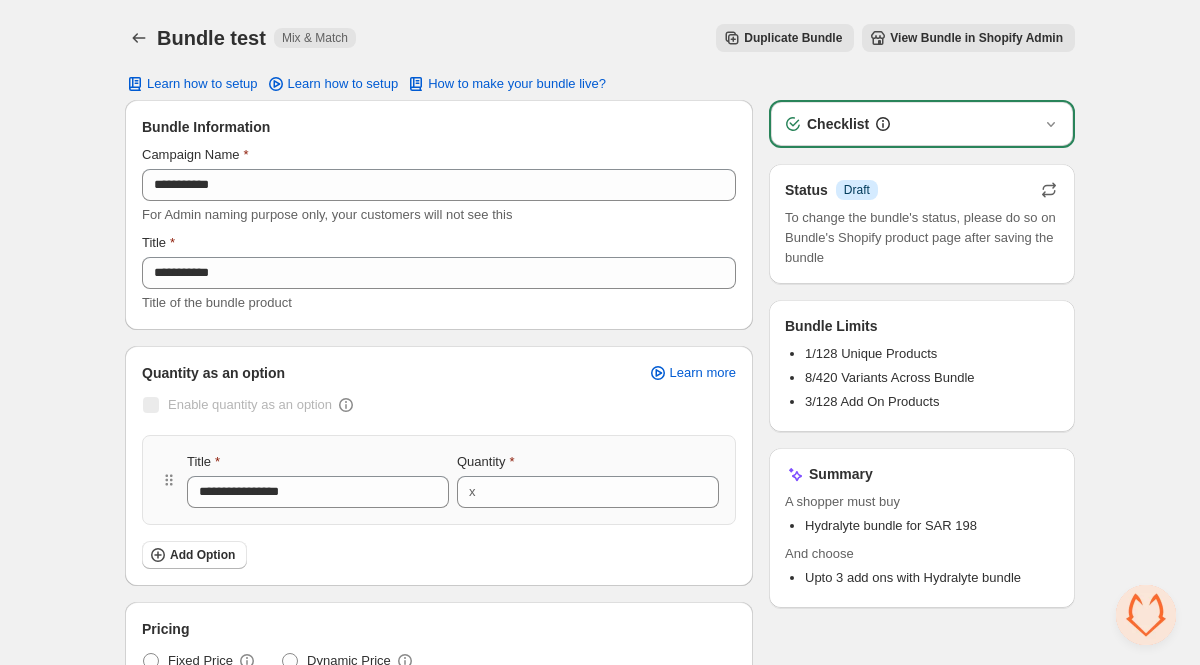 click on "View Bundle in Shopify Admin" at bounding box center (976, 38) 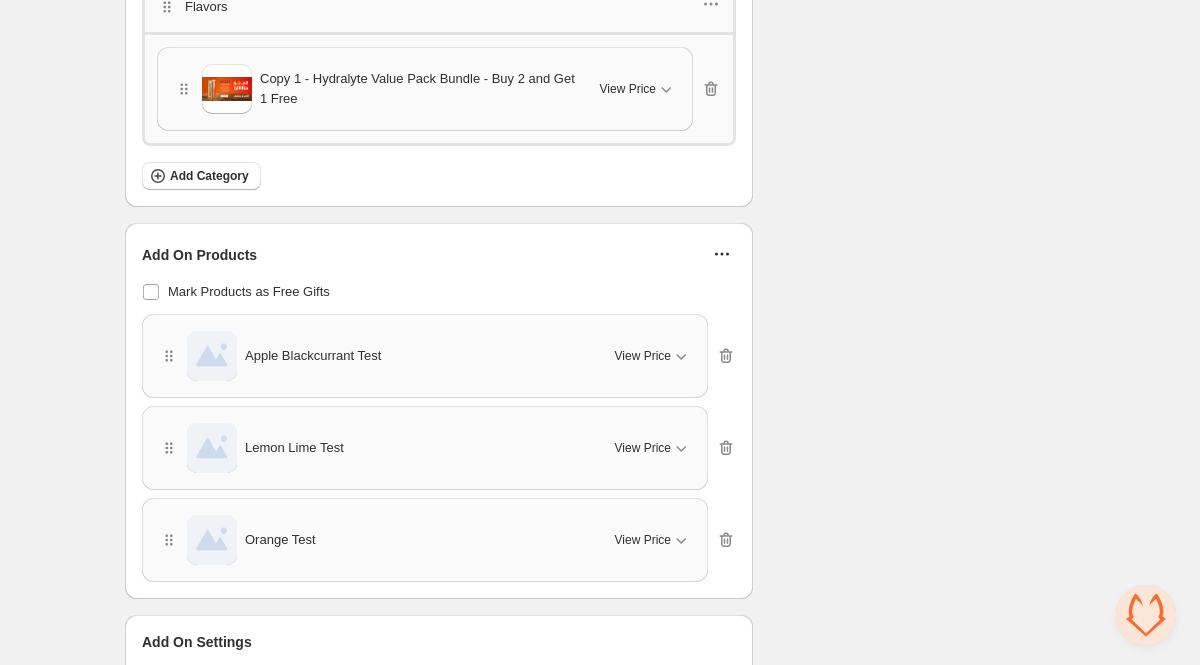 scroll, scrollTop: 951, scrollLeft: 0, axis: vertical 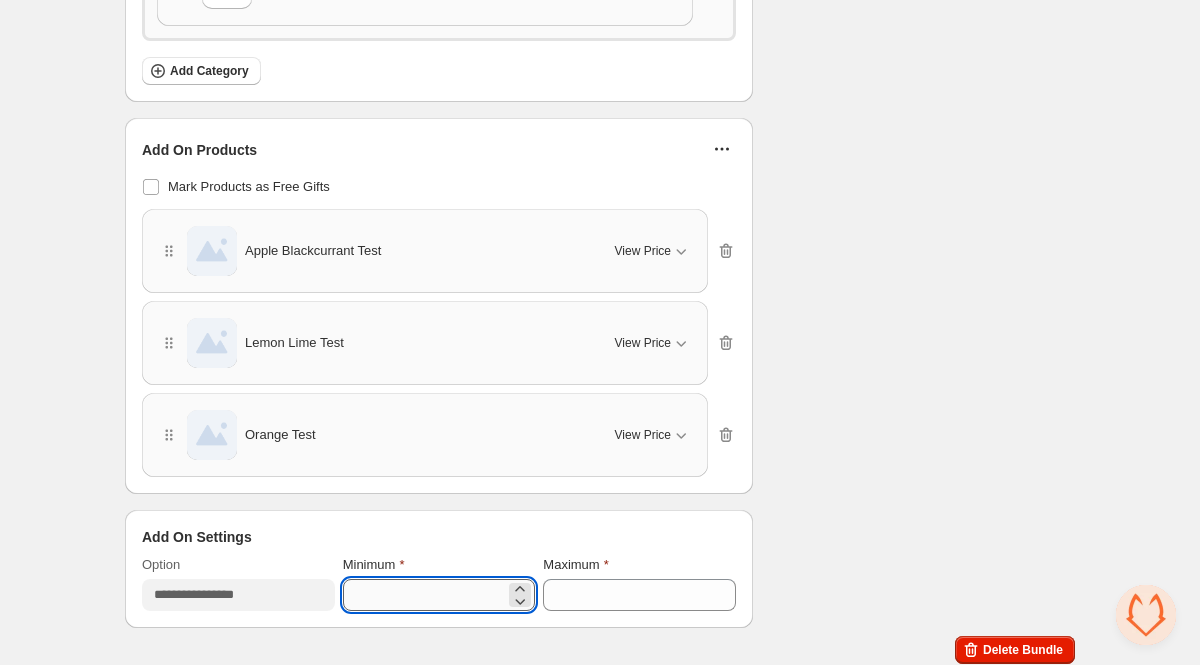 click on "*" at bounding box center (424, 595) 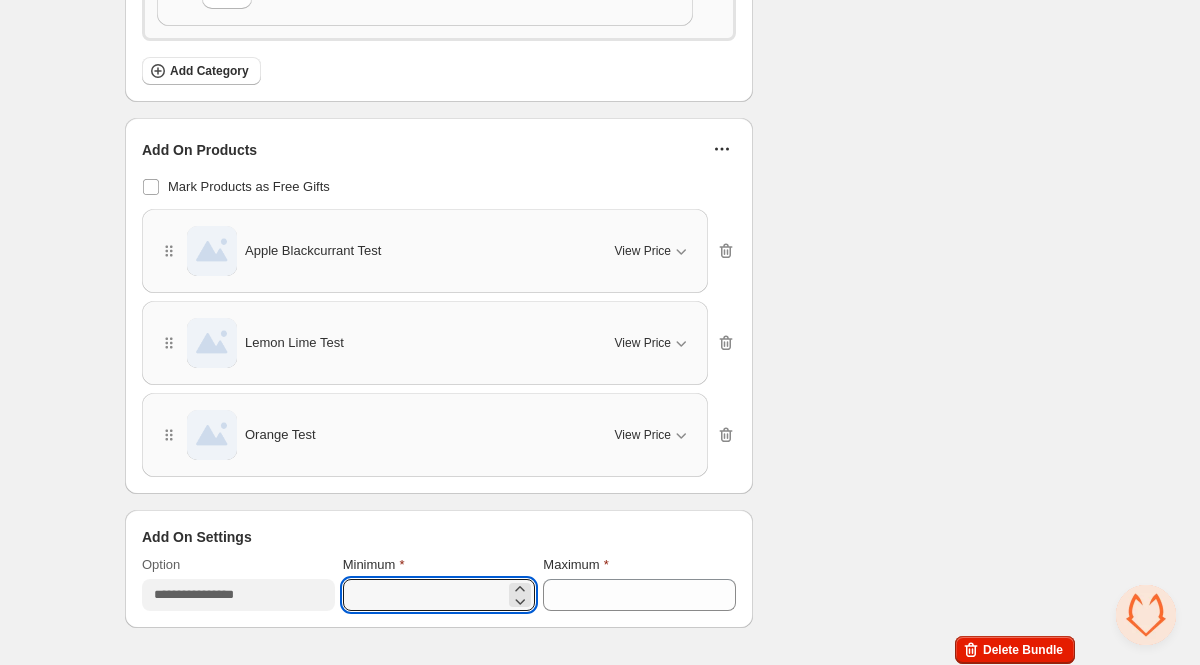 type on "*" 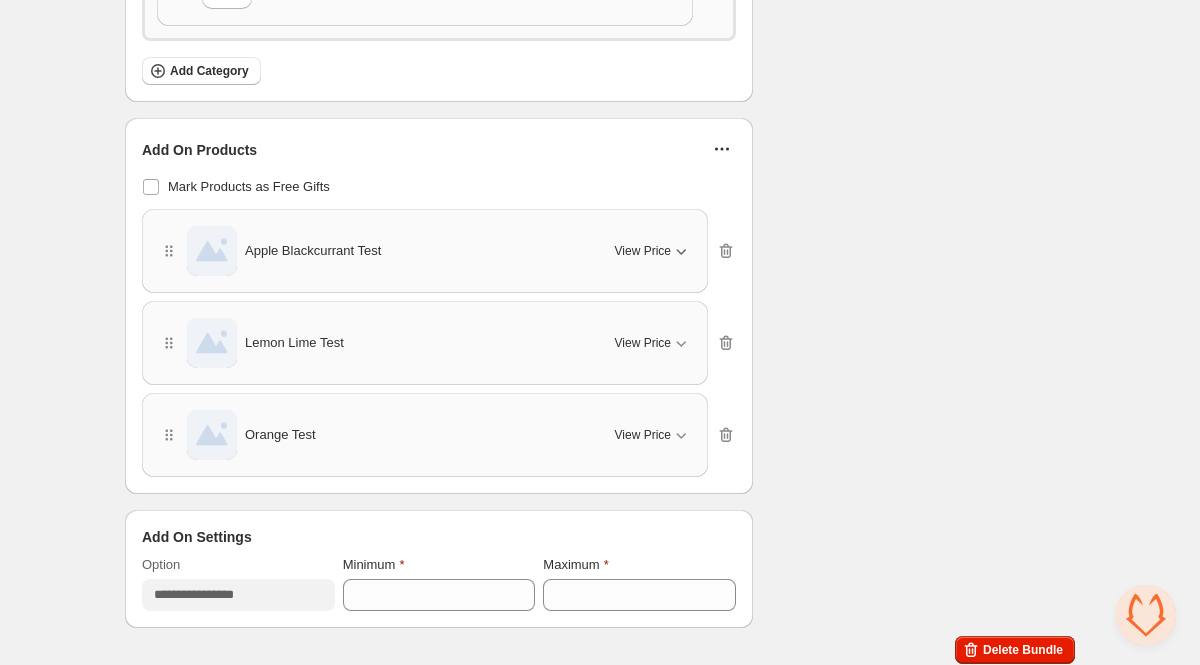 click 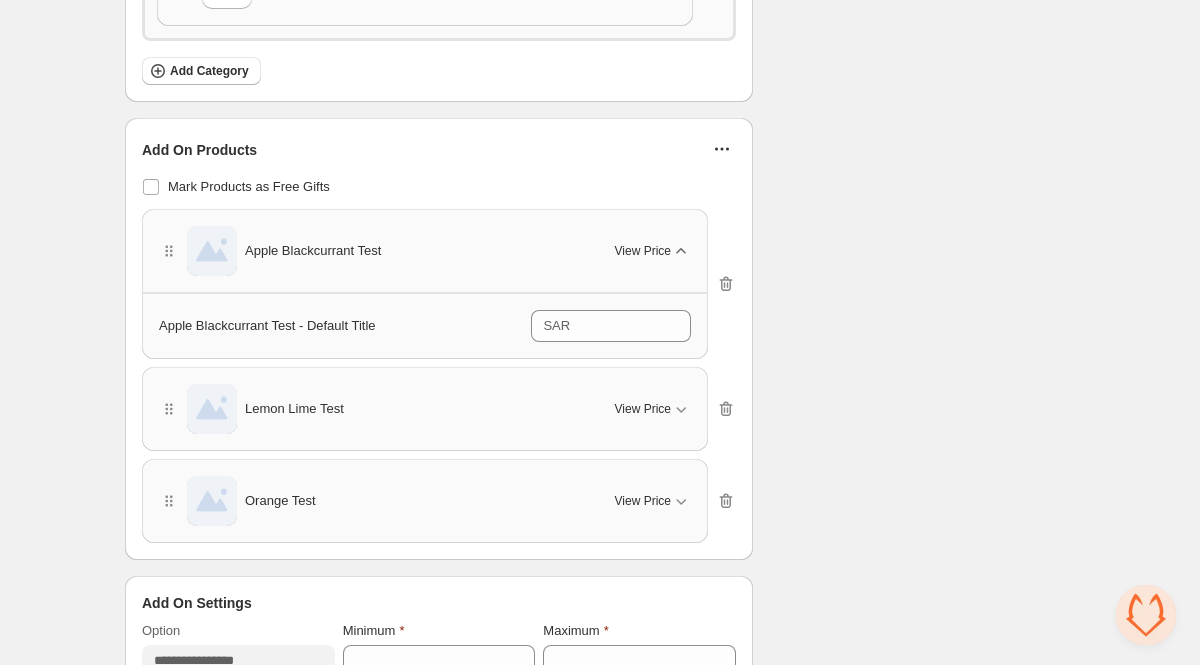 click 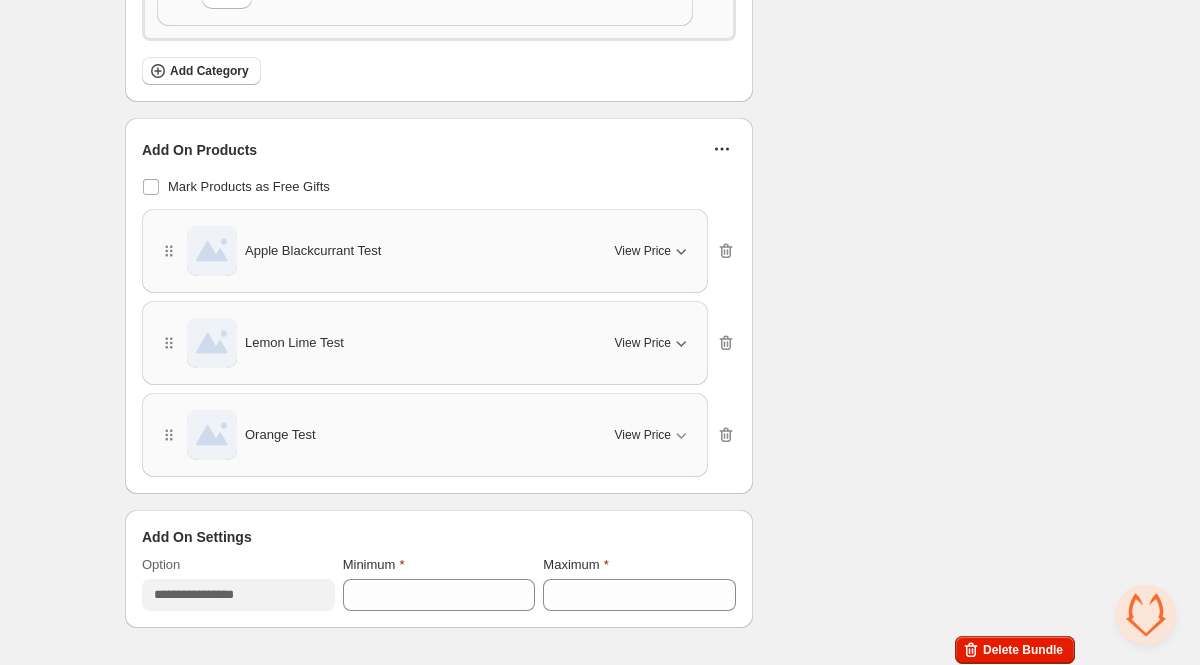 click 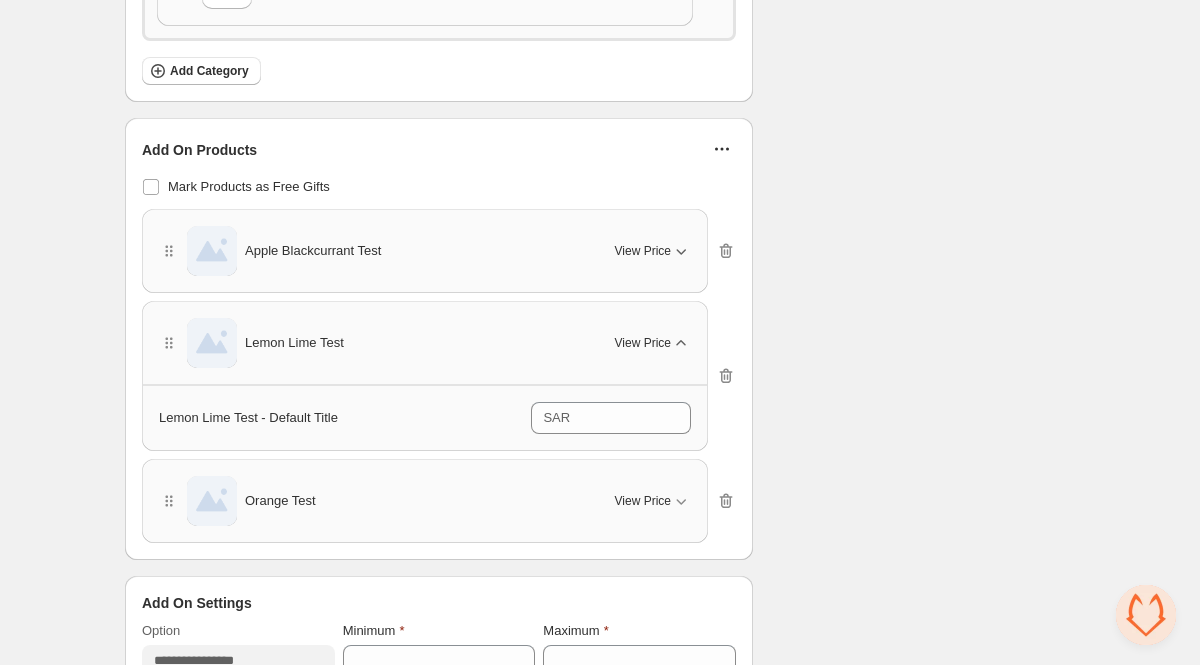click 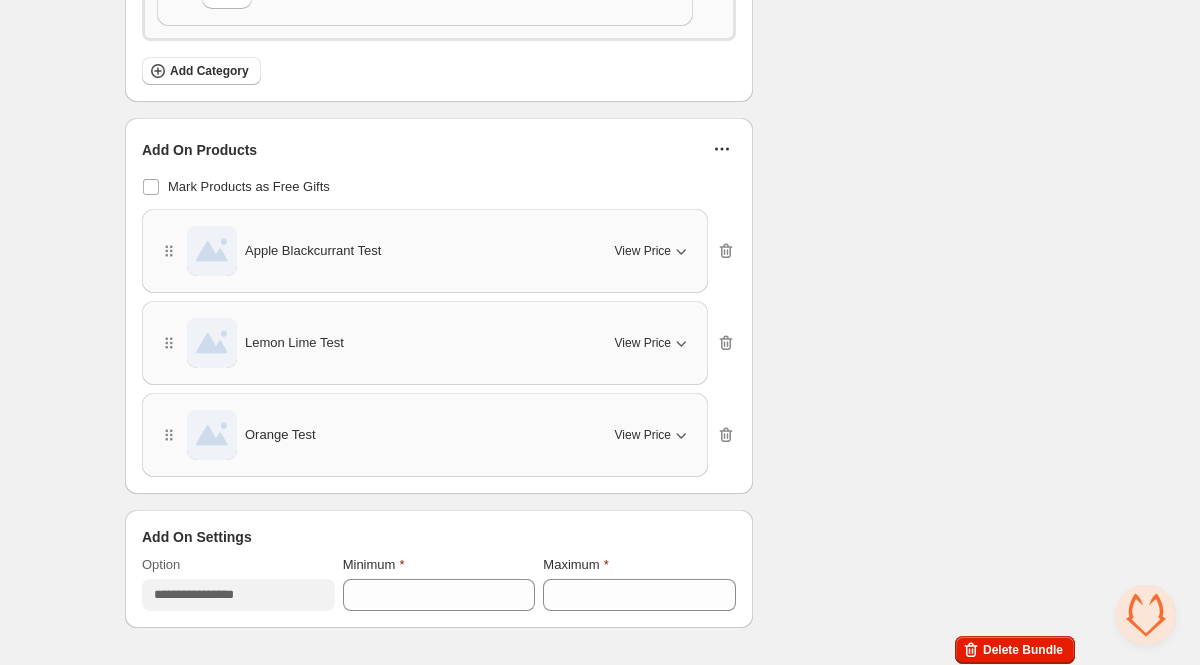 click on "View Price" at bounding box center [653, 435] 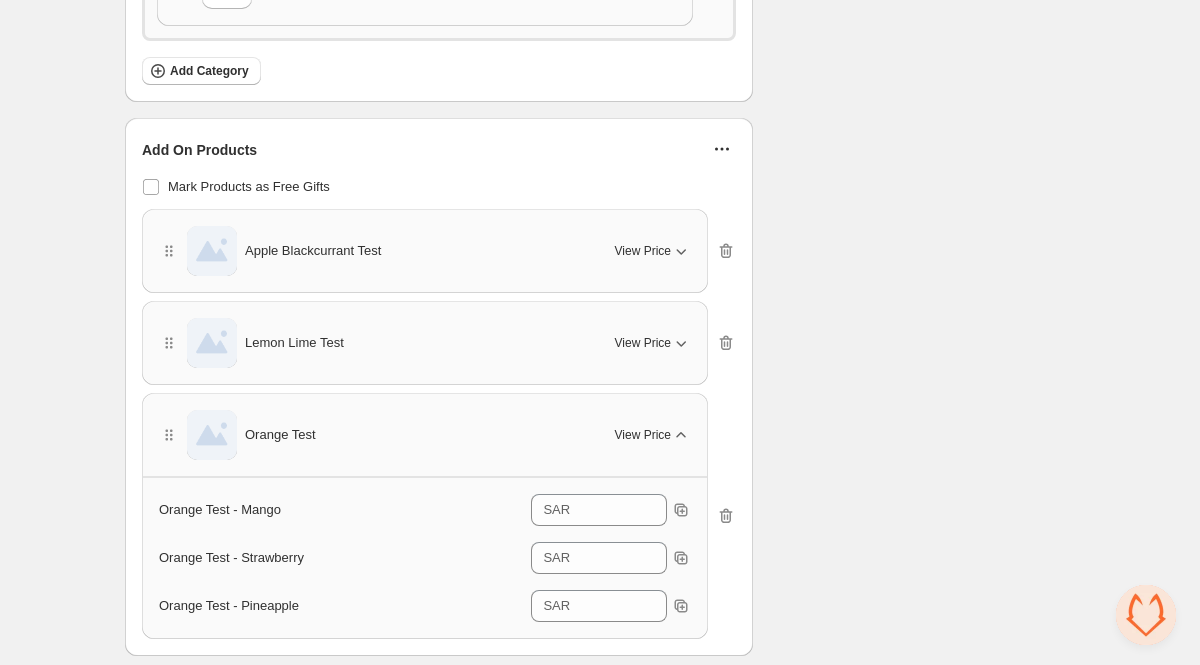 click on "View Price" at bounding box center (653, 435) 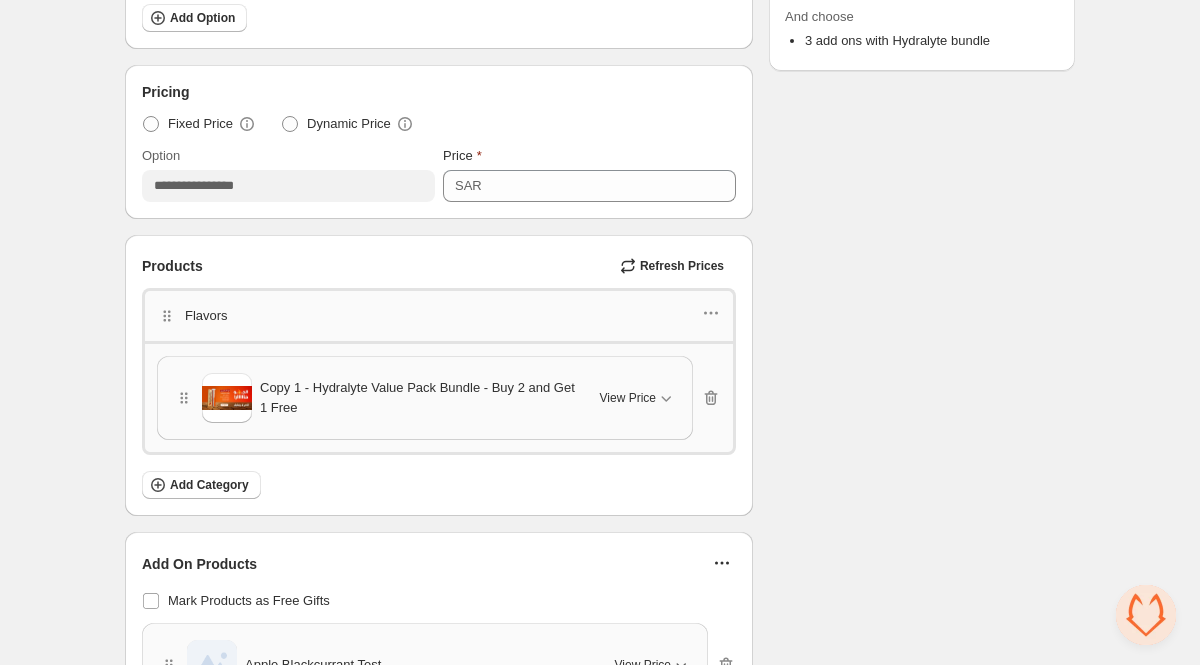scroll, scrollTop: 0, scrollLeft: 0, axis: both 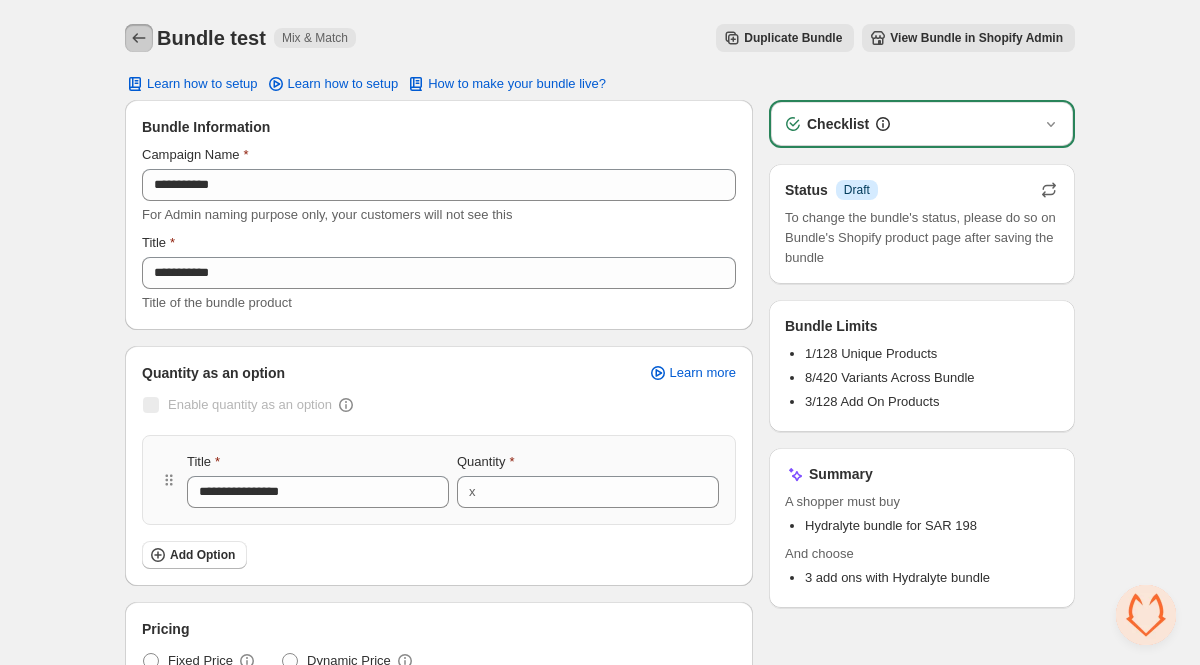click 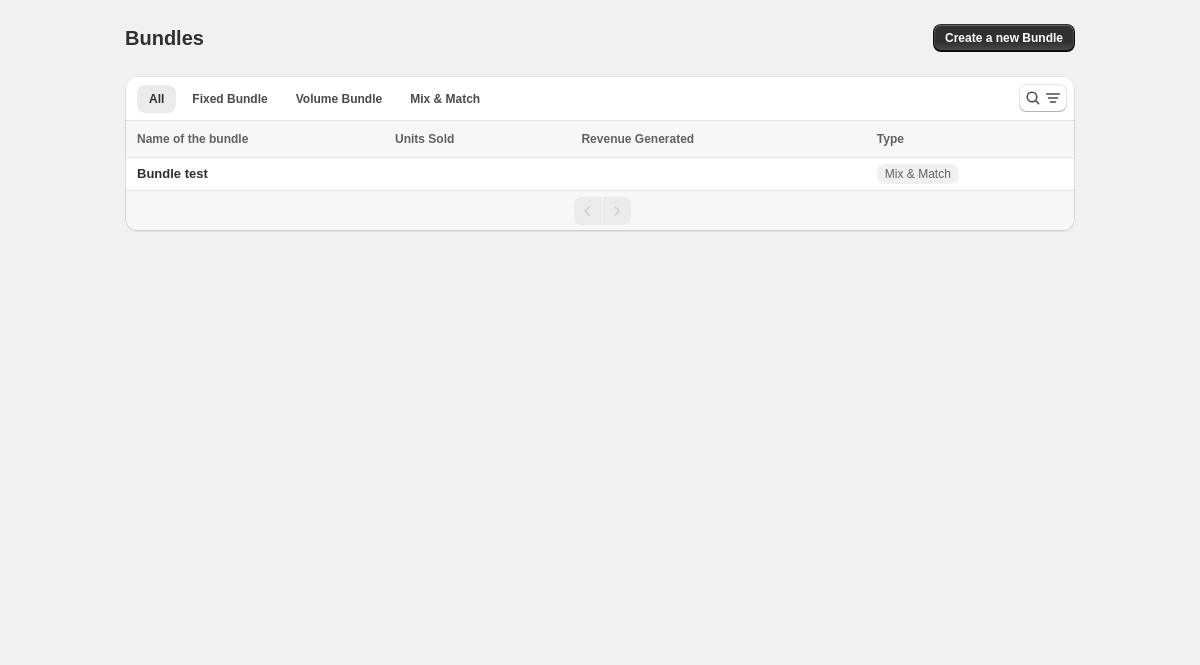 scroll, scrollTop: 0, scrollLeft: 0, axis: both 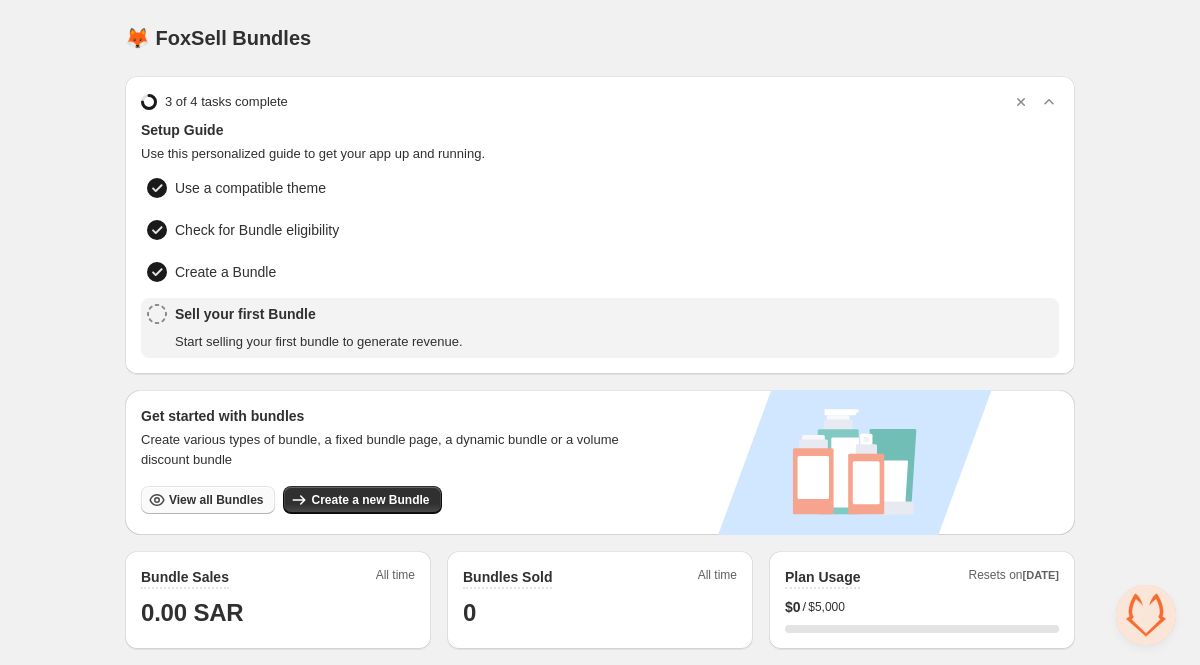 click on "View all Bundles" at bounding box center (208, 500) 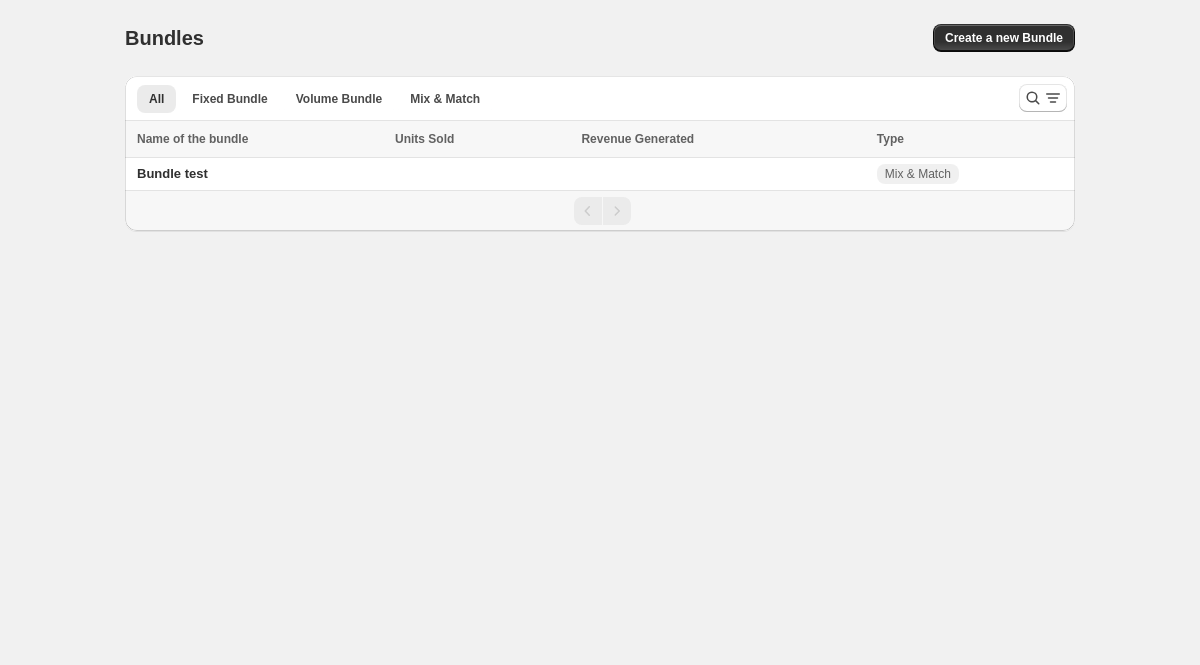 scroll, scrollTop: 0, scrollLeft: 0, axis: both 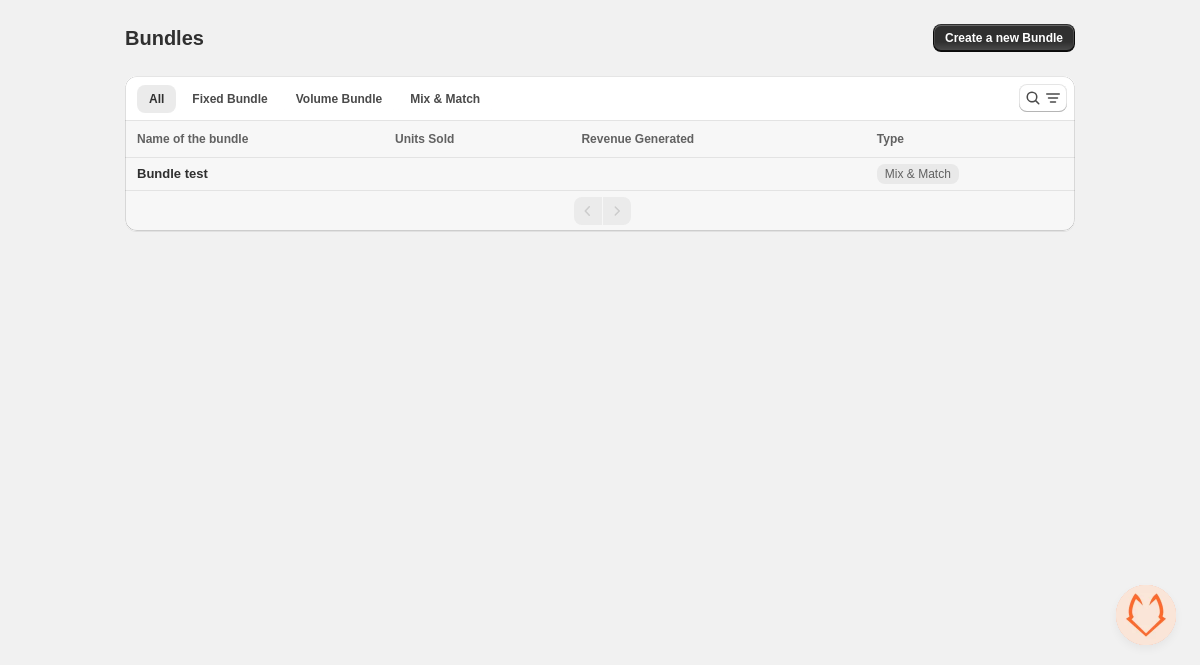 click at bounding box center [482, 174] 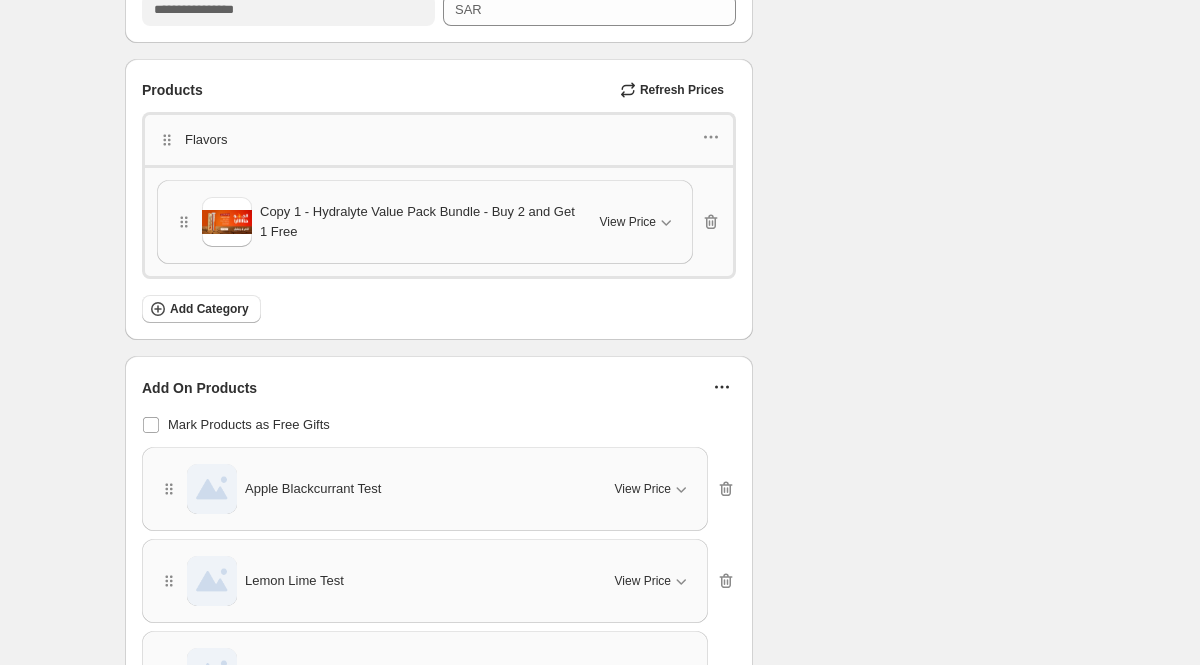 scroll, scrollTop: 711, scrollLeft: 0, axis: vertical 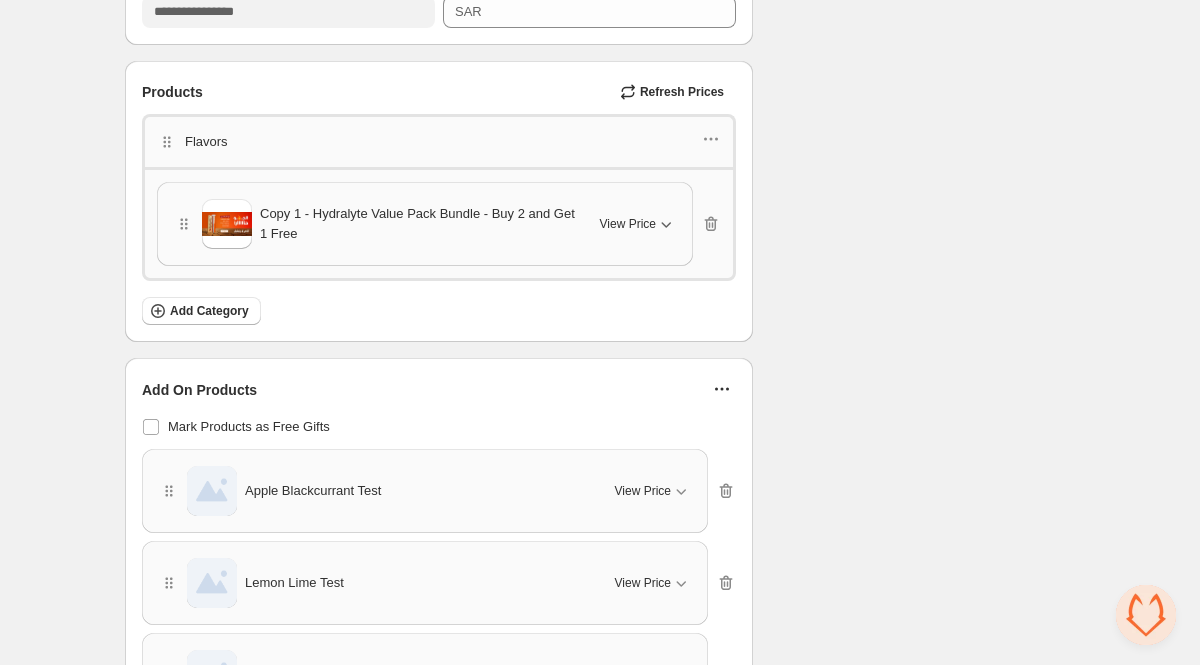 click on "View Price" at bounding box center [628, 224] 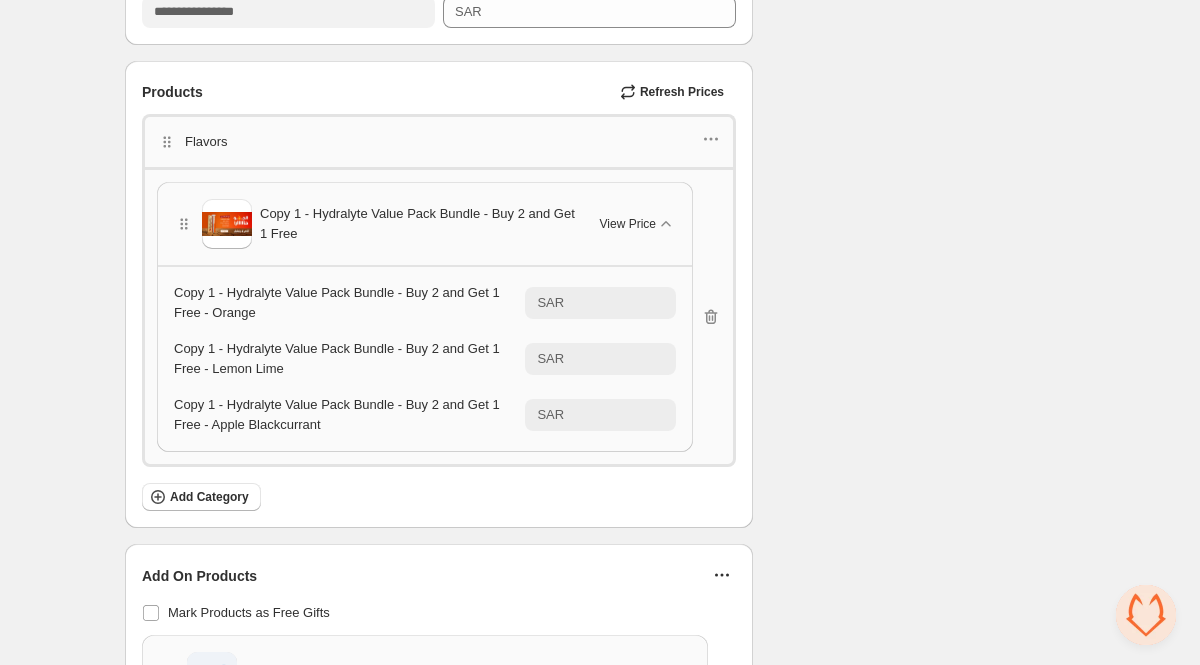 click on "Copy  1 - Hydralyte Value Pack Bundle - Buy 2 and Get 1 Free - Orange" at bounding box center [349, 303] 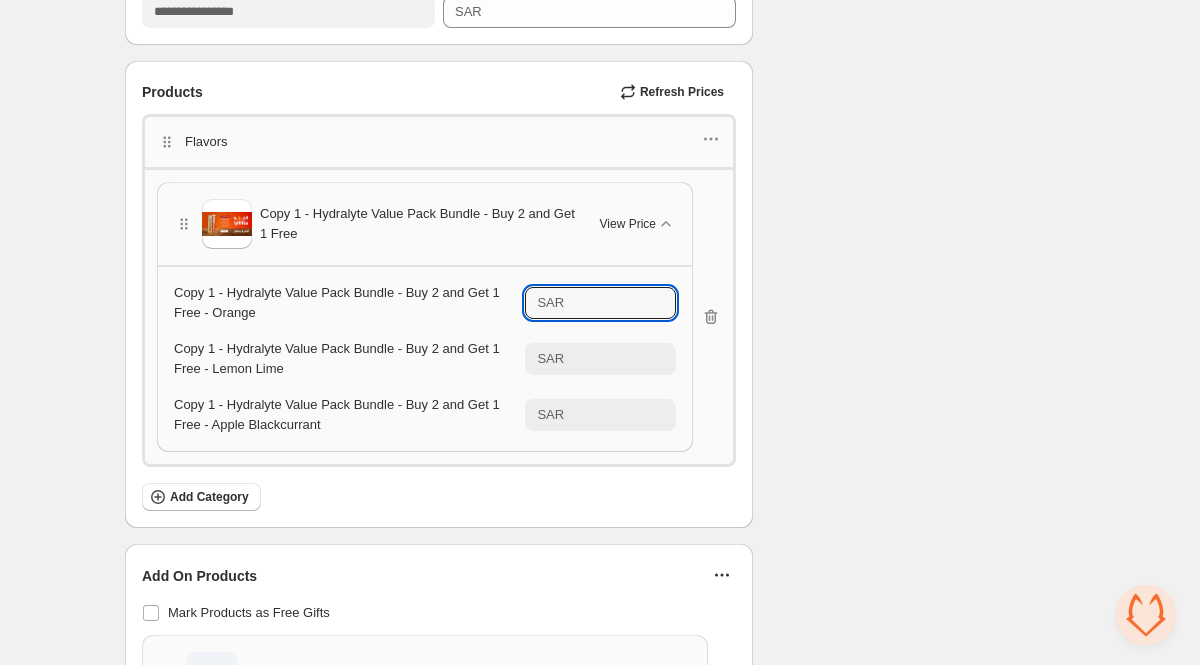 click on "**" at bounding box center (623, 303) 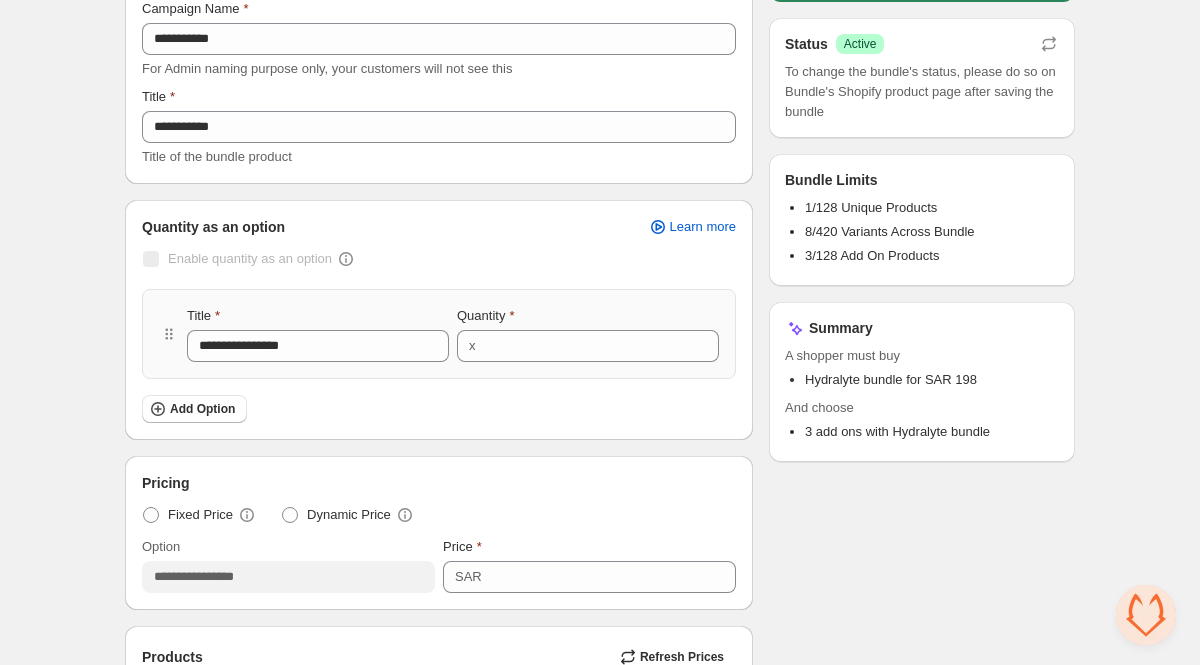 scroll, scrollTop: 0, scrollLeft: 0, axis: both 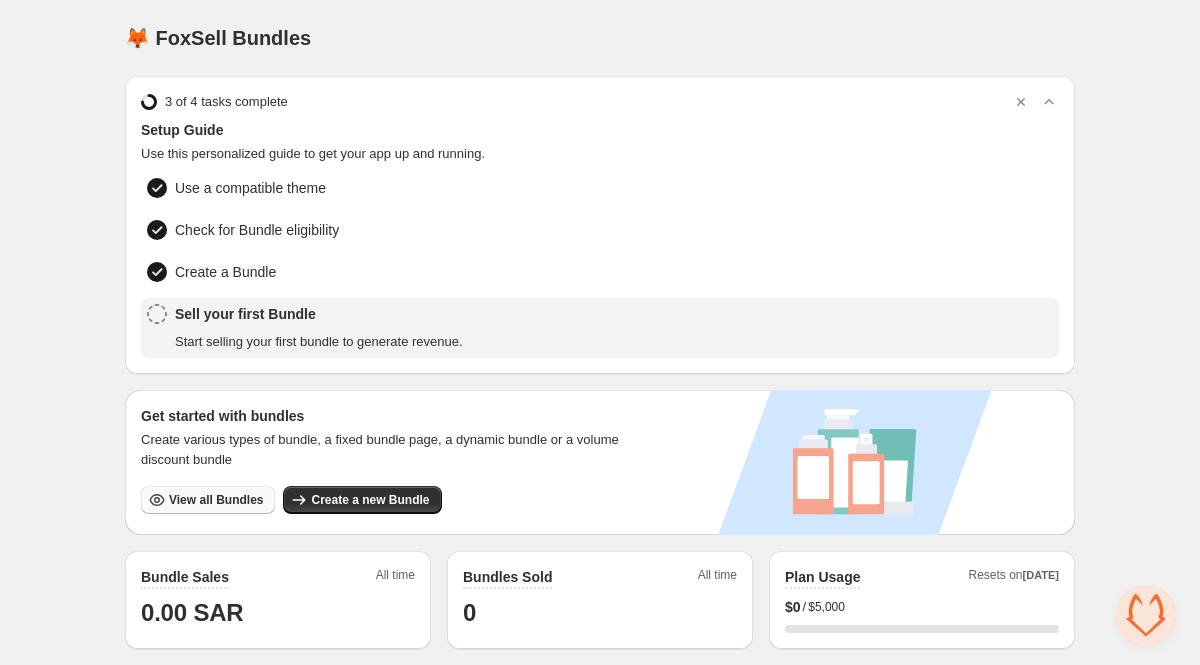 click on "View all Bundles" at bounding box center (216, 500) 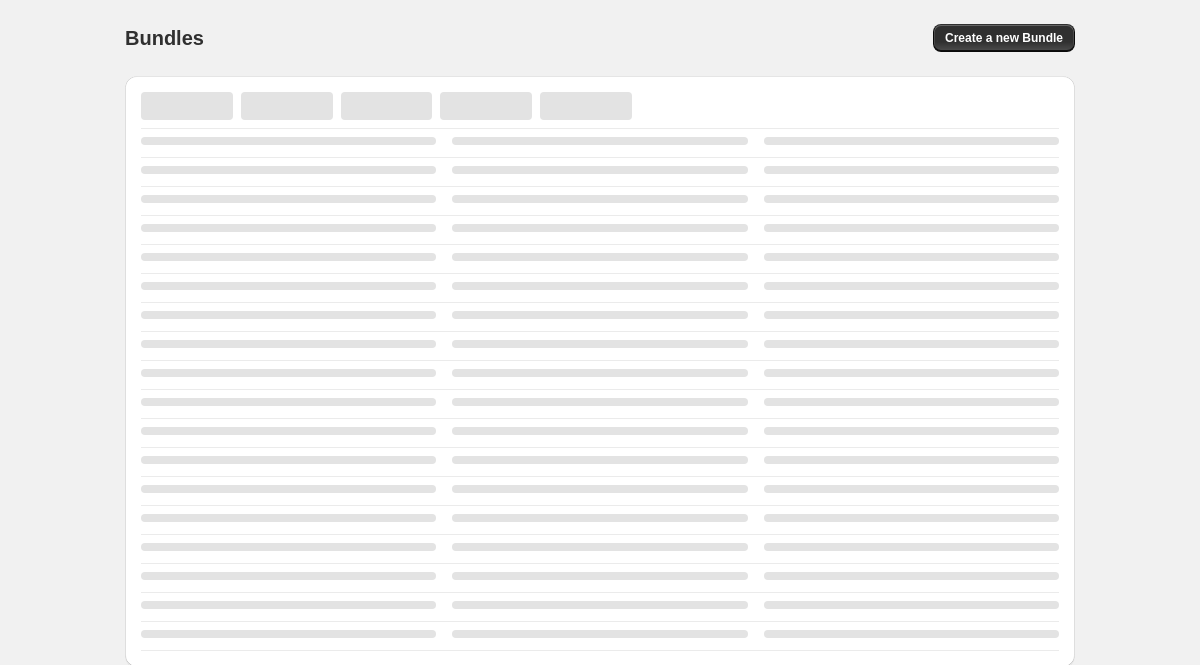 scroll, scrollTop: 0, scrollLeft: 0, axis: both 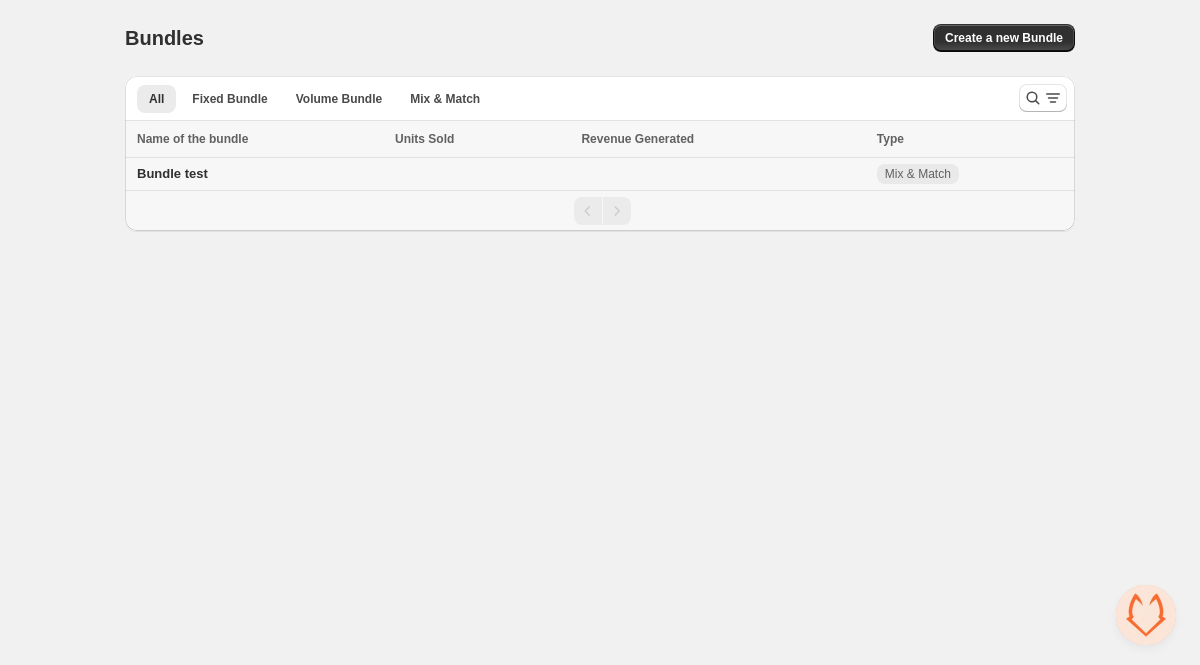 click at bounding box center (482, 174) 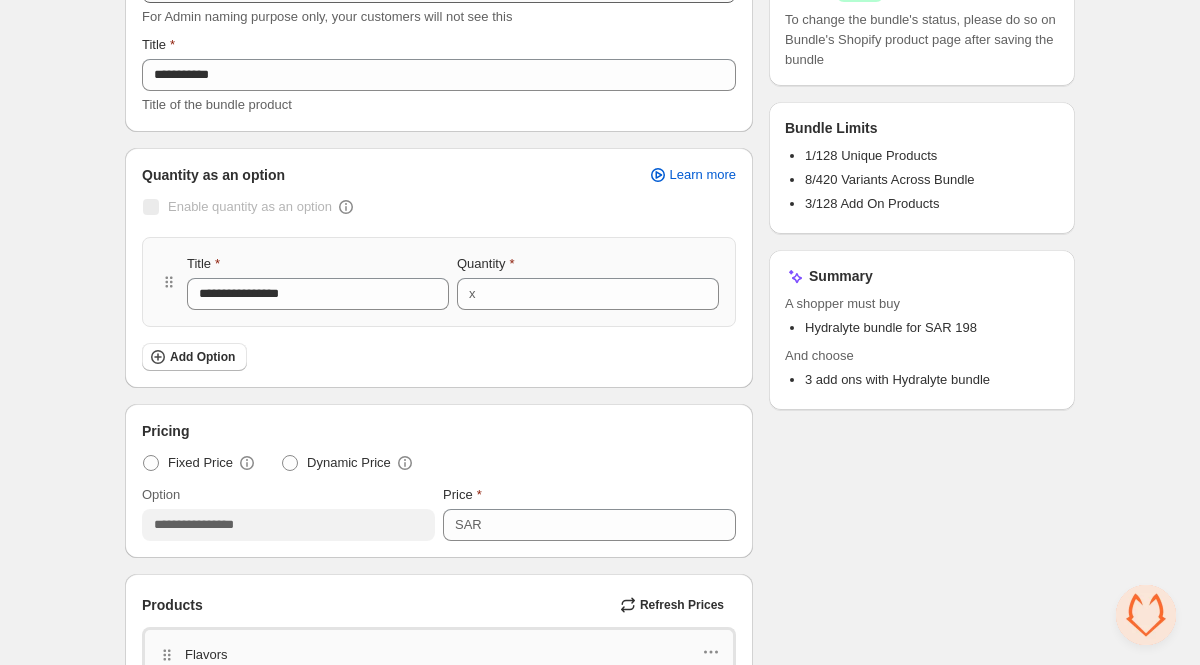scroll, scrollTop: 0, scrollLeft: 0, axis: both 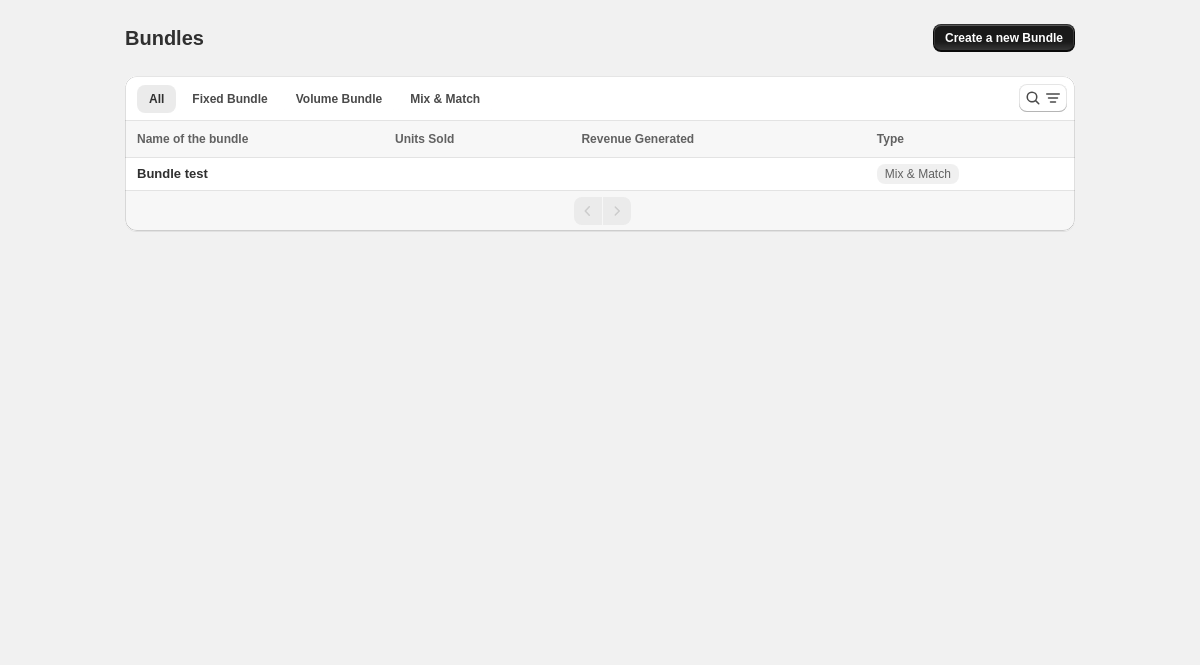 click on "Create a new Bundle" at bounding box center [1004, 38] 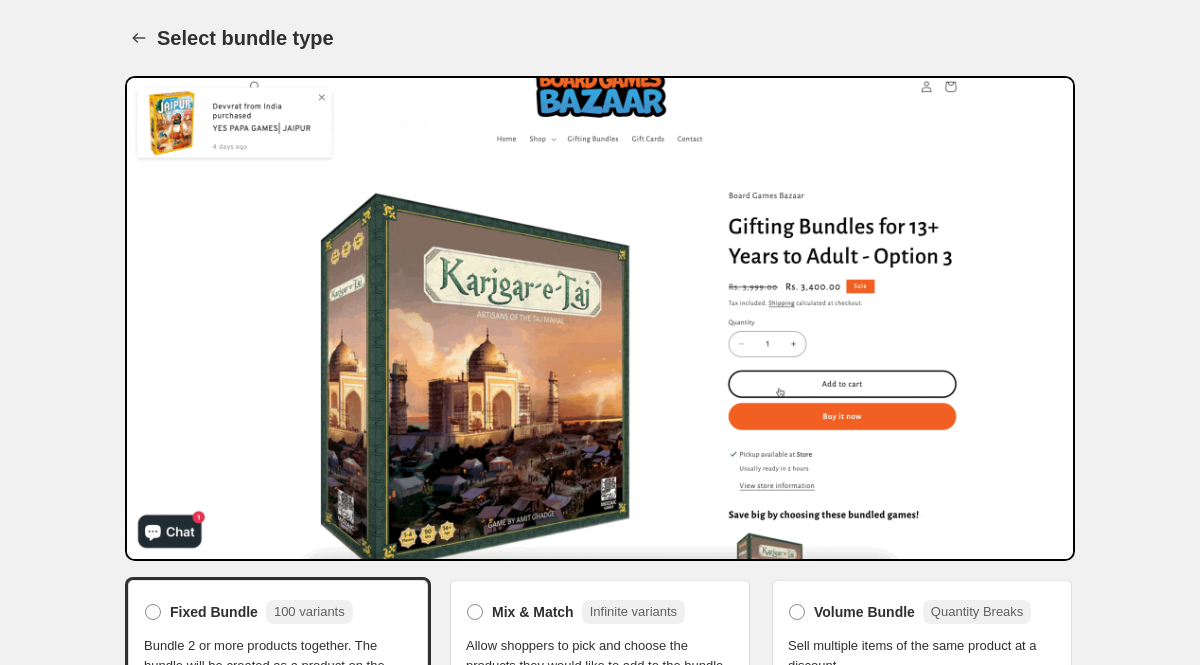 scroll, scrollTop: 98, scrollLeft: 0, axis: vertical 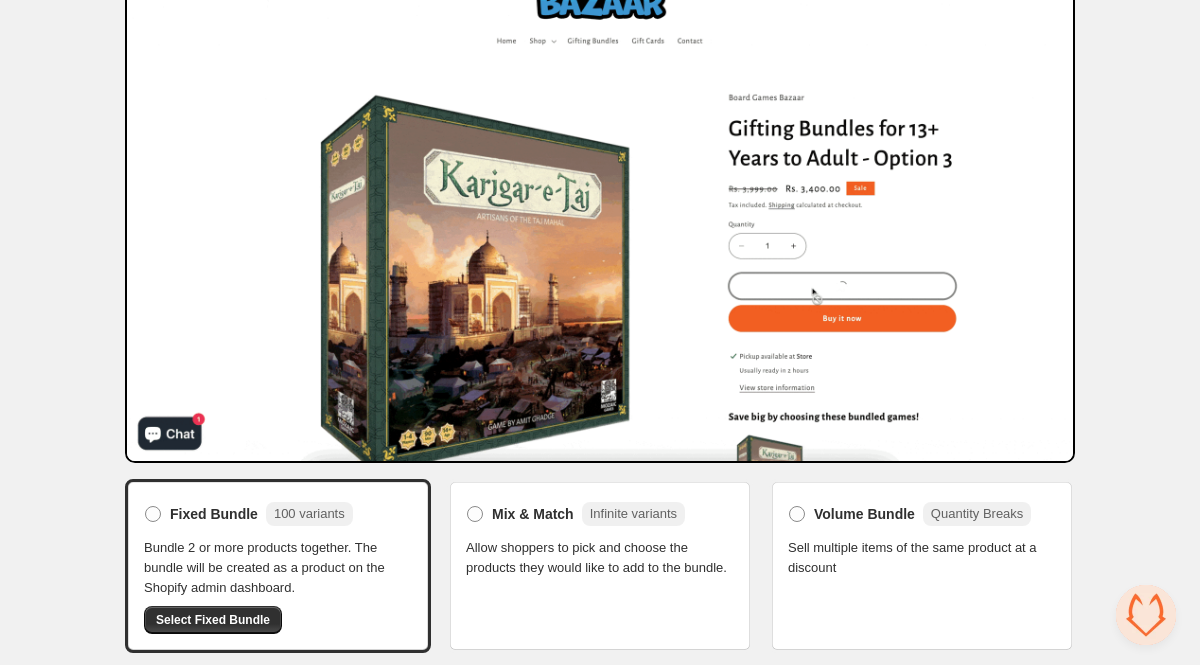 click on "Allow shoppers to pick and choose the products they would like to add to the bundle." at bounding box center (600, 558) 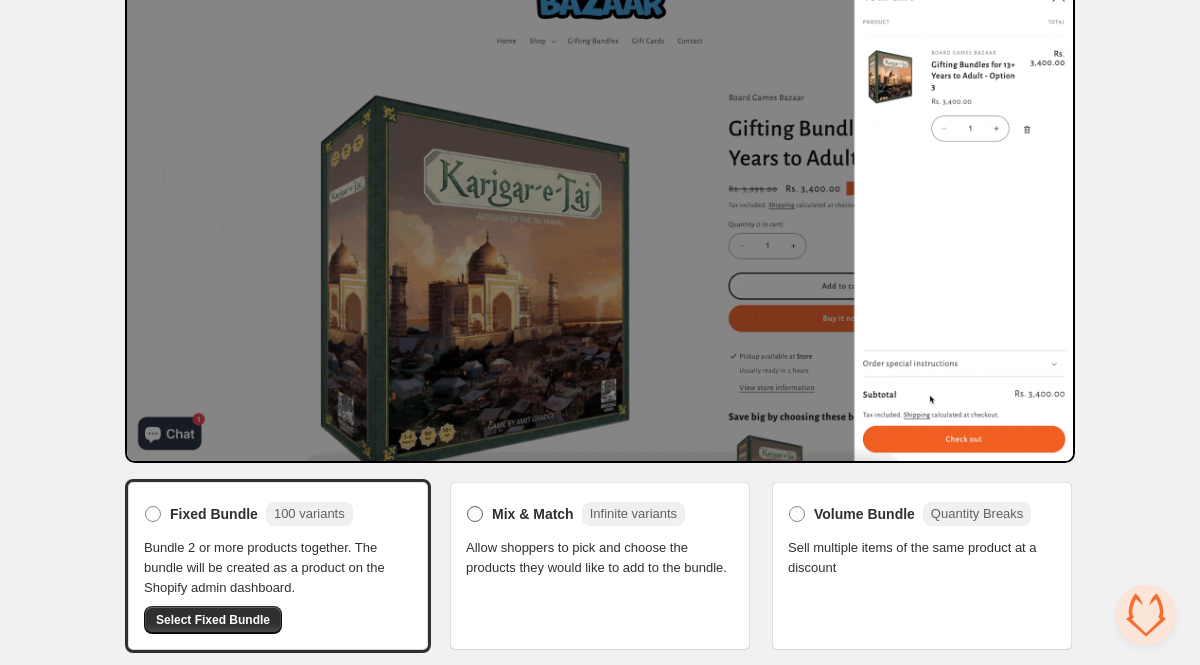 click on "Mix & Match Infinite variants" at bounding box center (575, 514) 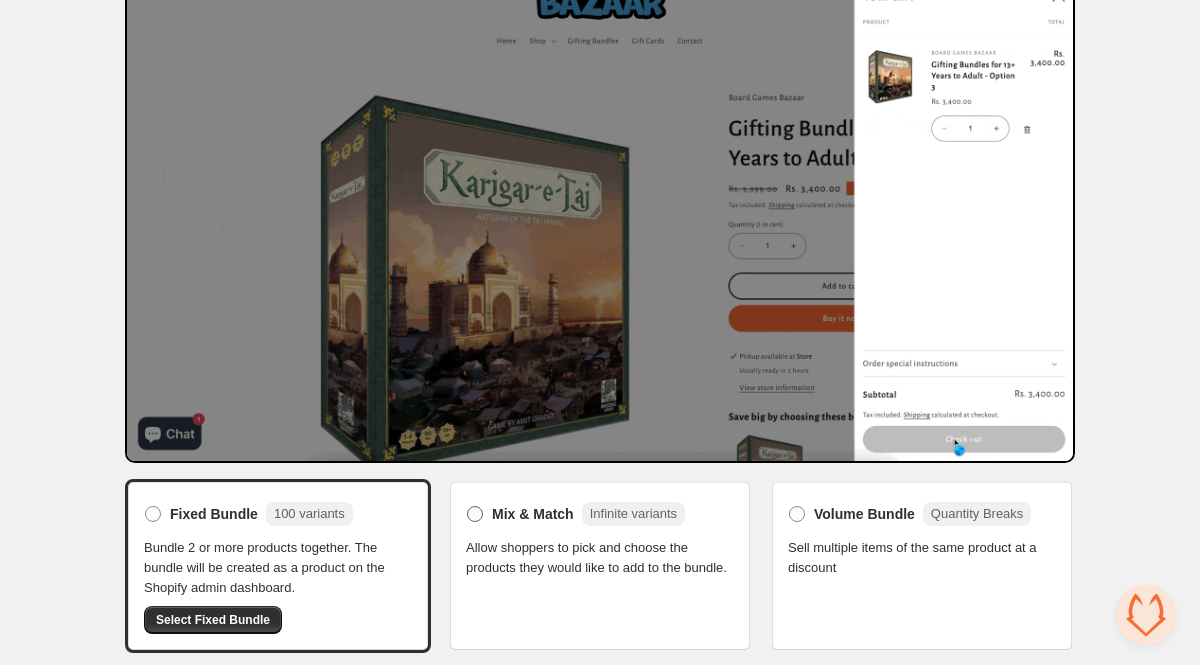 scroll, scrollTop: 98, scrollLeft: 0, axis: vertical 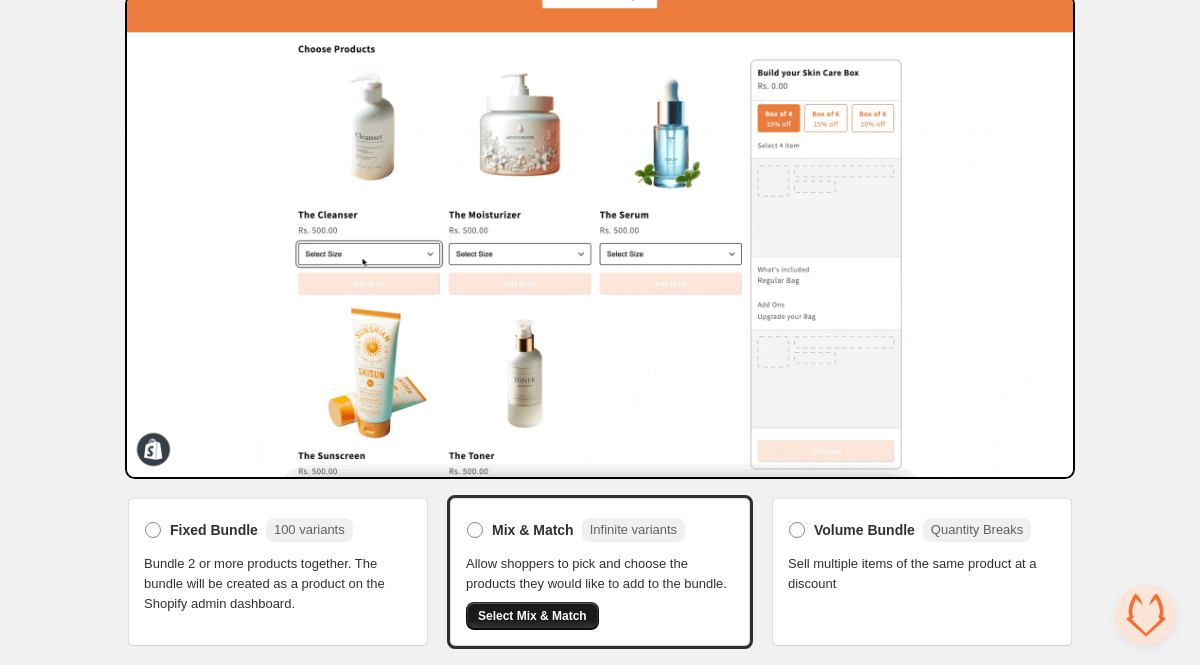 click on "Select Mix & Match" at bounding box center (532, 616) 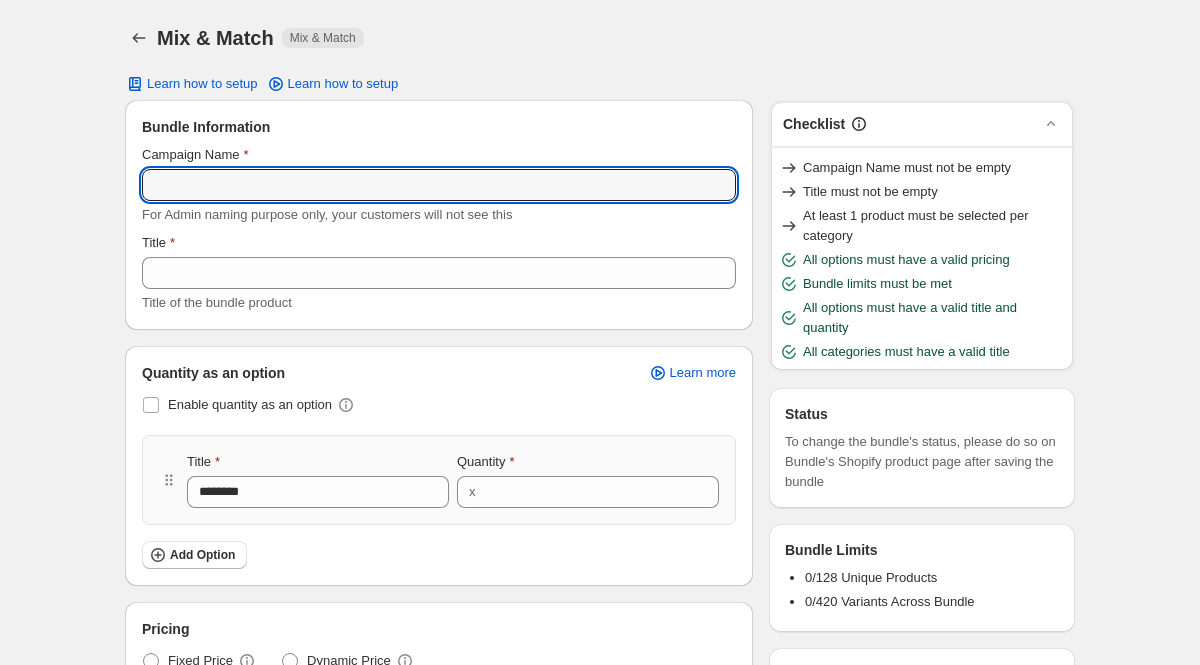 scroll, scrollTop: 0, scrollLeft: 0, axis: both 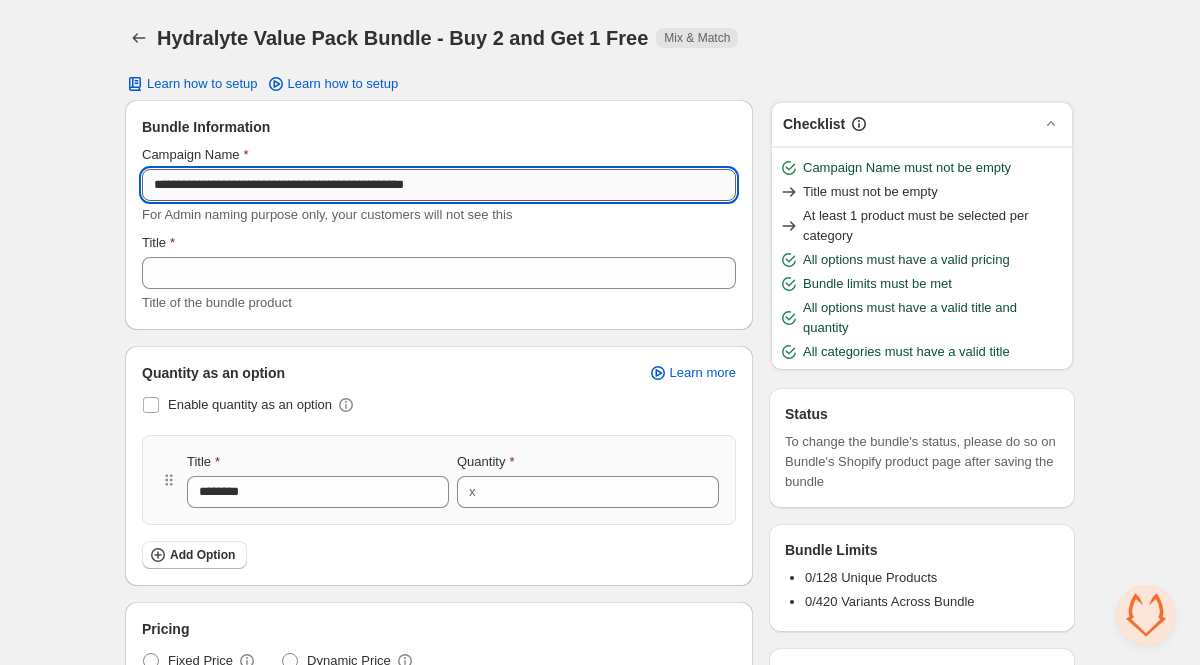 click on "**********" at bounding box center (439, 185) 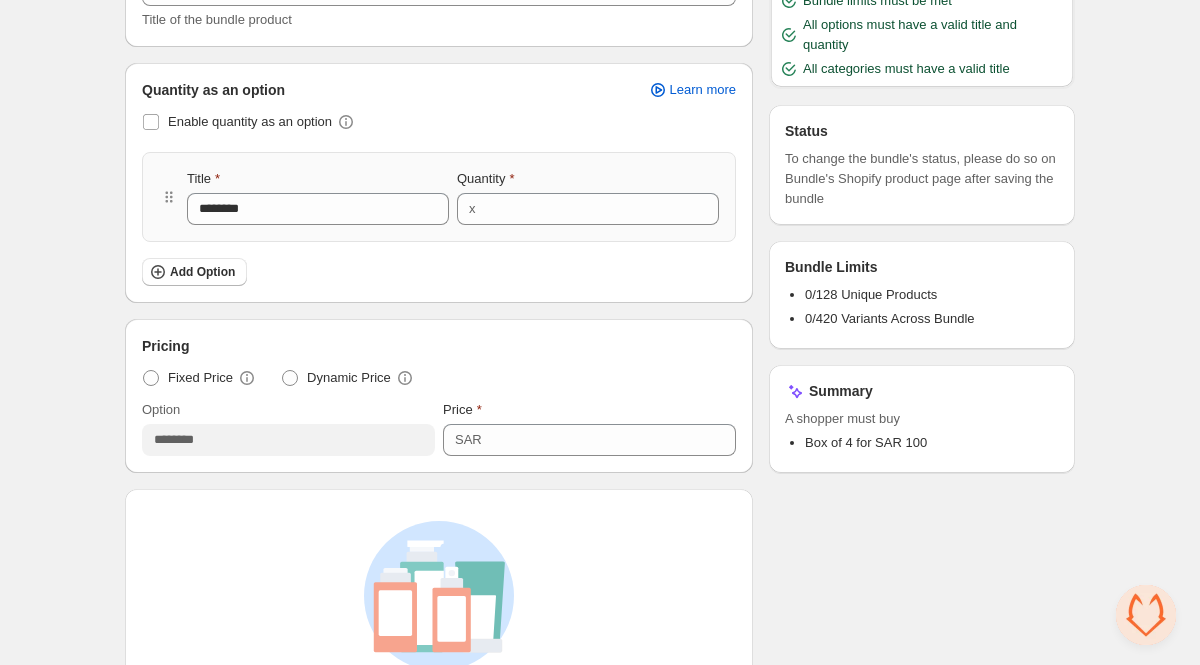 scroll, scrollTop: 302, scrollLeft: 0, axis: vertical 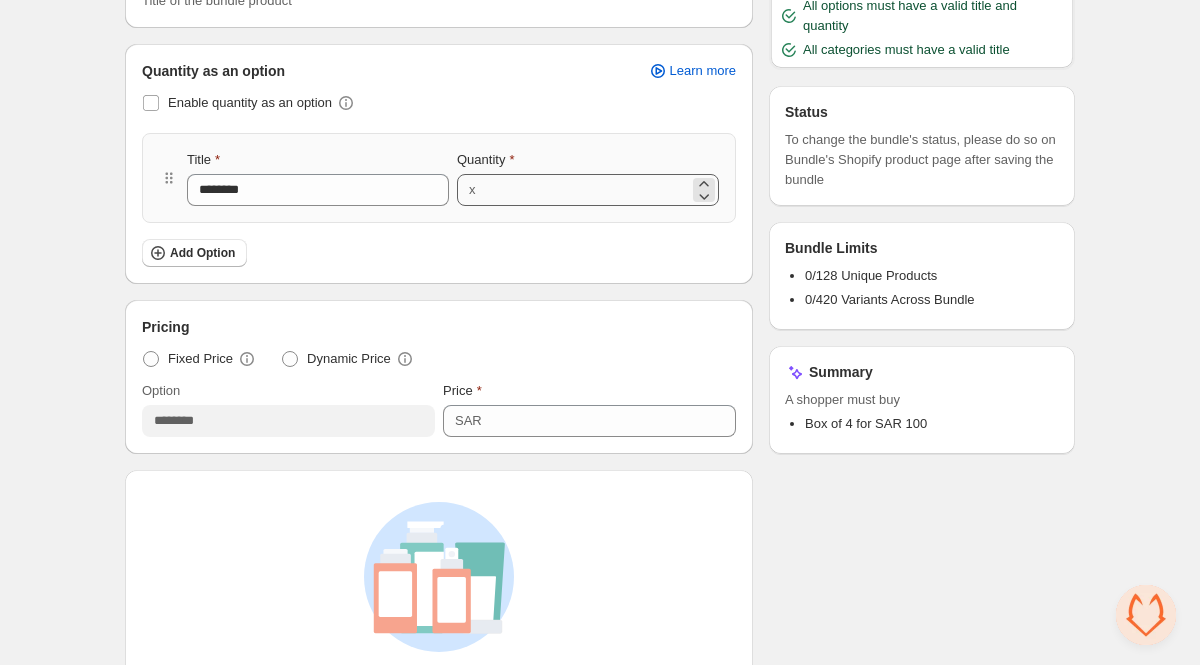 type on "**********" 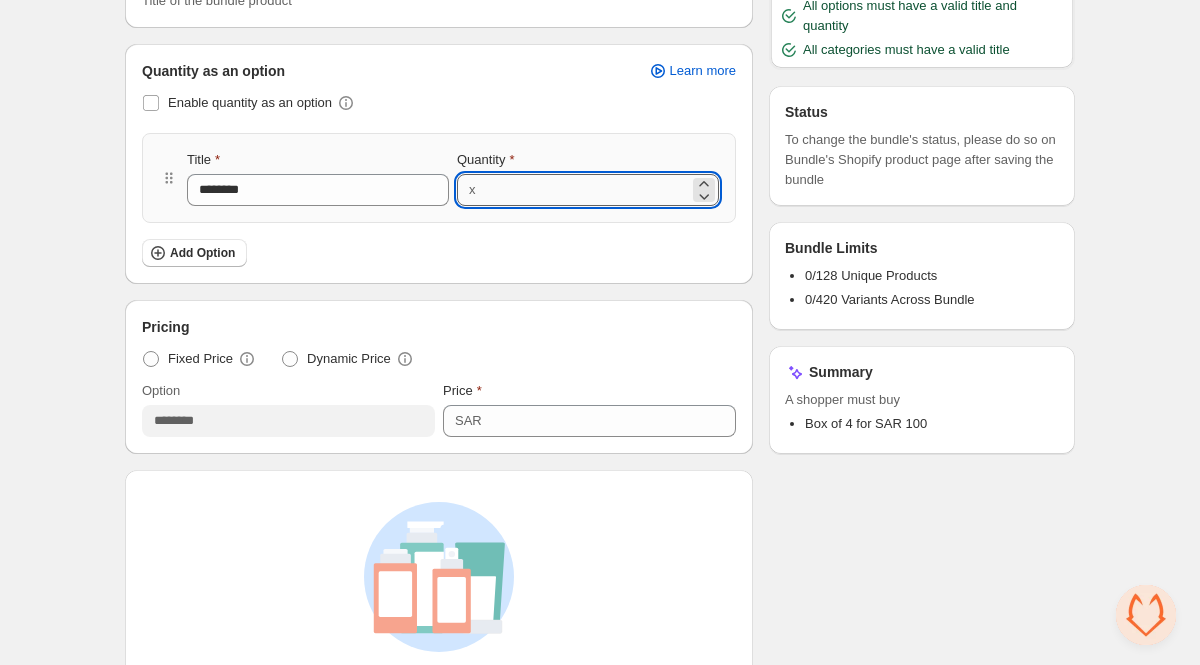 click on "*" at bounding box center [586, 190] 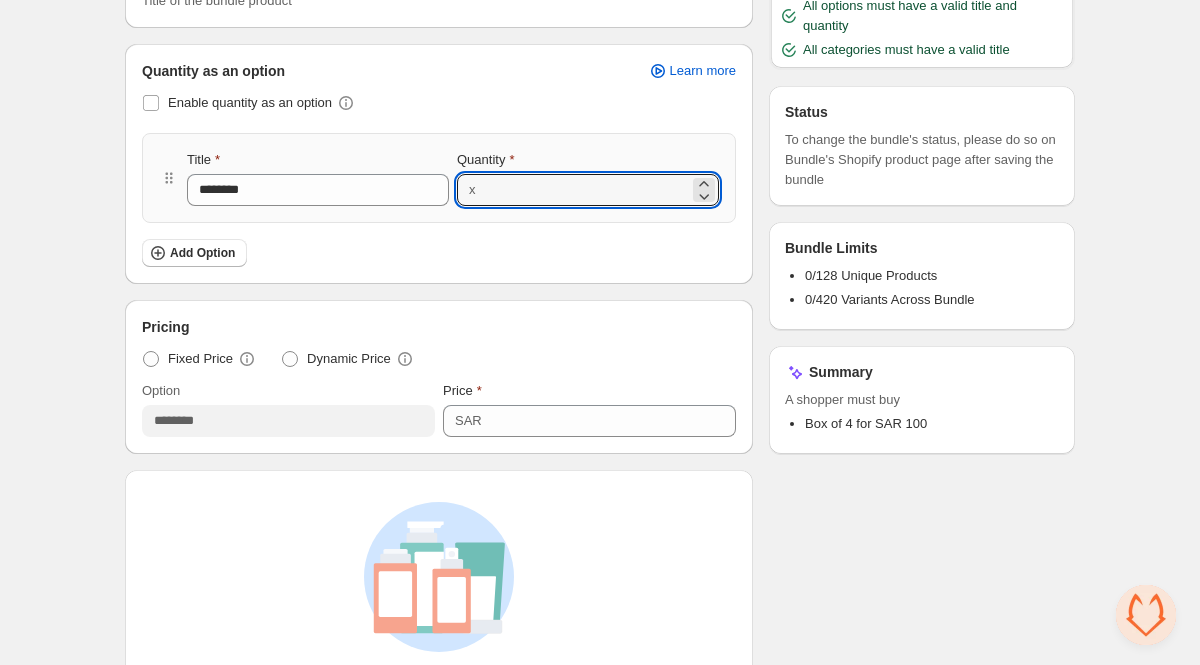 type on "*" 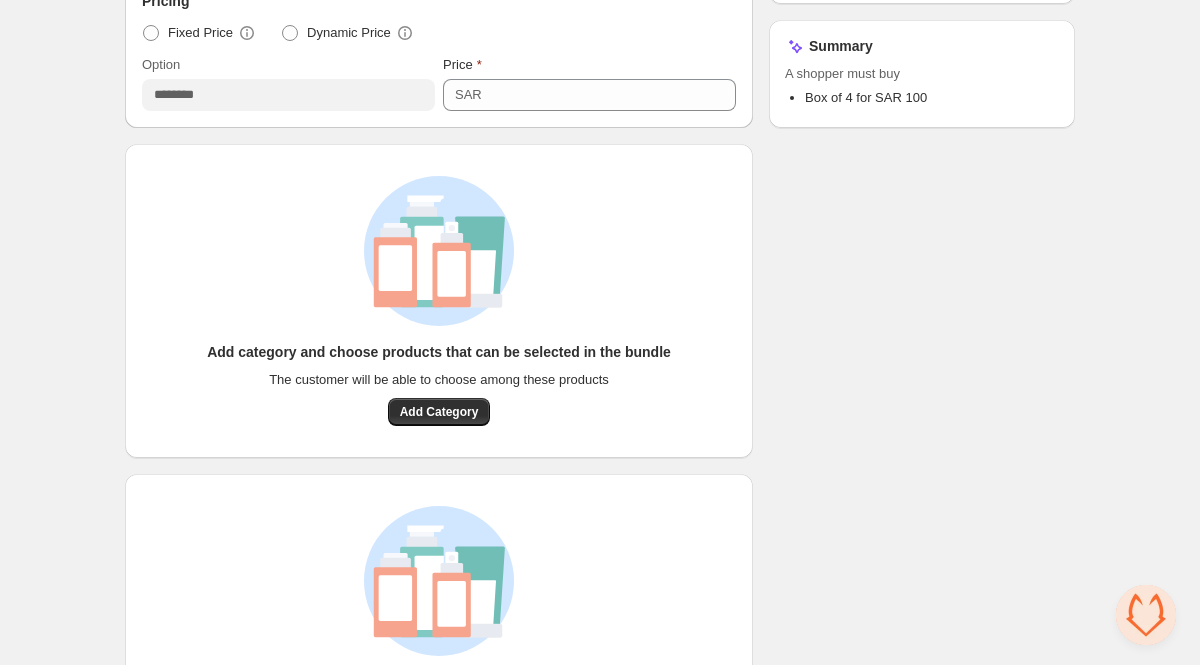 scroll, scrollTop: 630, scrollLeft: 0, axis: vertical 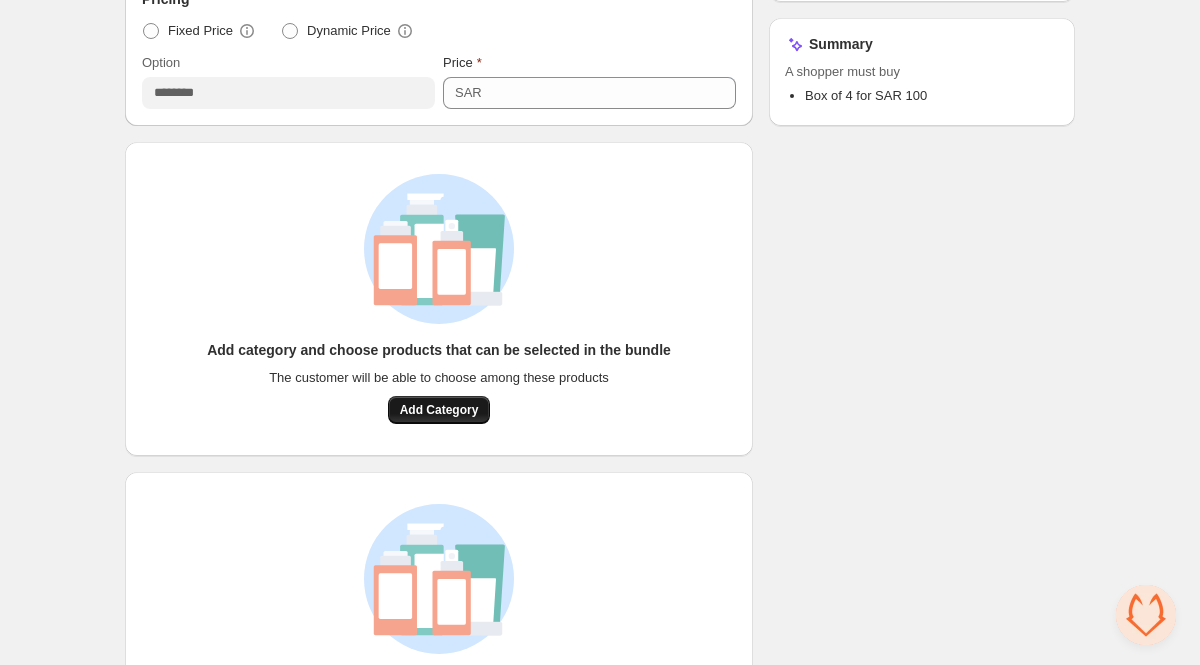 click on "Add Category" at bounding box center (439, 410) 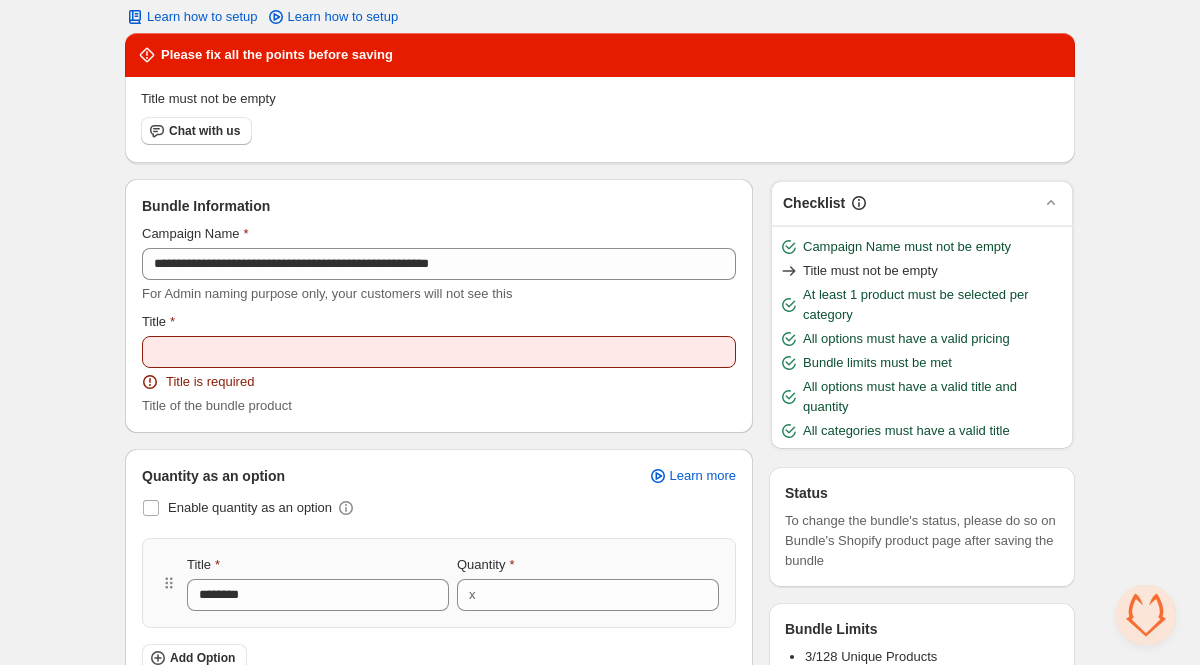 scroll, scrollTop: 90, scrollLeft: 0, axis: vertical 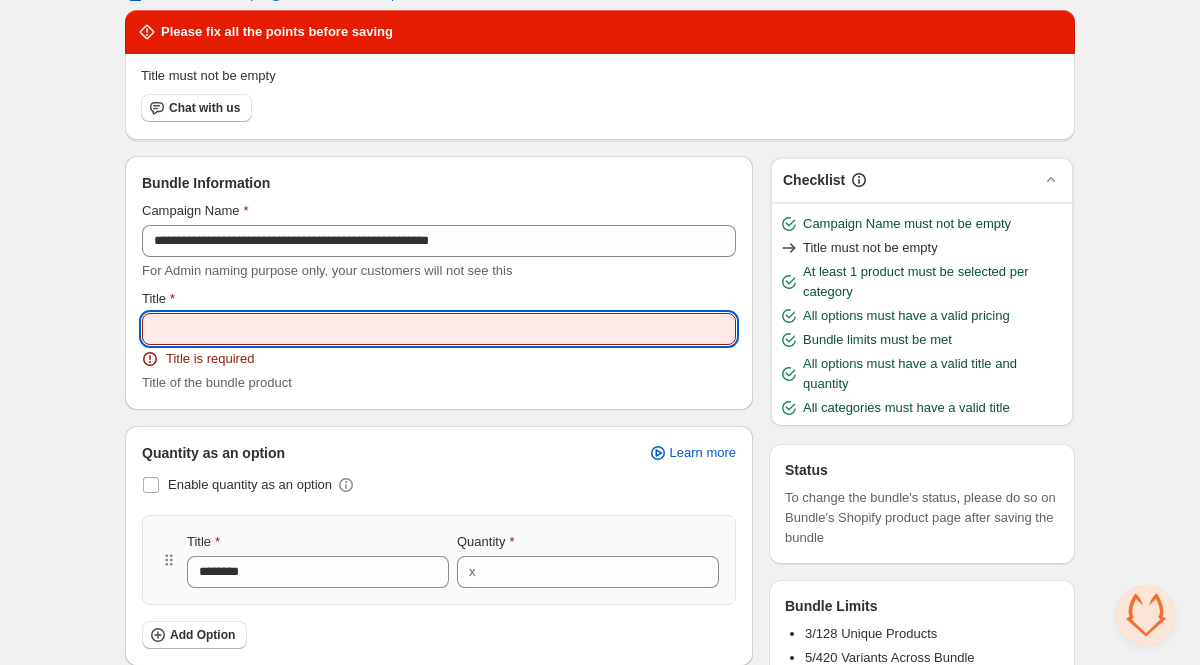 click on "Title" at bounding box center [439, 329] 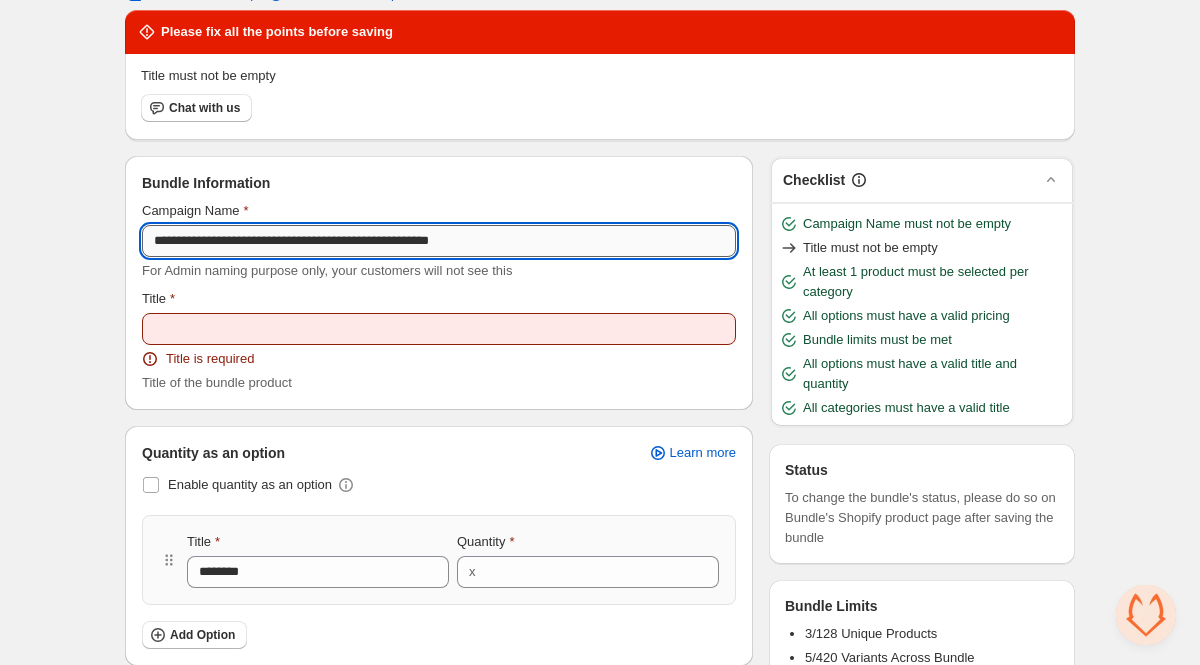 click on "**********" at bounding box center [439, 241] 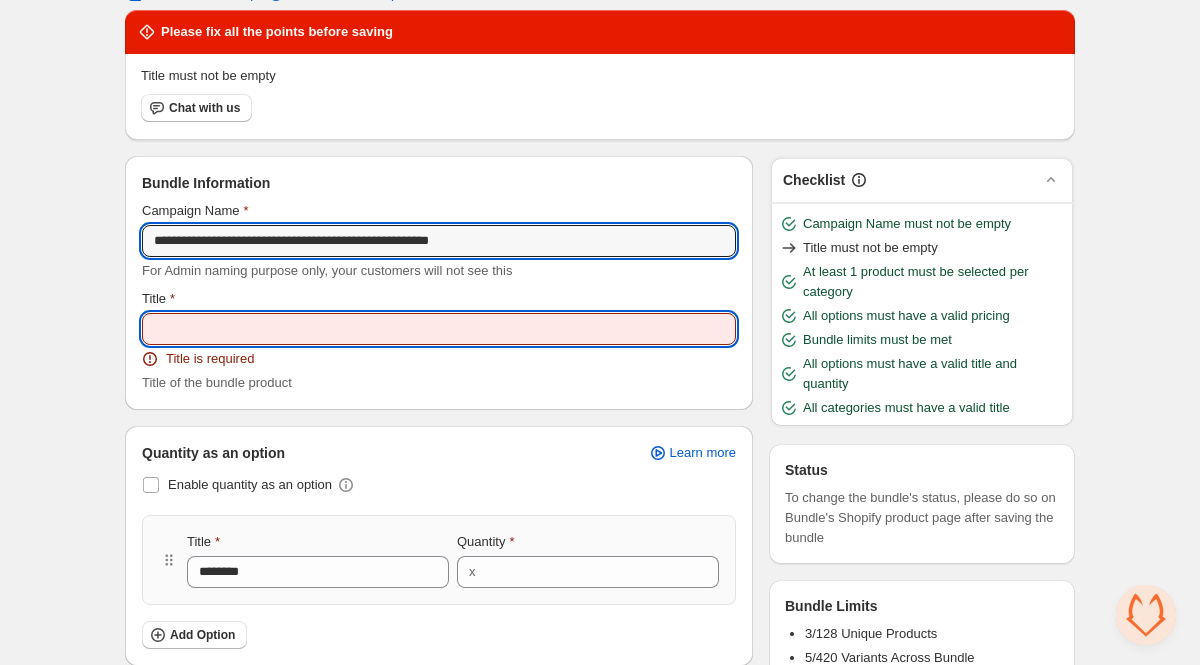 click on "Title" at bounding box center (439, 329) 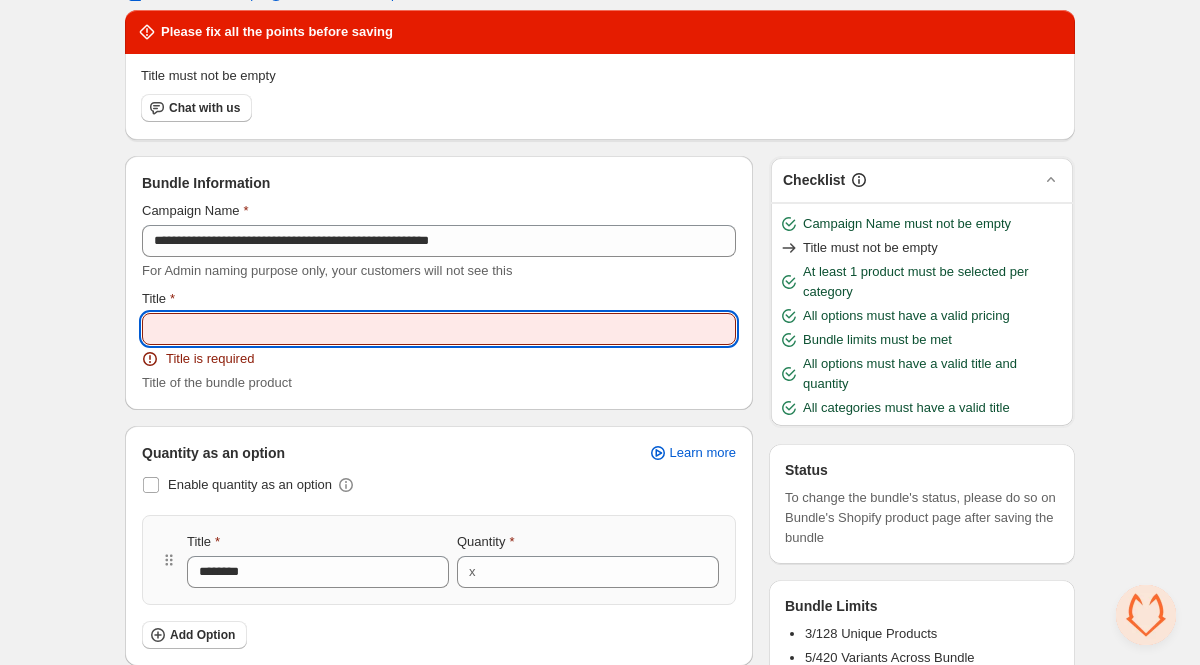 paste on "**********" 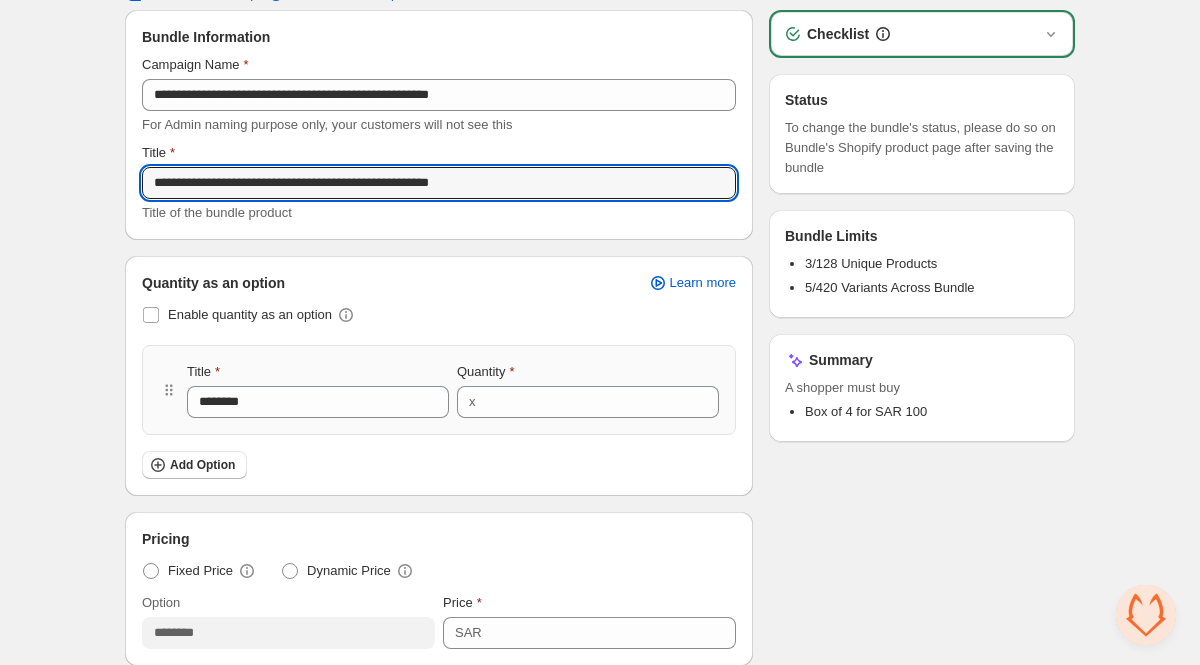 type on "**********" 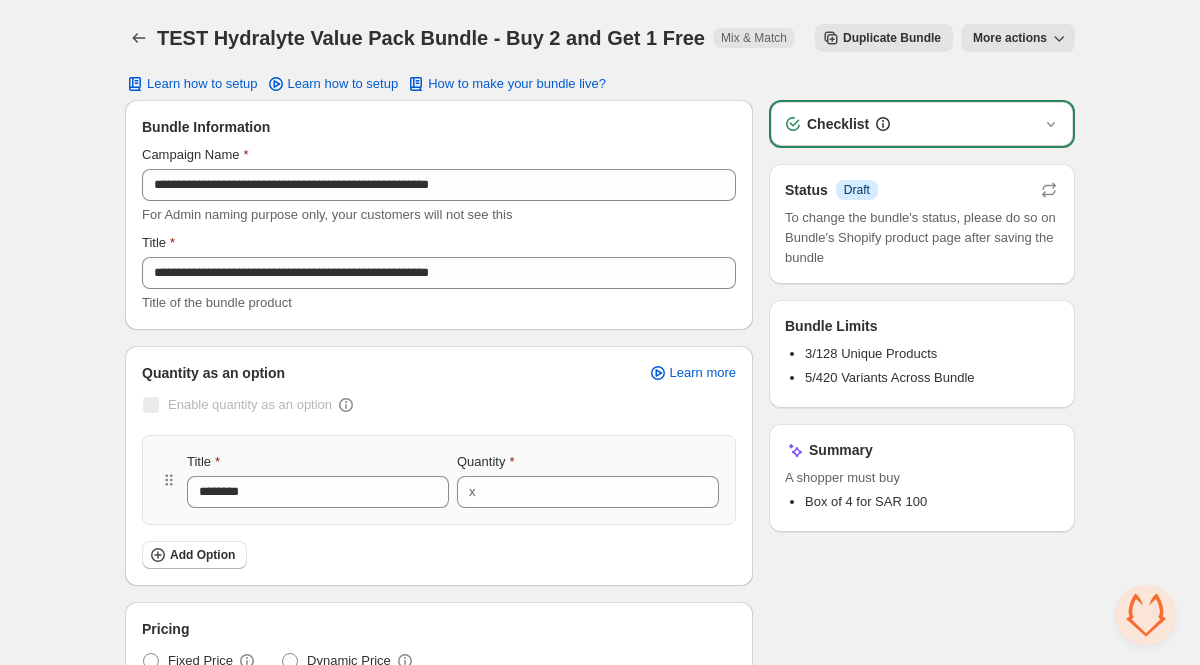 scroll, scrollTop: 0, scrollLeft: 0, axis: both 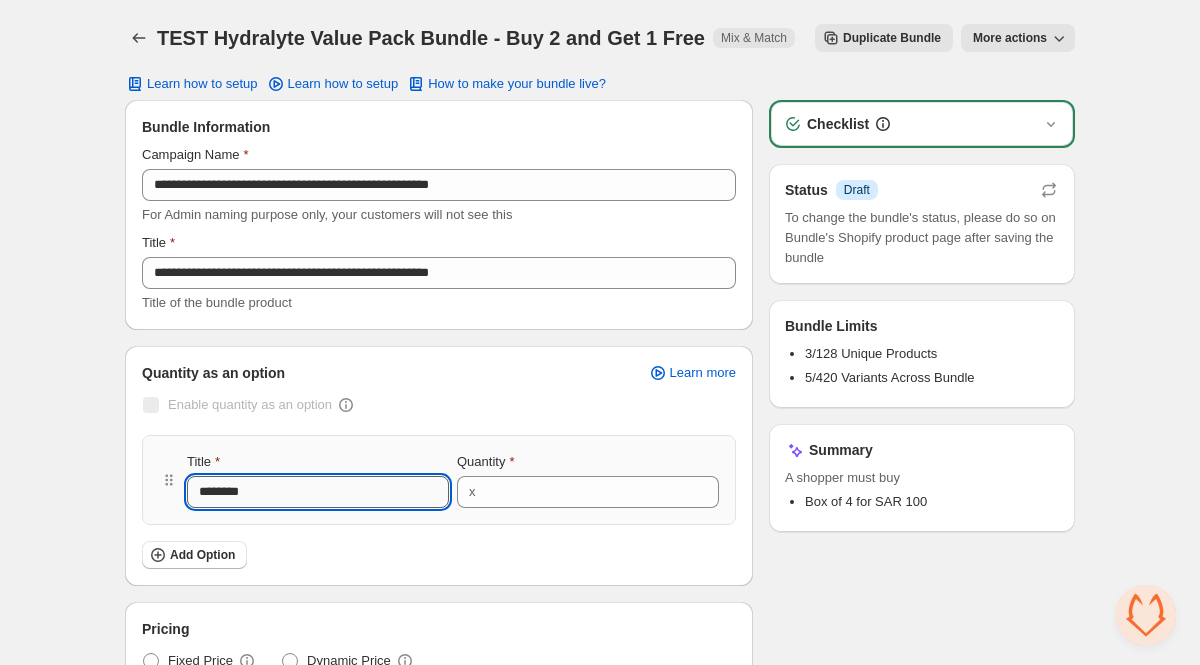 click on "********" at bounding box center (318, 492) 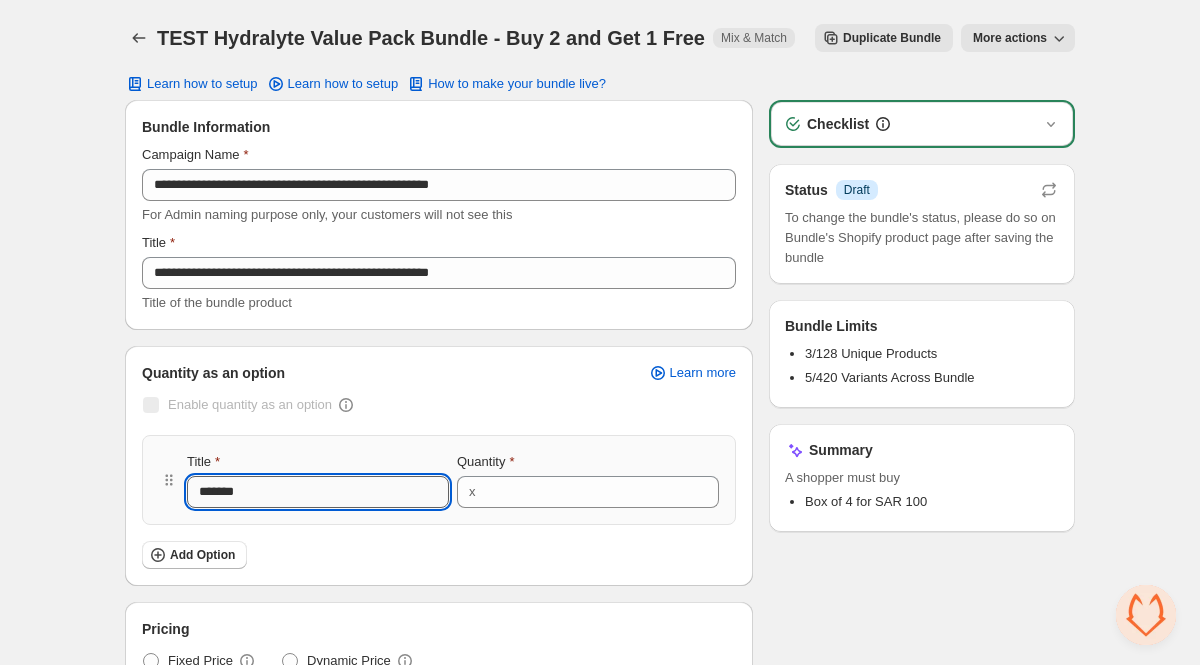 type on "******" 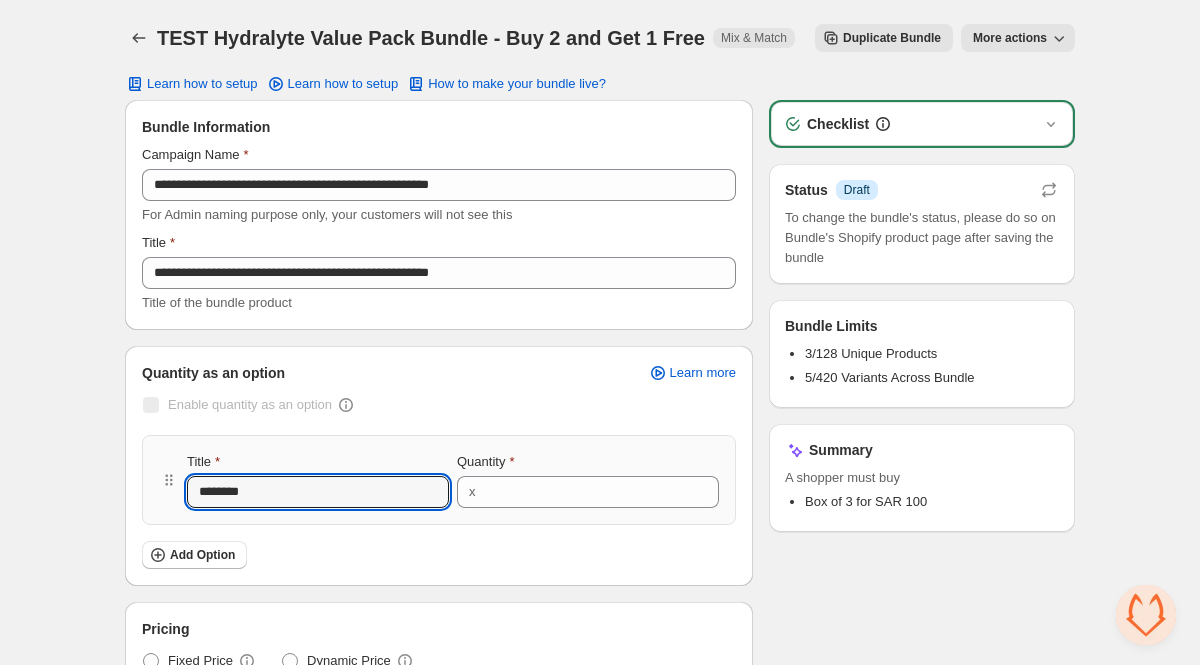 type on "********" 